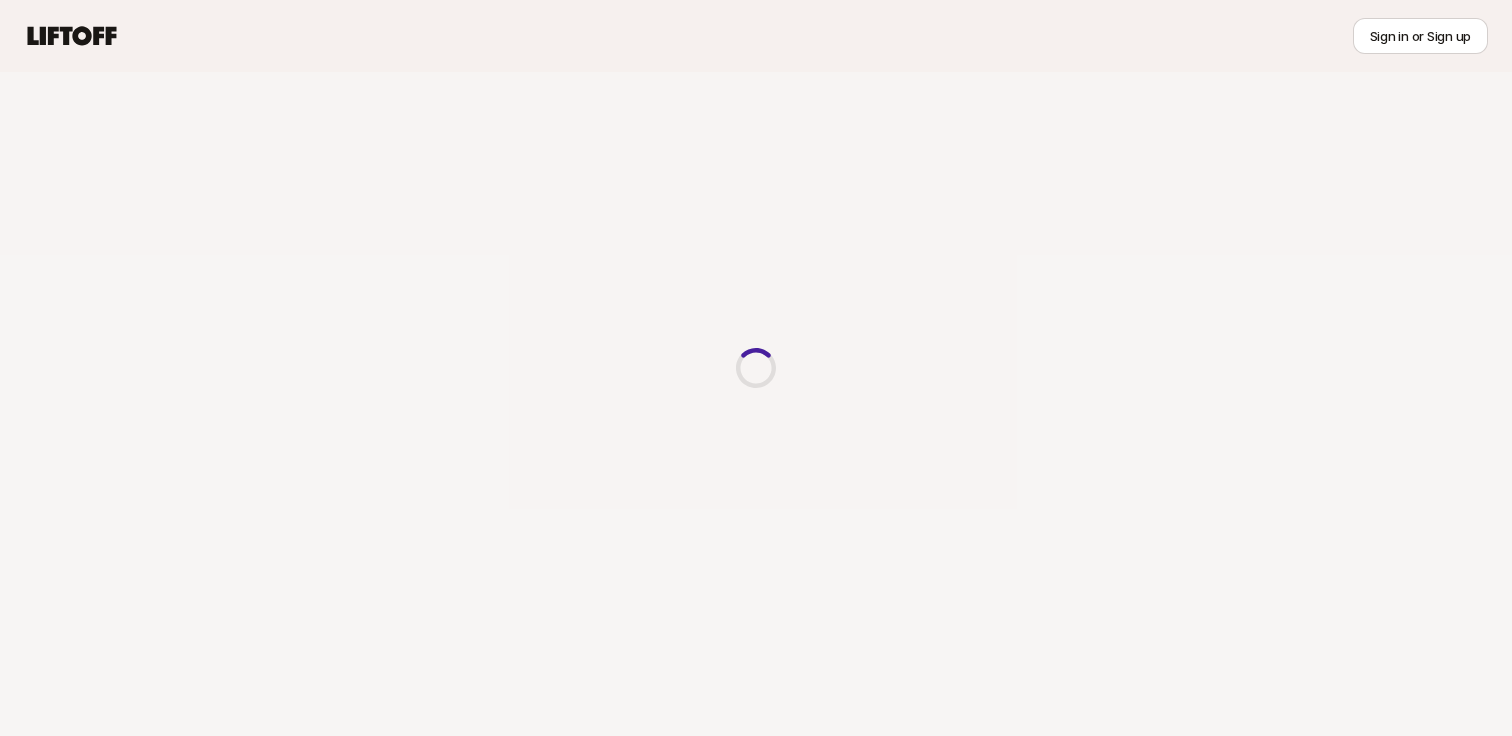 scroll, scrollTop: 0, scrollLeft: 0, axis: both 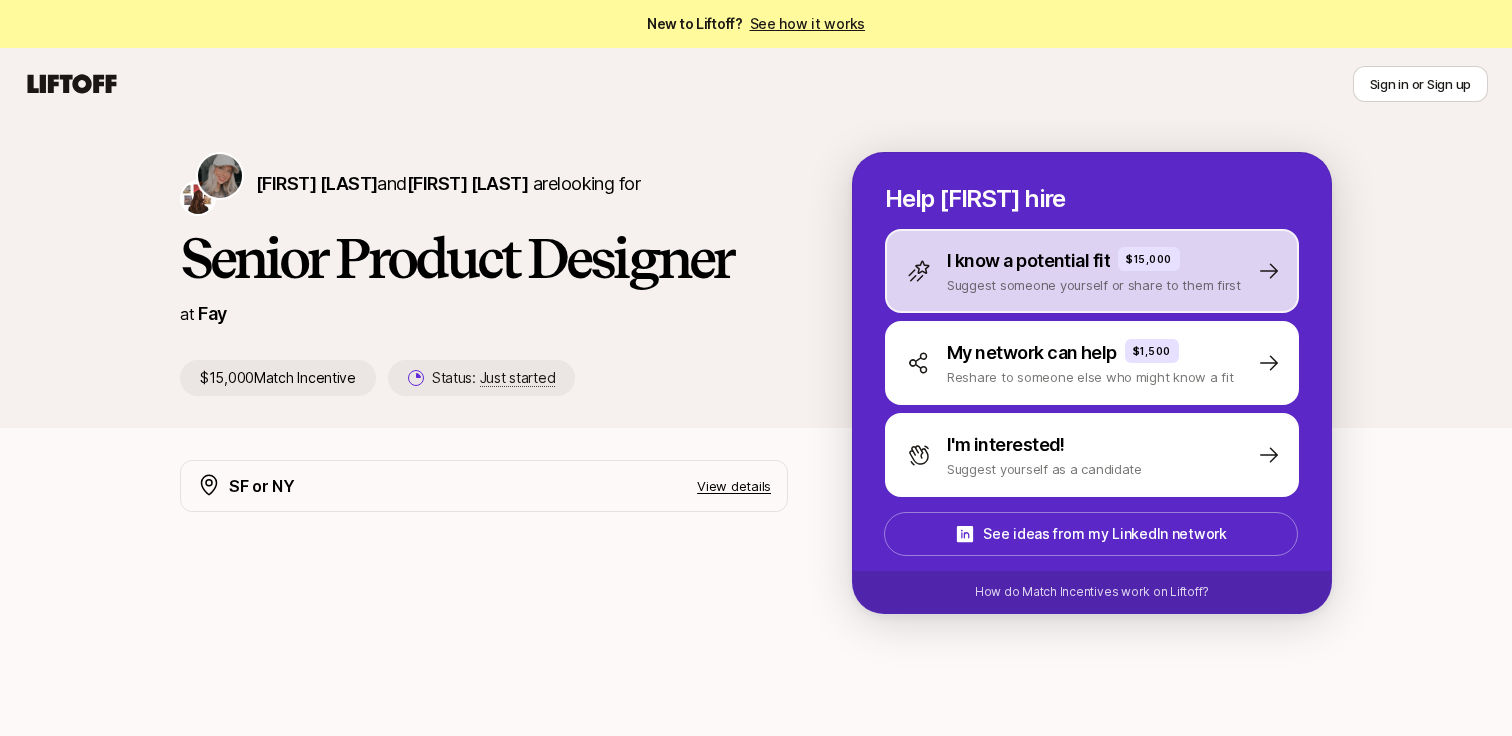 click on "I know a potential fit" at bounding box center [1028, 261] 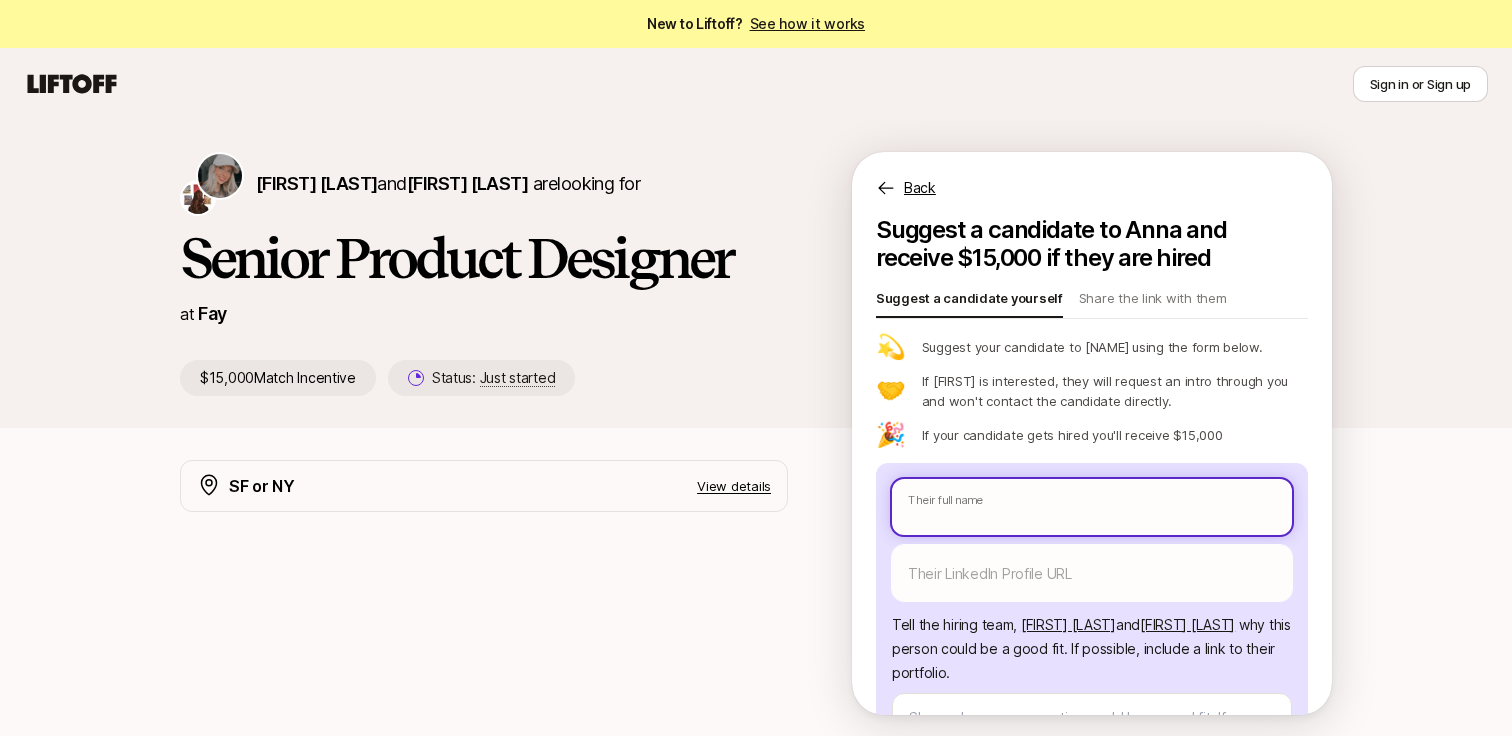 click on "New to Liftoff?   See how it works Sign in or Sign up Sign in or Sign up [FIRST] [LAST]   and  [FIRST] [LAST]   are  looking for Senior Product Designer at Fay $15,000  Match Incentive Status:   Just started Back Suggest a candidate to [FIRST] and receive $15,000 if
they are hired Suggest a candidate yourself Share the link with them 💫 Suggest your candidate to [FIRST] using the form below. 🤝 If [FIRST] is interested, they will request an intro through you and won't contact the candidate directly. 🎉 If your candidate gets hired you'll receive $15,000 Their full name   We'll use   as their preferred name.   Change Their preferred name   Their LinkedIn Profile URL   Tell the hiring team,   [FIRST] [LAST]  and  [FIRST] [LAST]   why this person could be a good fit . If possible, include a link to their portfolio. How do you know them? Send to [FIRST]   You’ll need to log in or sign up to send a suggestion SF or NY View details We're looking for an exceptional  Senior Product Designer
The ideal candidate" at bounding box center [756, 368] 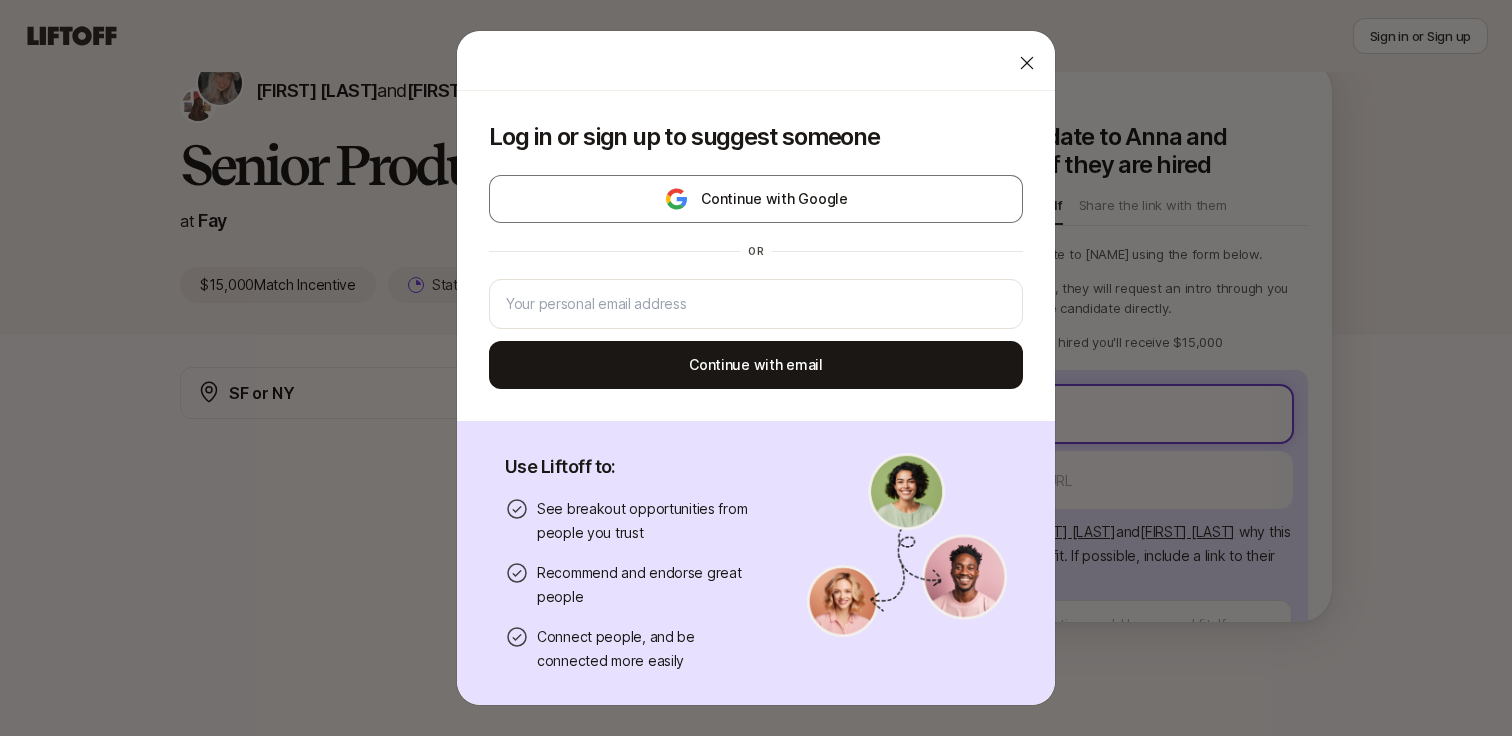 scroll, scrollTop: 121, scrollLeft: 0, axis: vertical 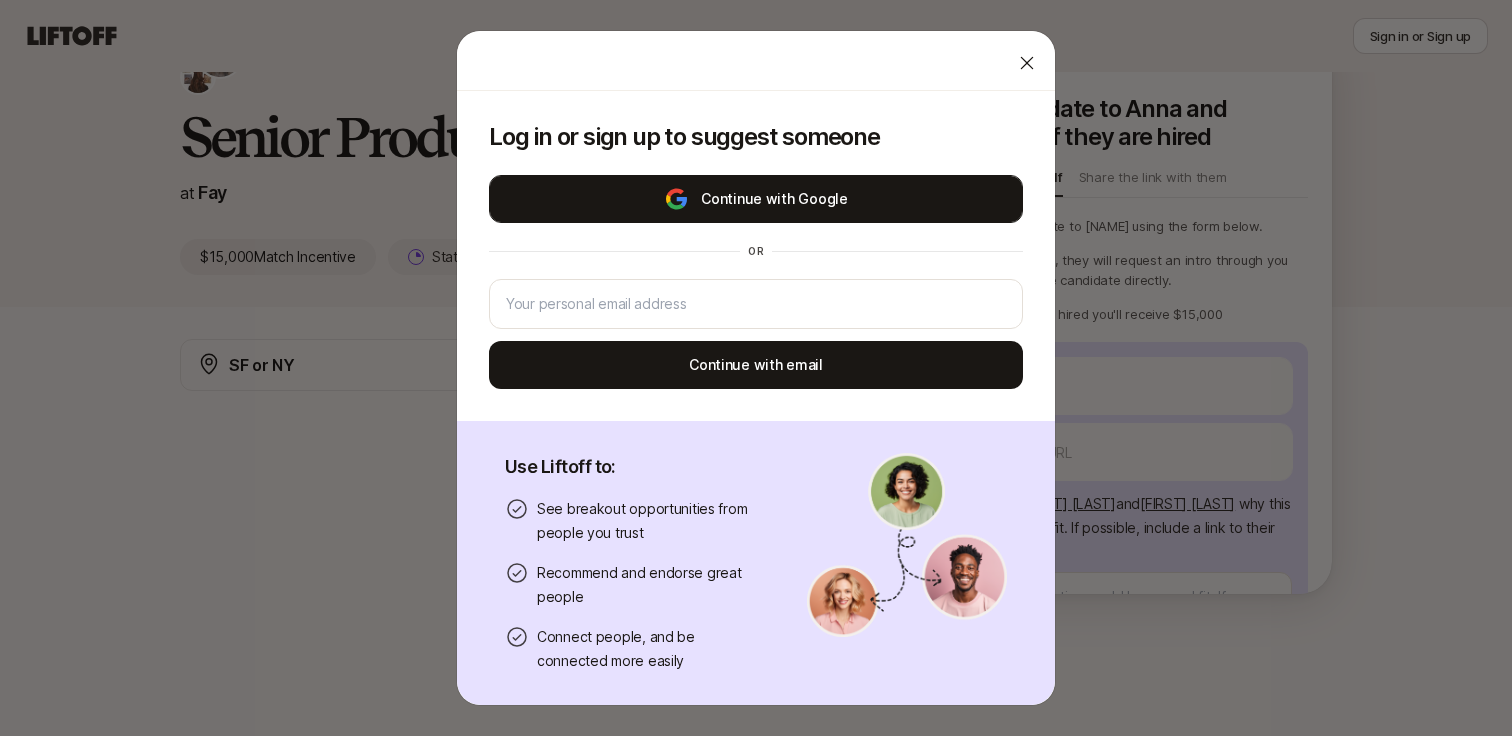 click on "Continue with Google" at bounding box center (756, 199) 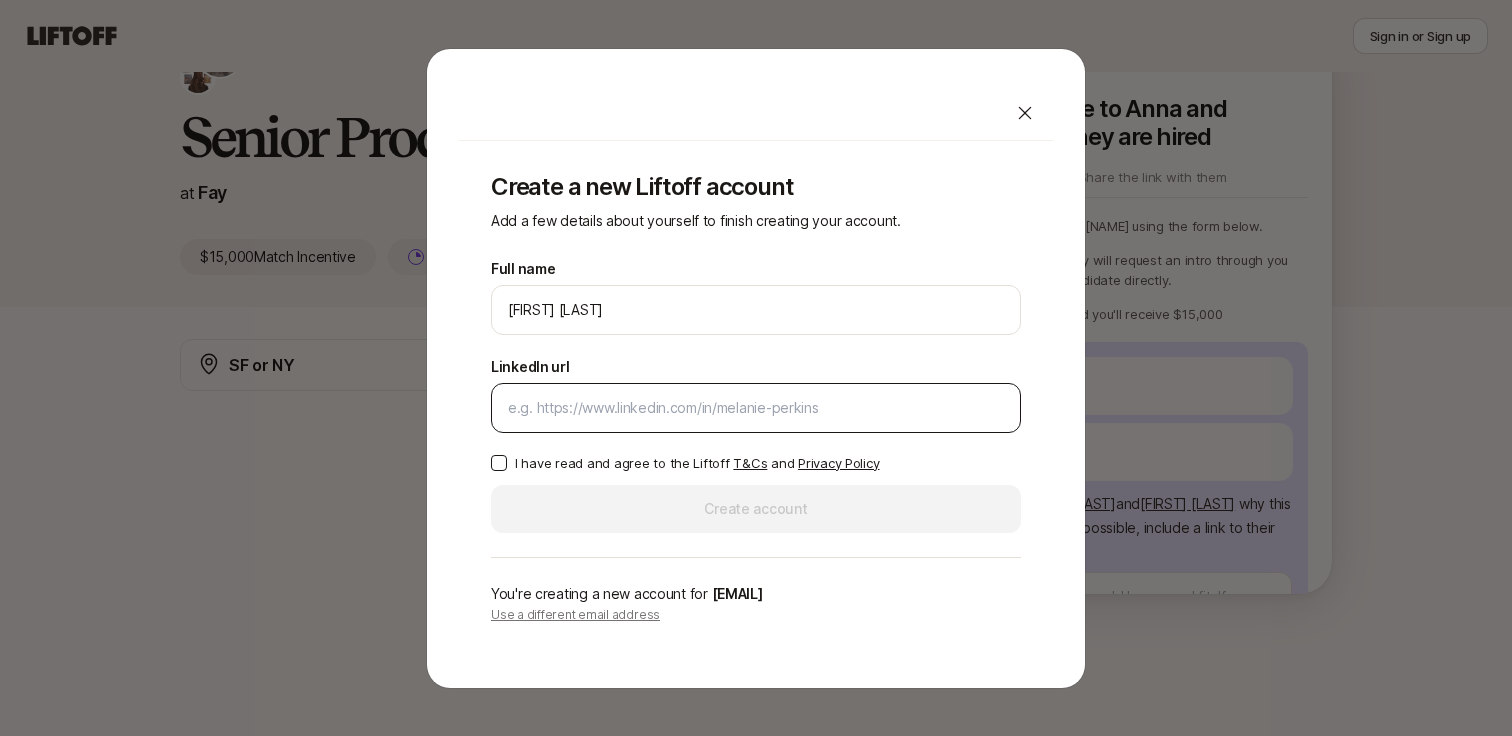 click on "LinkedIn url" at bounding box center [756, 408] 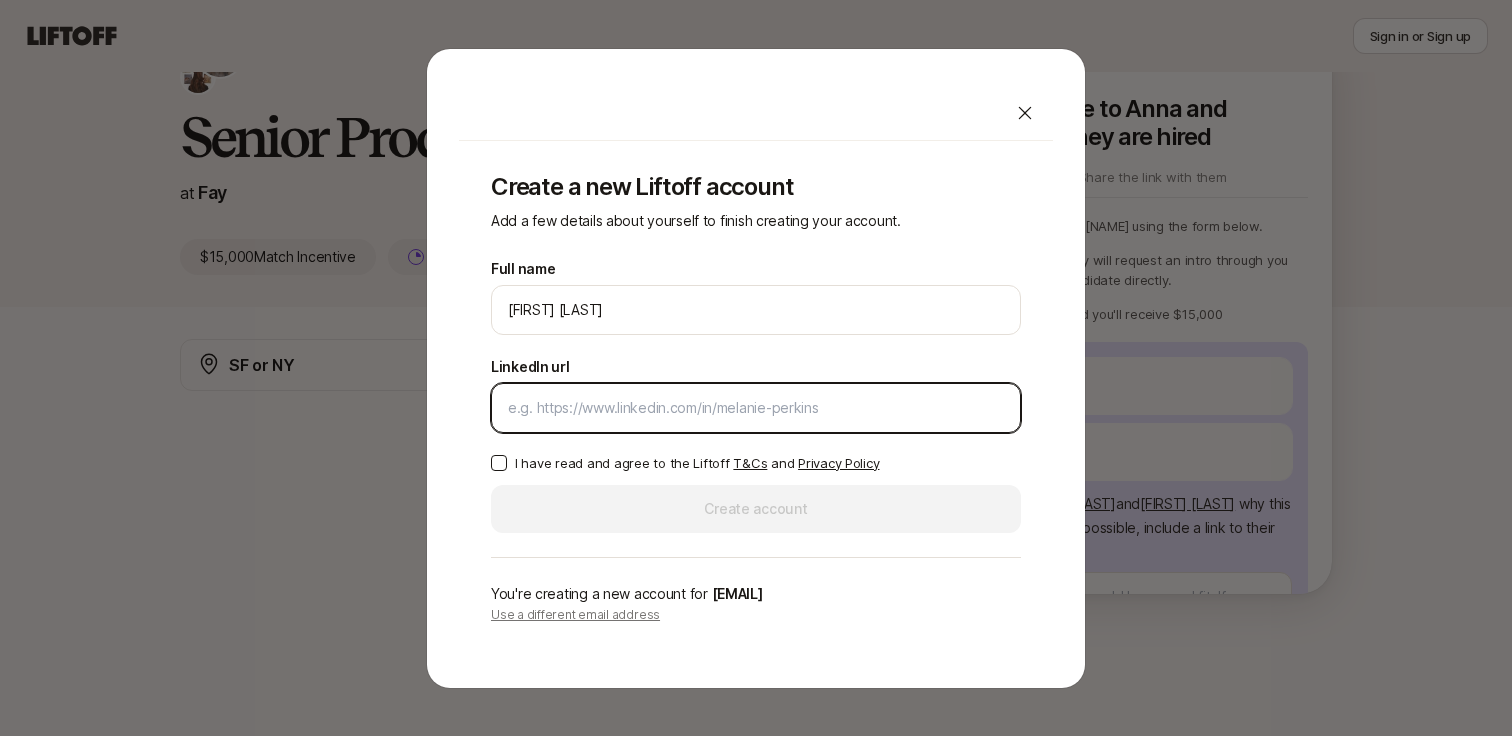 type on "x" 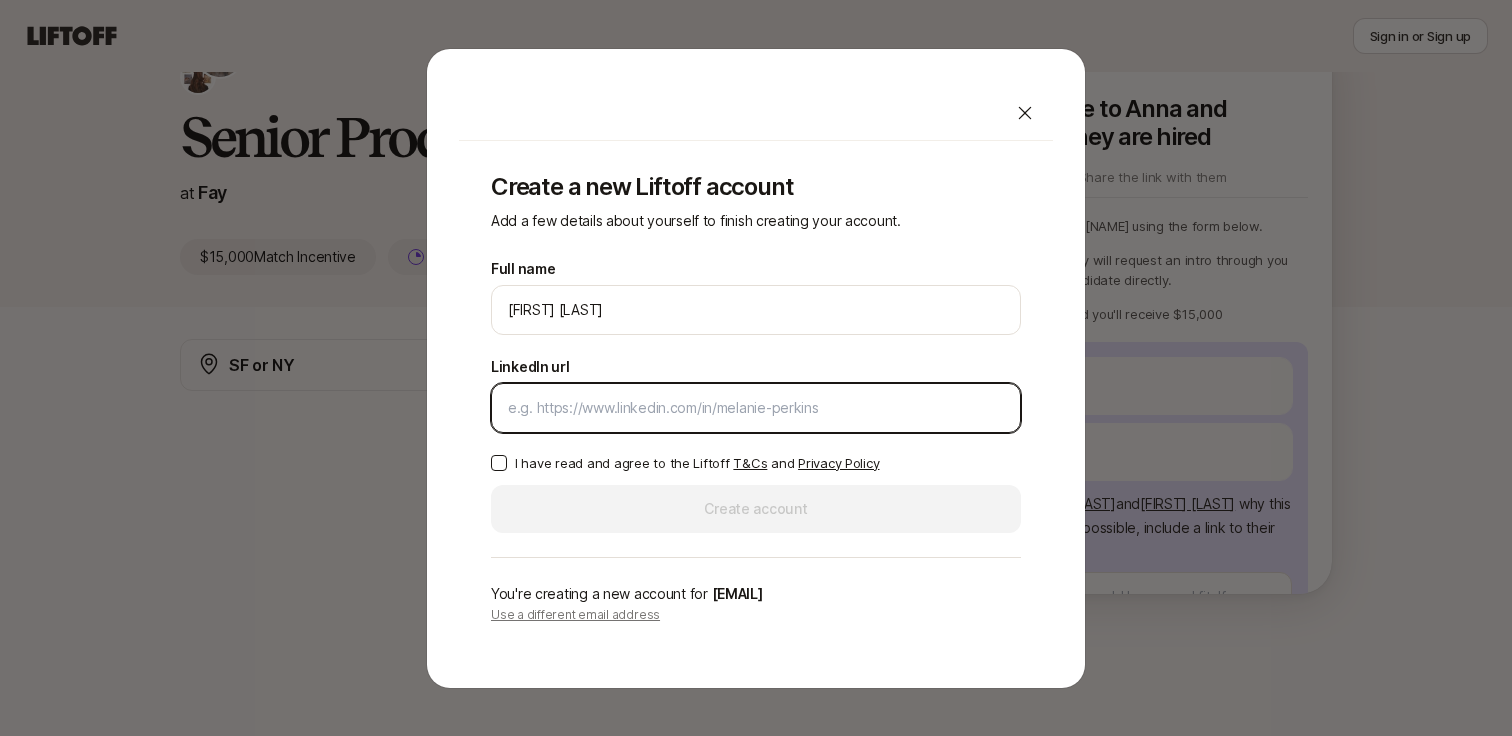 paste on "https://www.linkedin.com/in/[LASTNAME]/" 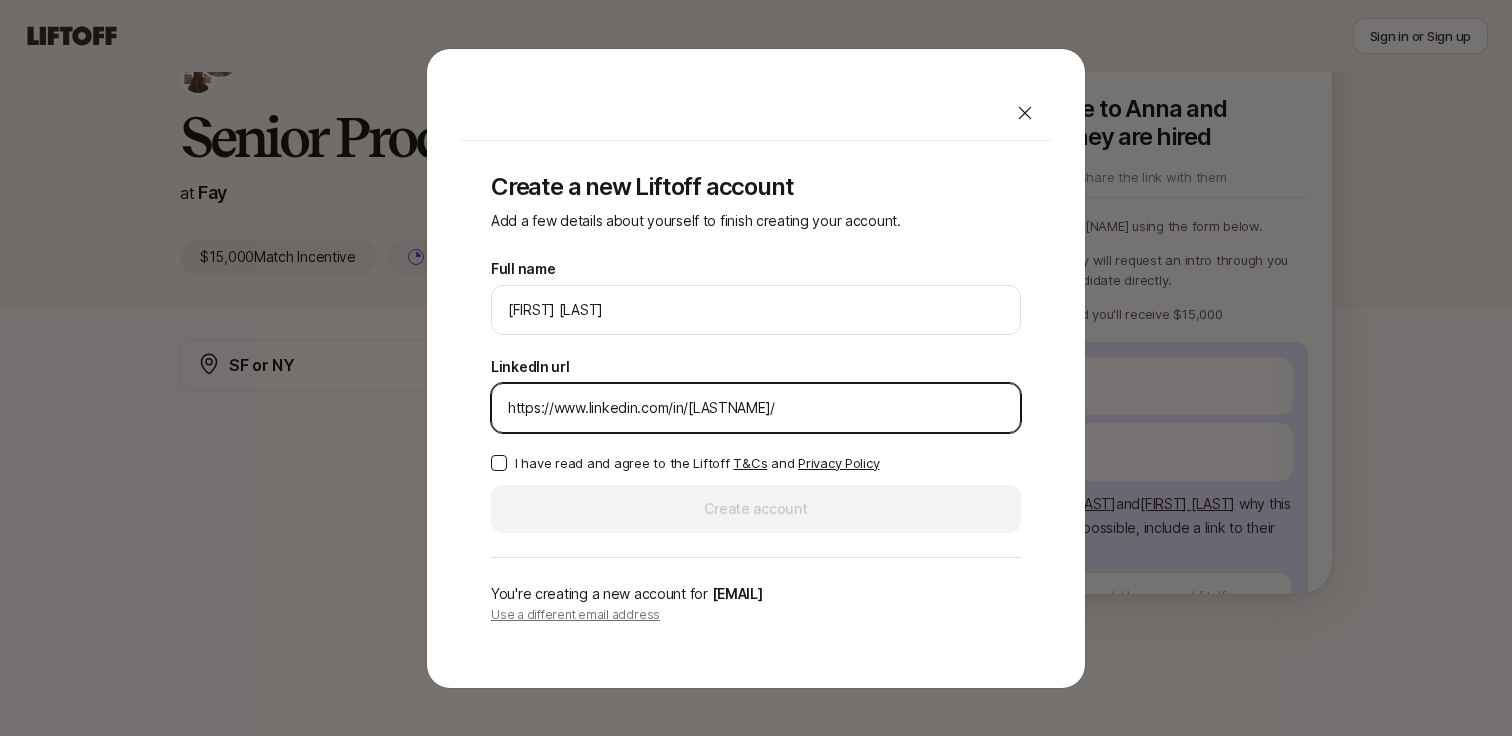 type on "https://www.linkedin.com/in/[LASTNAME]/" 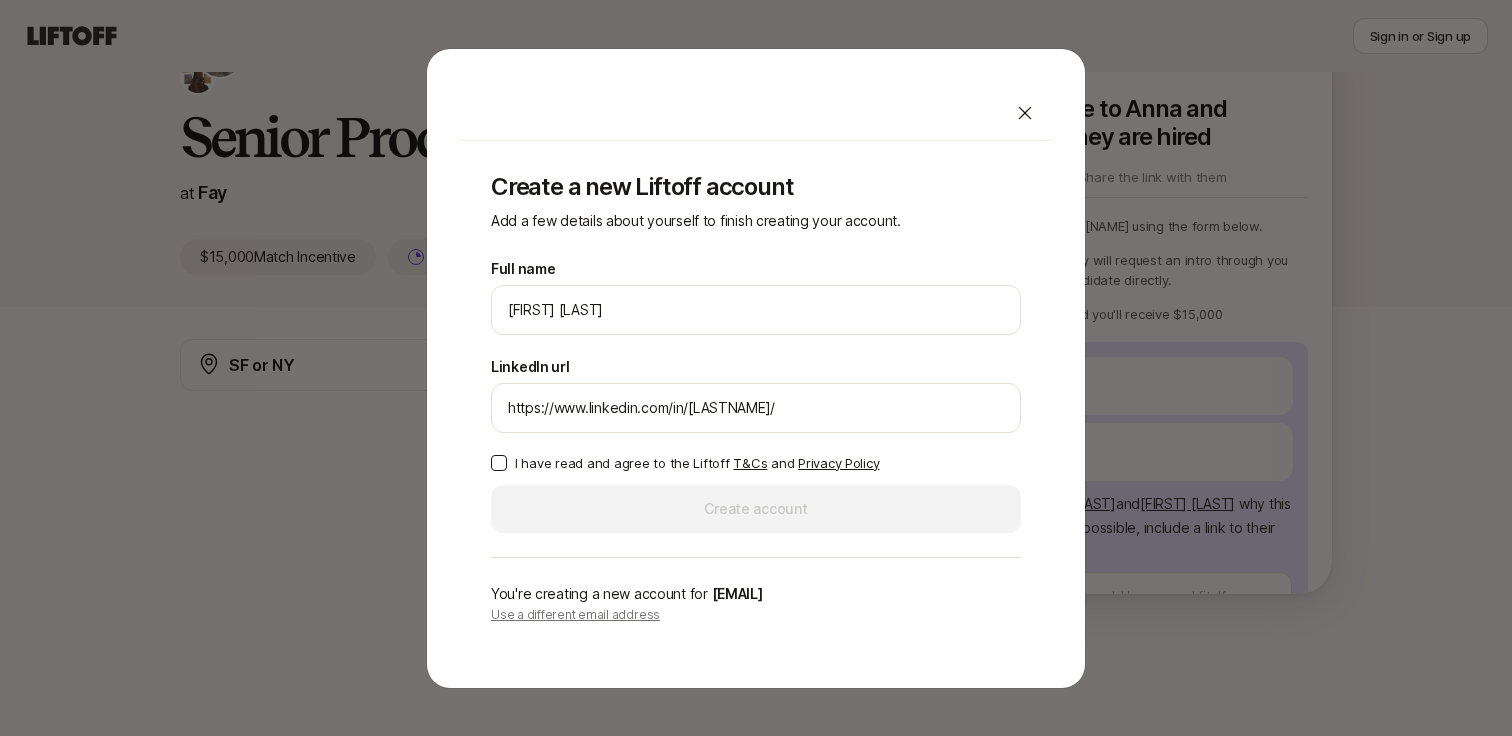 click on "I have read and agree to the Liftoff   T&Cs   and   Privacy Policy" at bounding box center (697, 463) 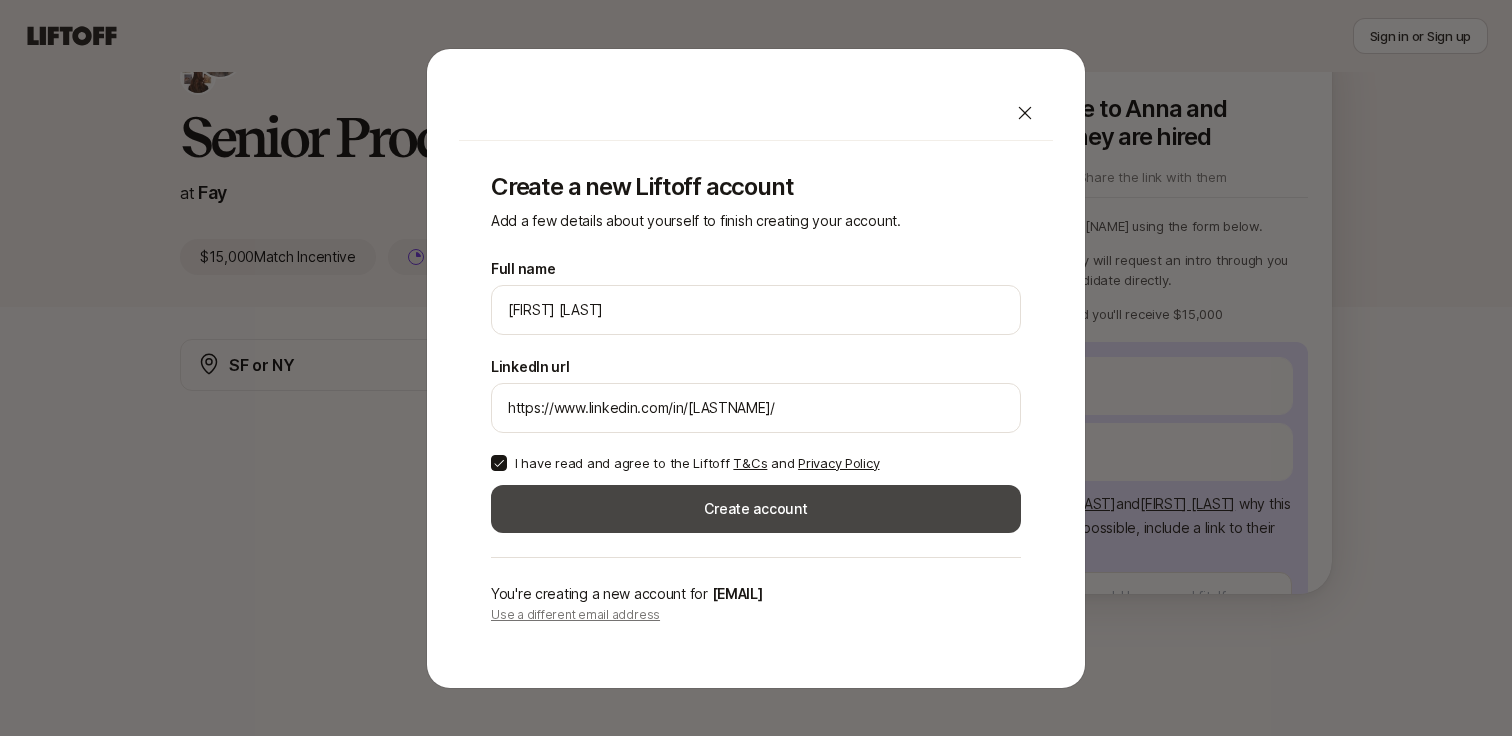 click on "Create account" at bounding box center [756, 509] 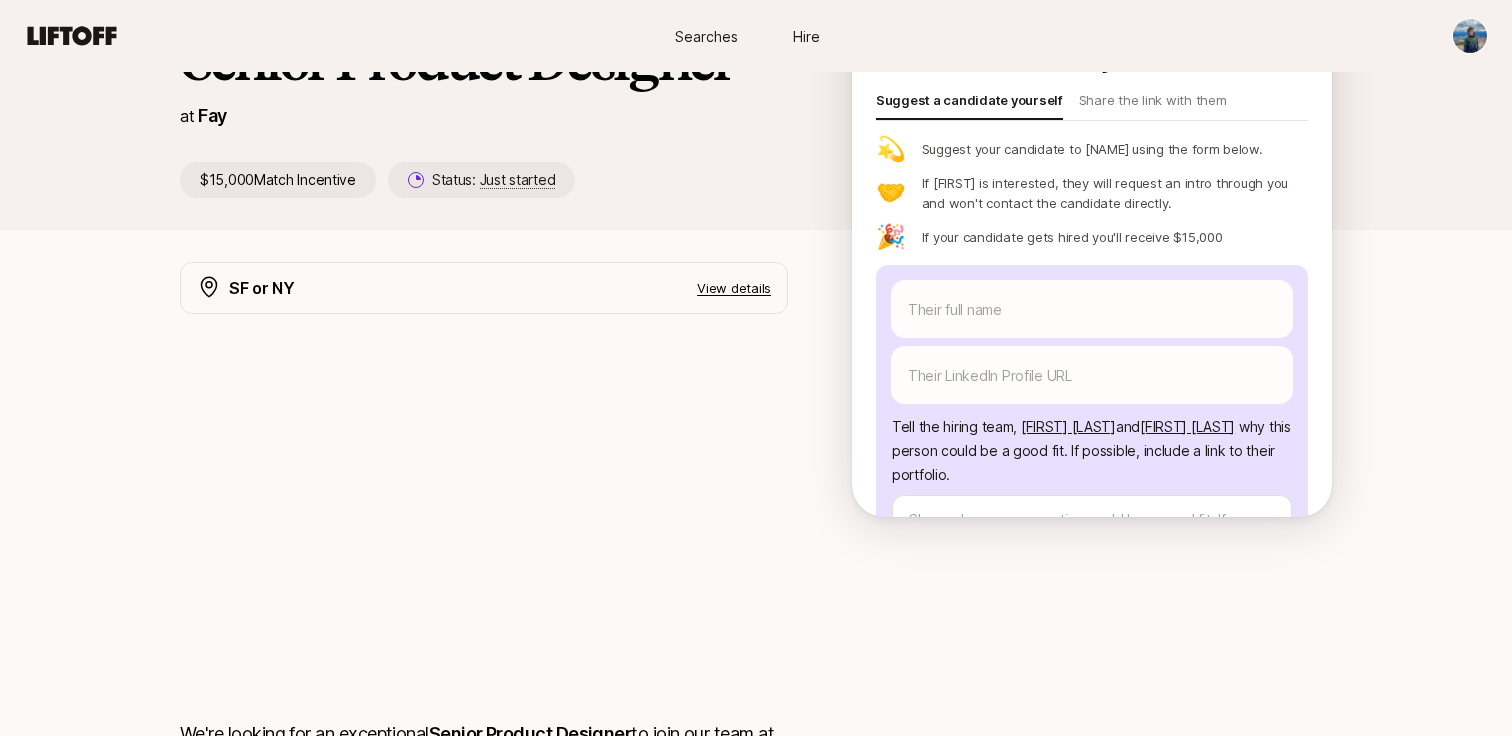scroll, scrollTop: 178, scrollLeft: 0, axis: vertical 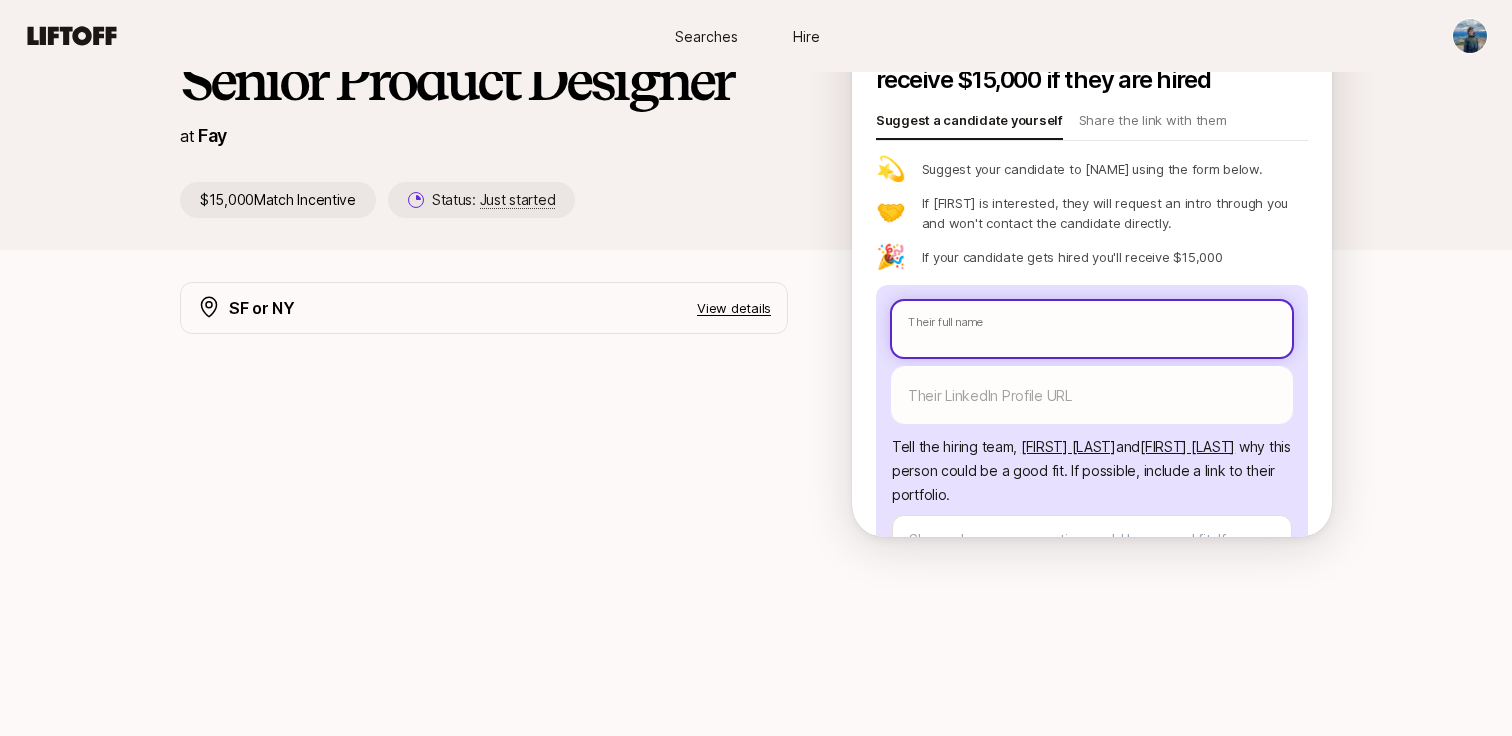 click at bounding box center (1092, 329) 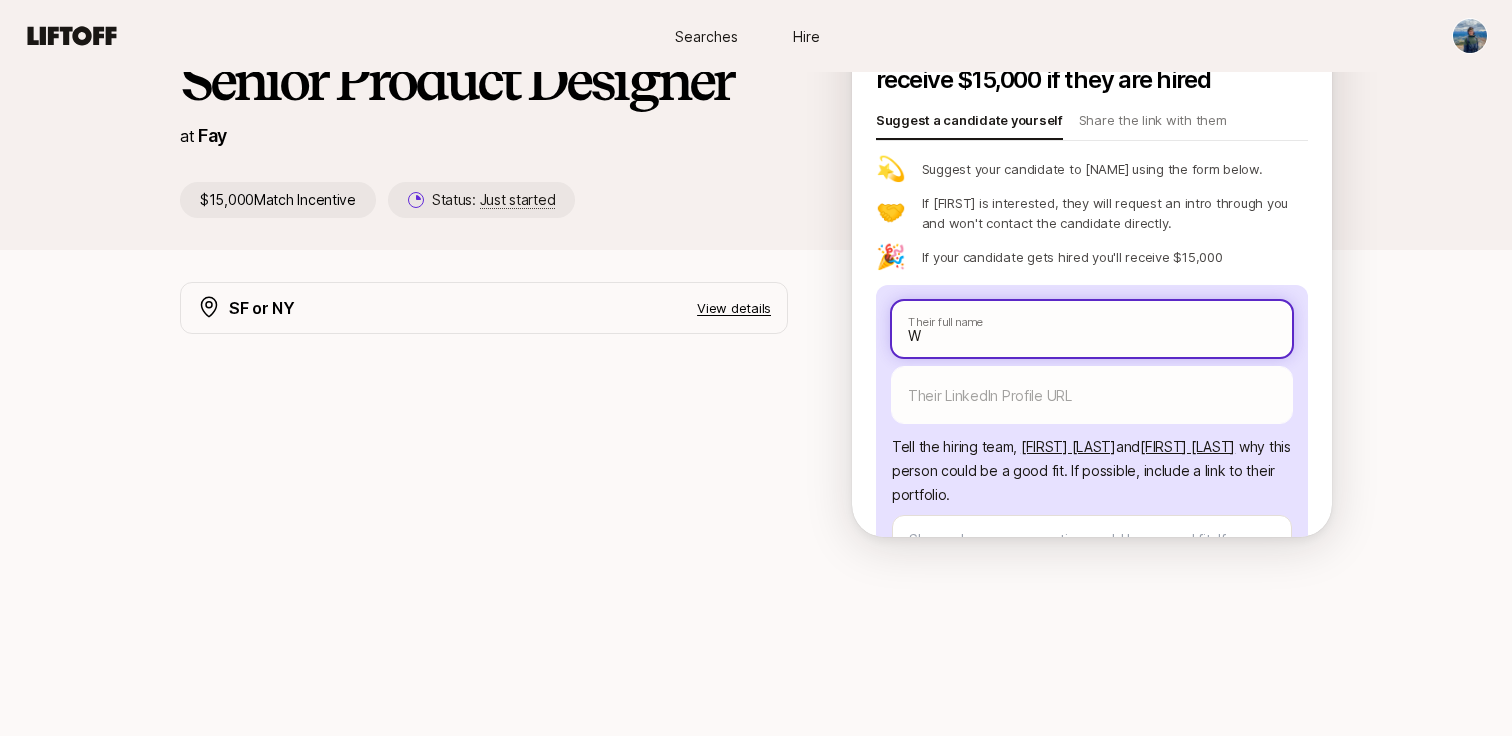 type on "x" 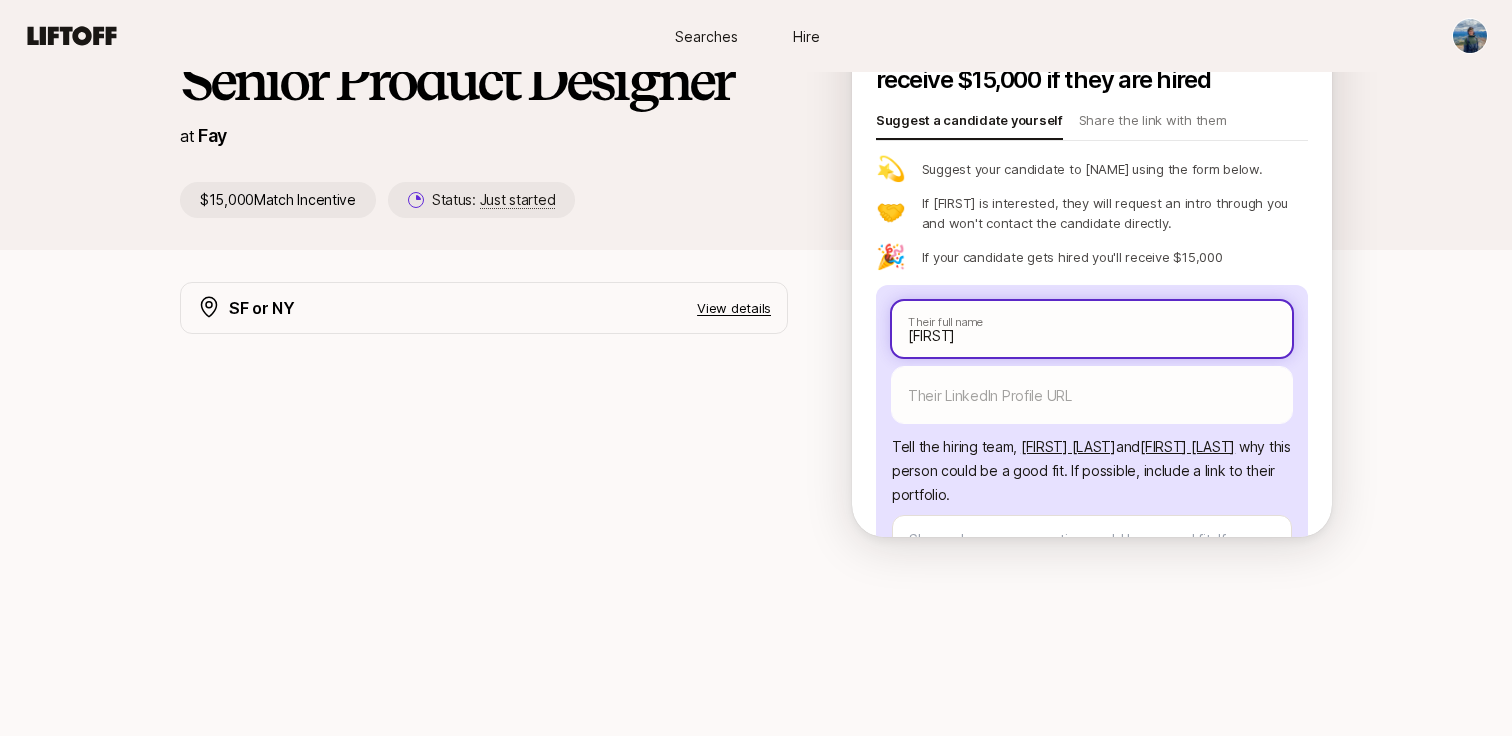 type on "x" 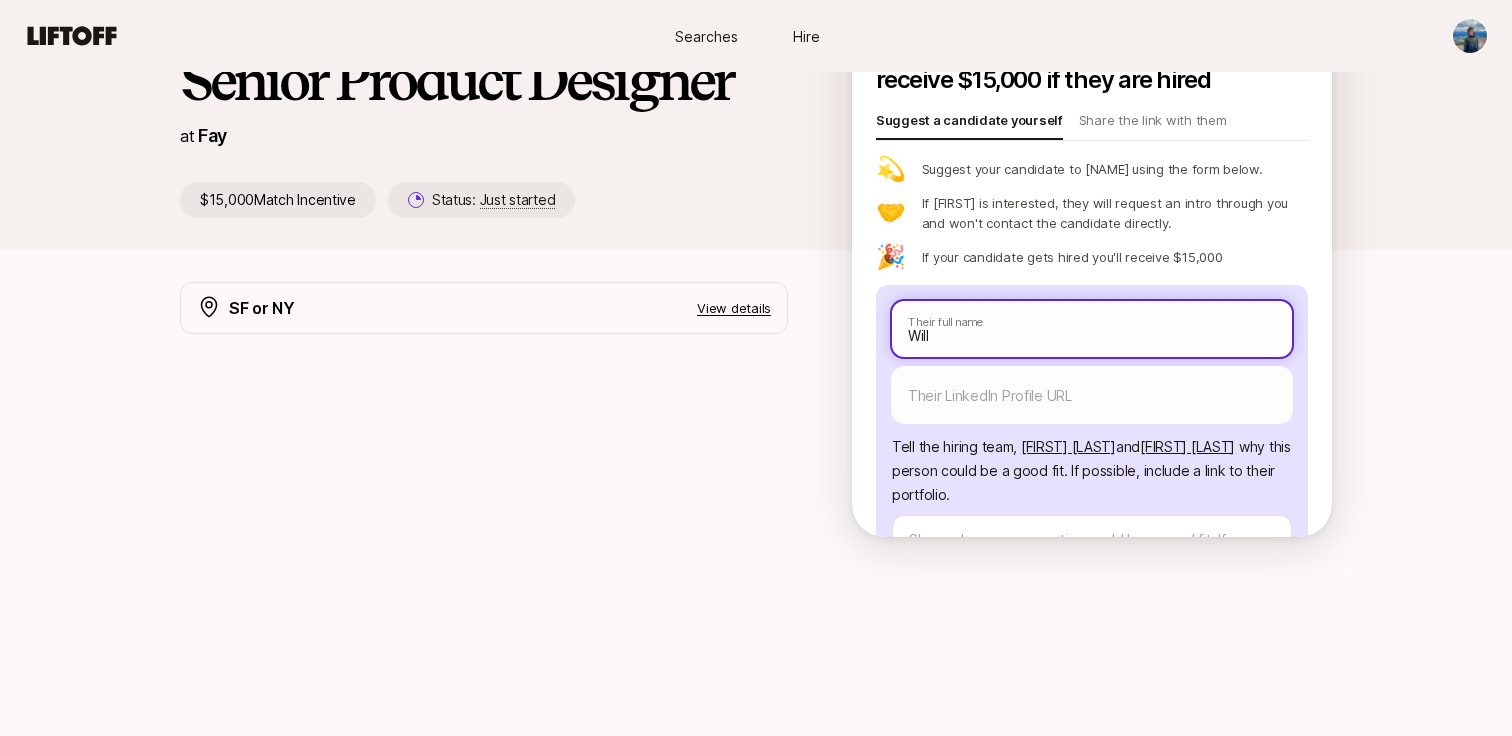 type on "x" 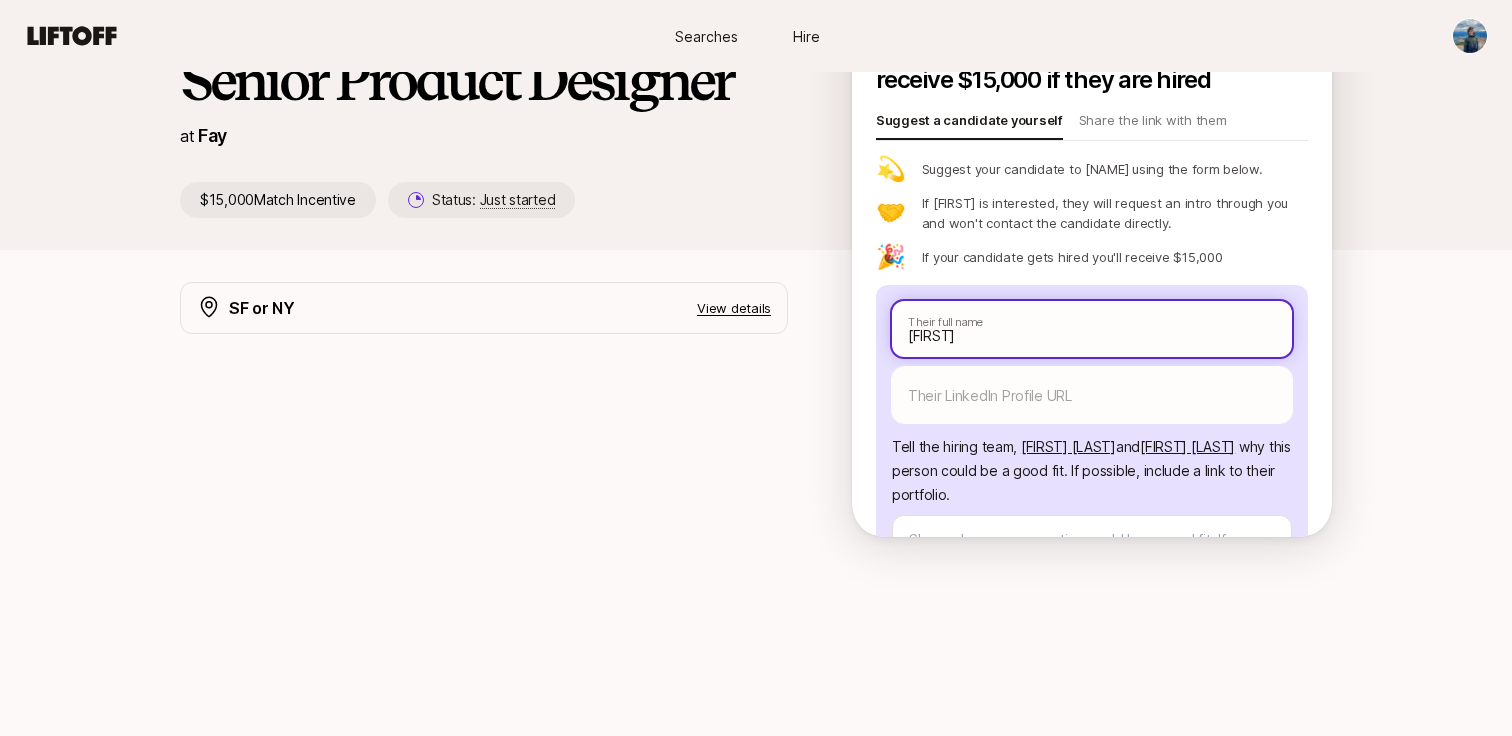 type on "x" 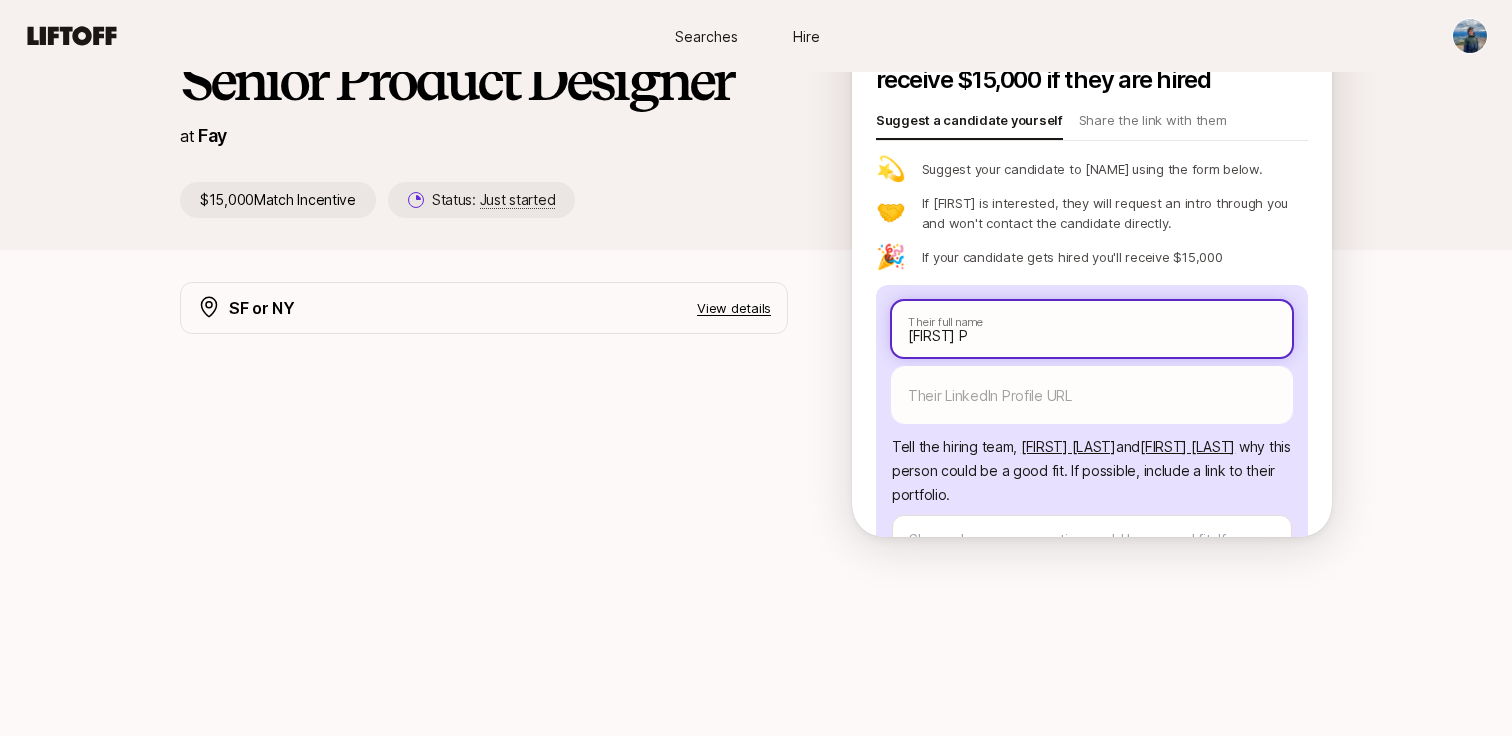 type on "x" 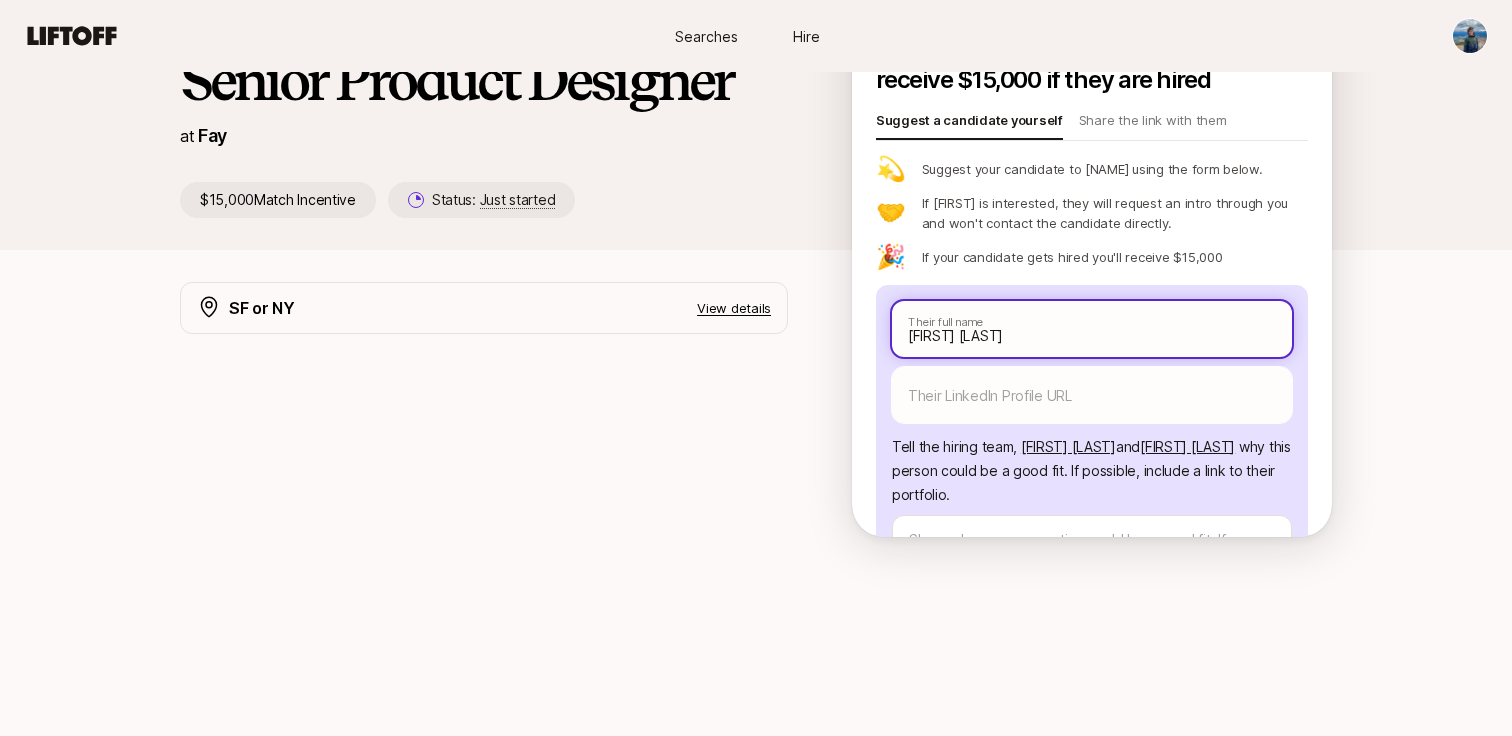 type on "x" 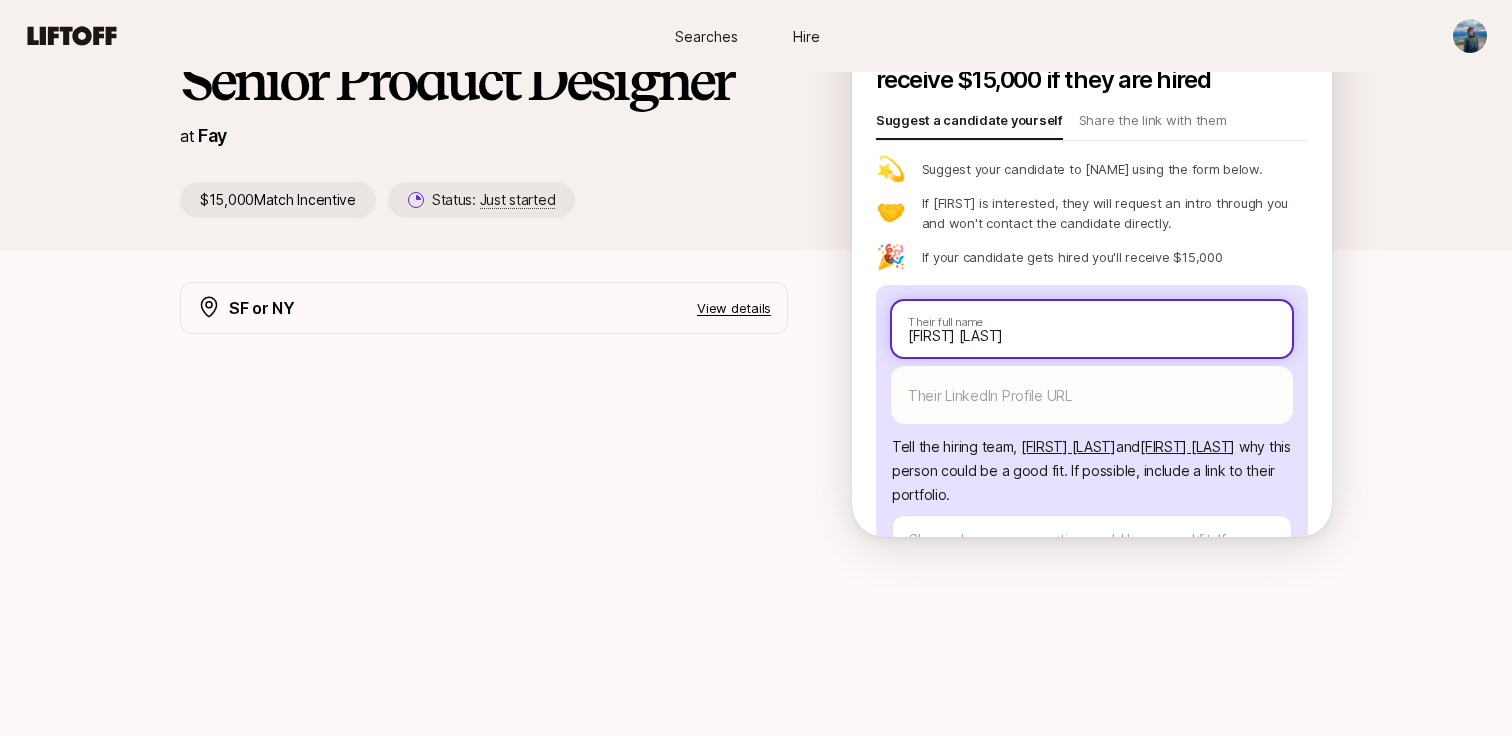 type on "[FIRST] [LAST]" 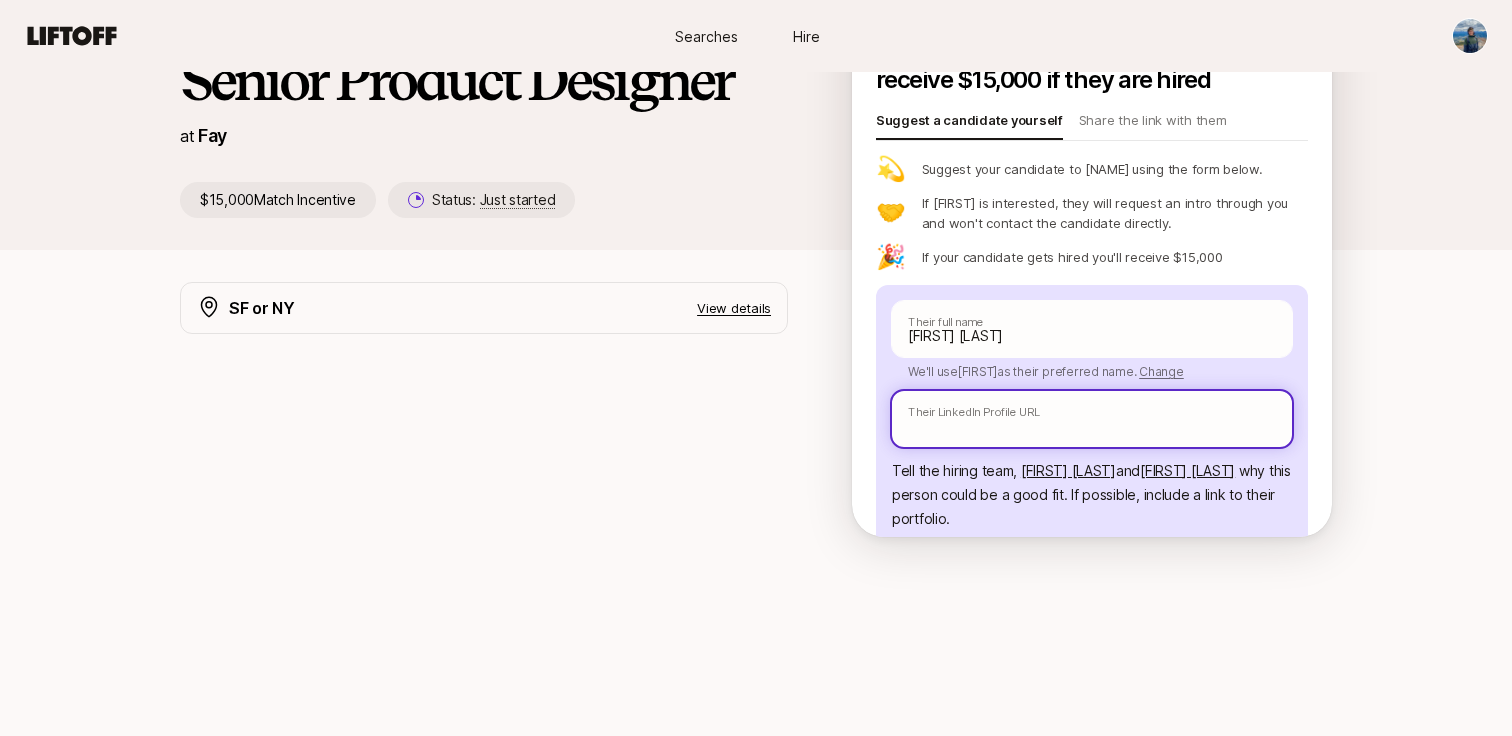 click at bounding box center (1092, 419) 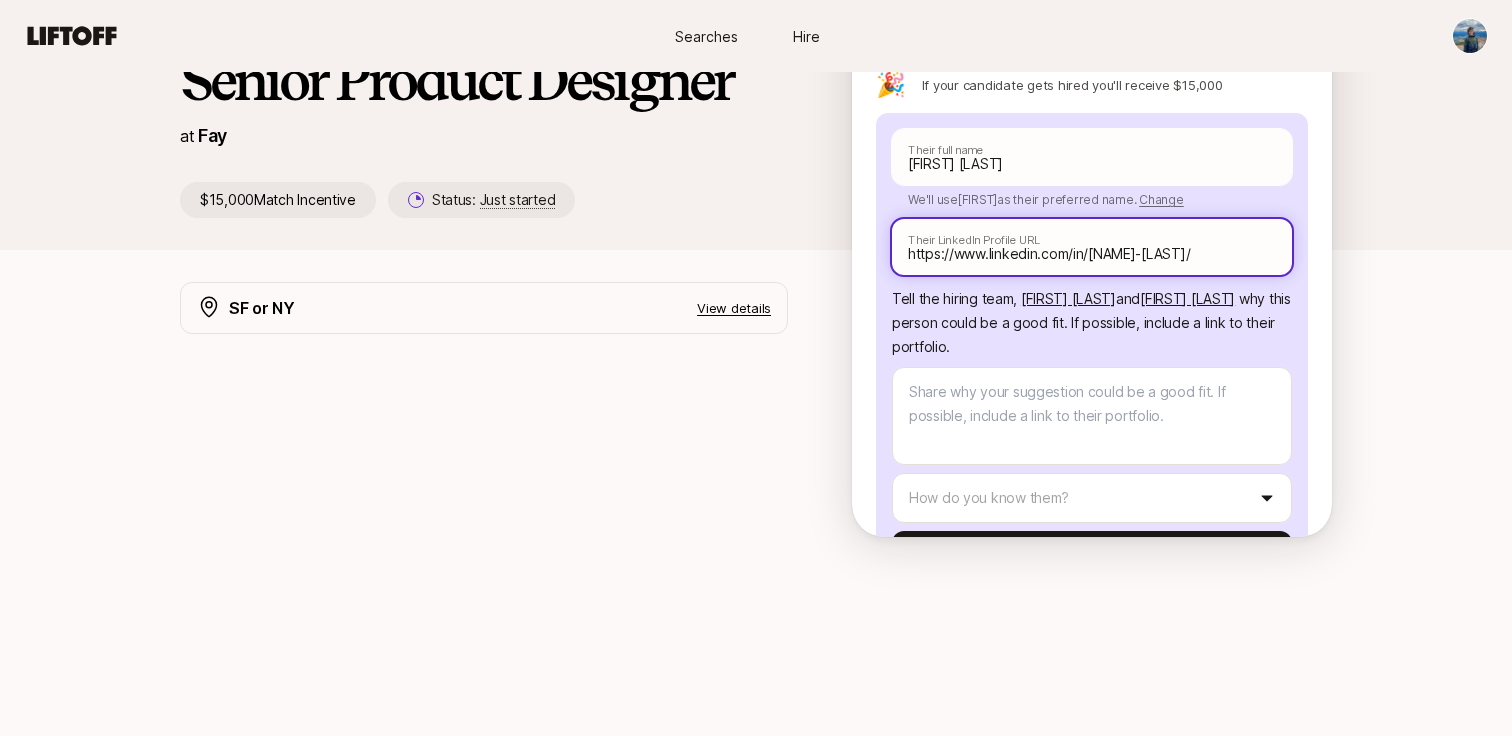 scroll, scrollTop: 178, scrollLeft: 0, axis: vertical 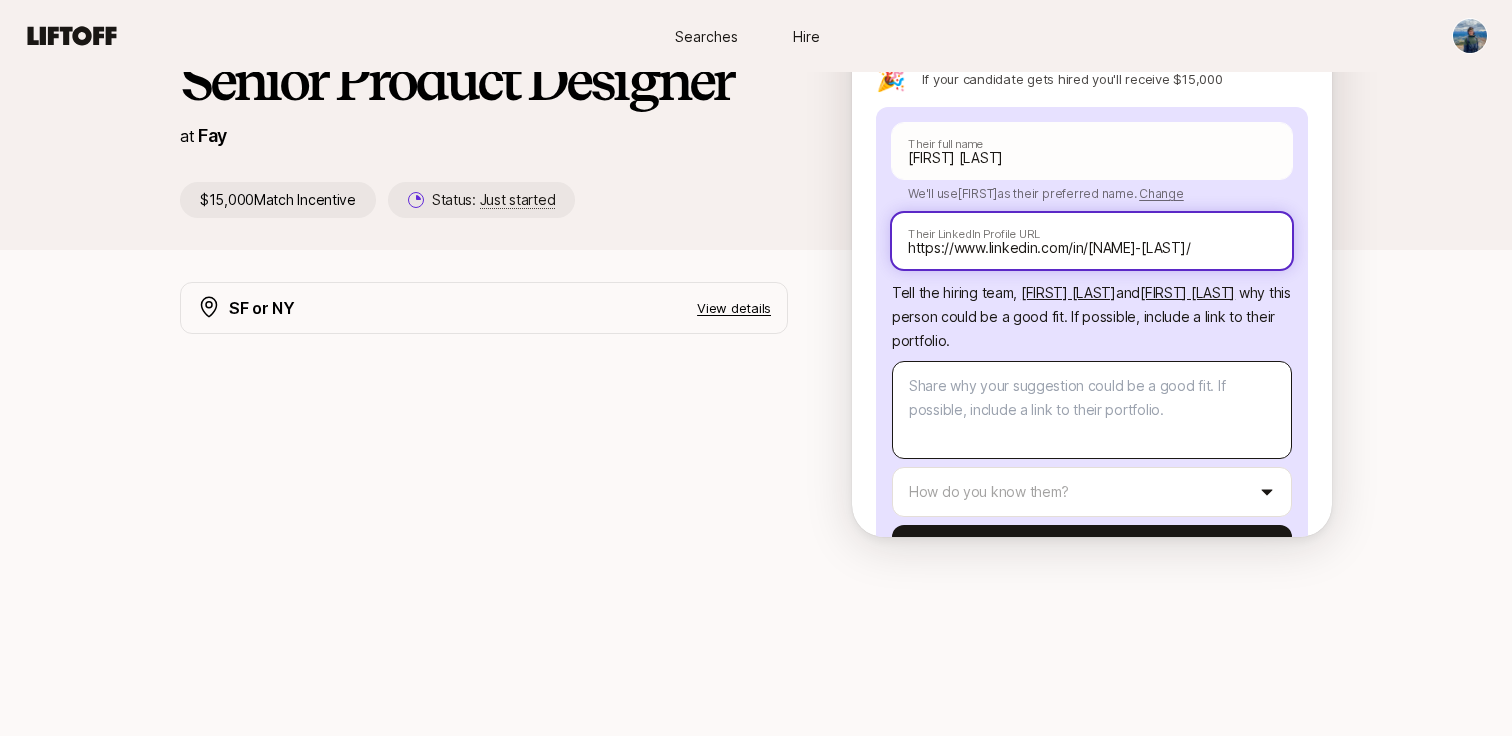 type on "https://www.linkedin.com/in/[NAME]-[LAST]/" 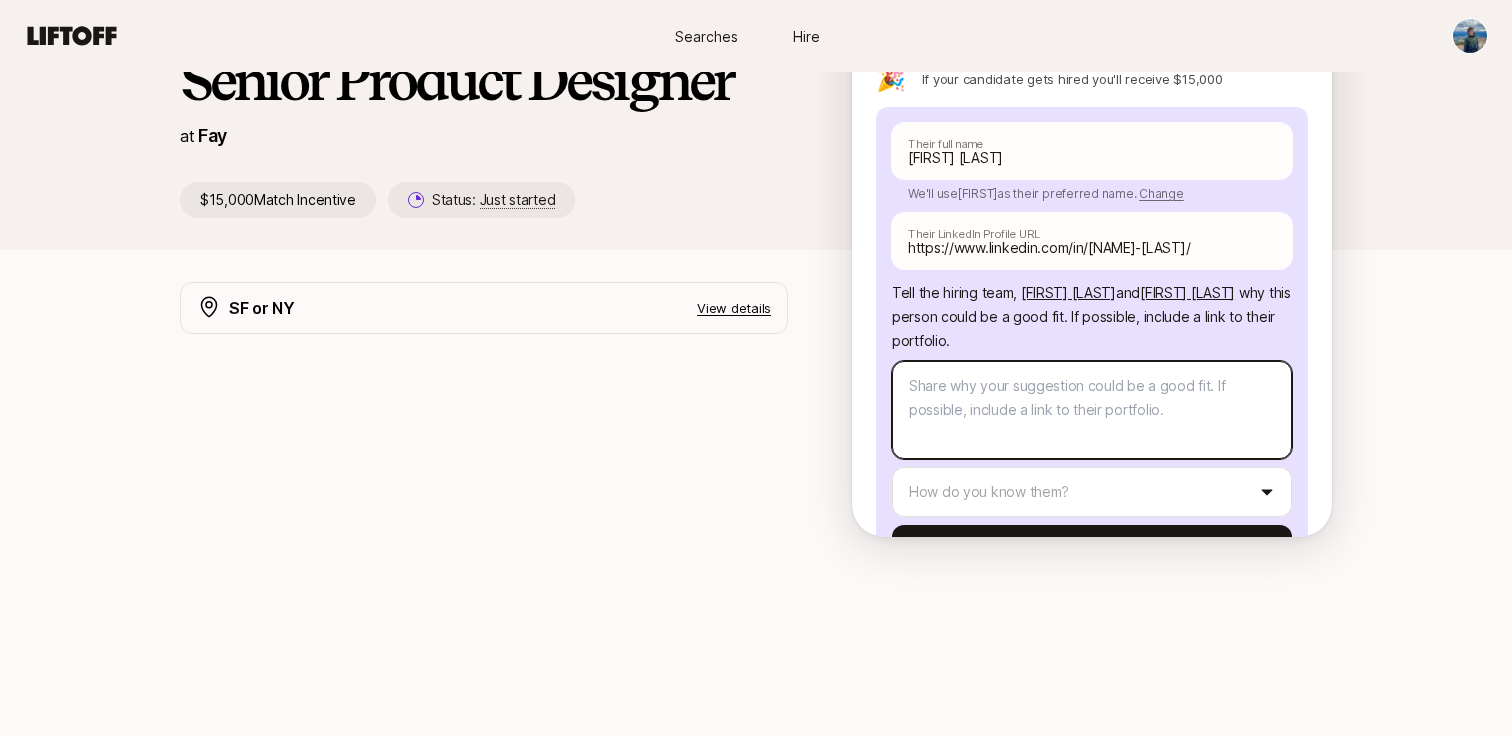 click at bounding box center (1092, 410) 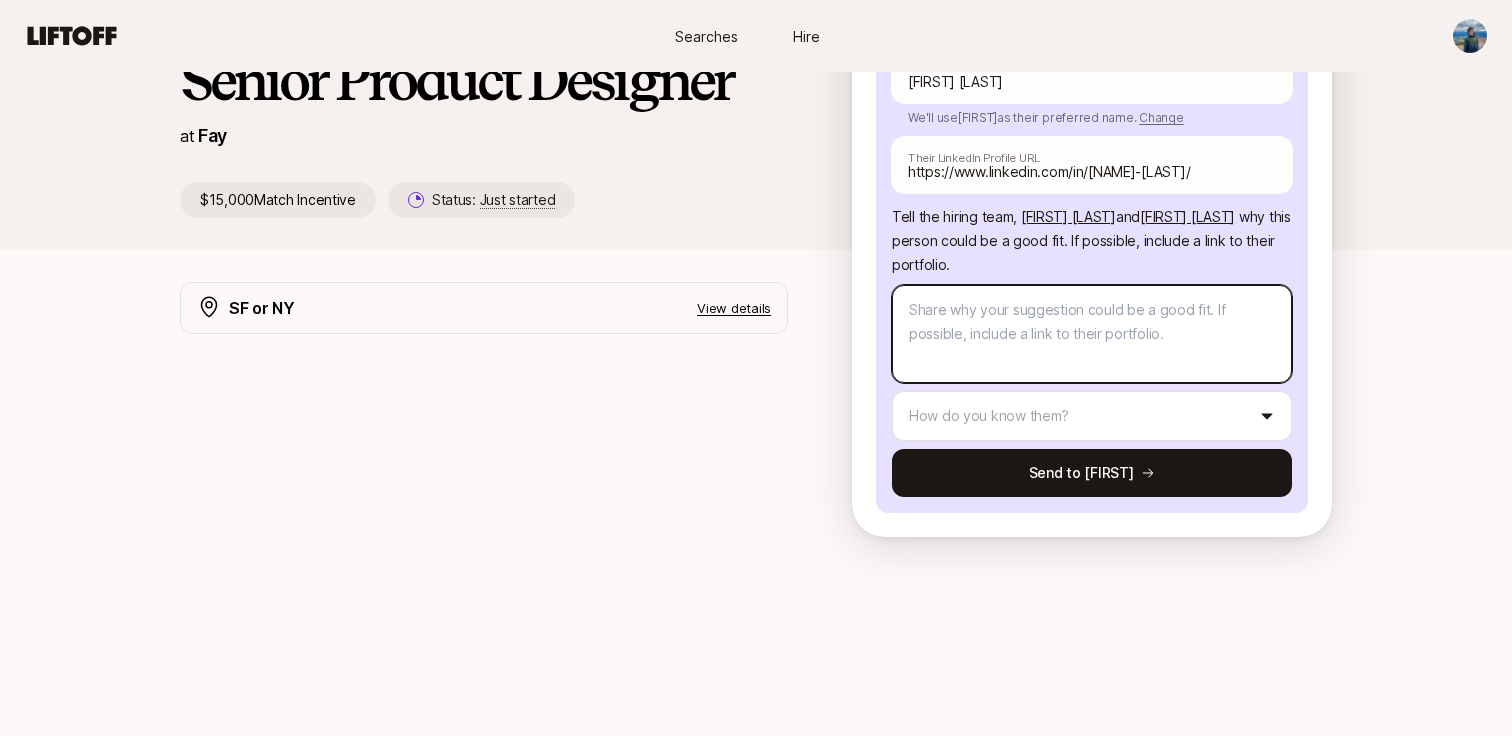 type on "x" 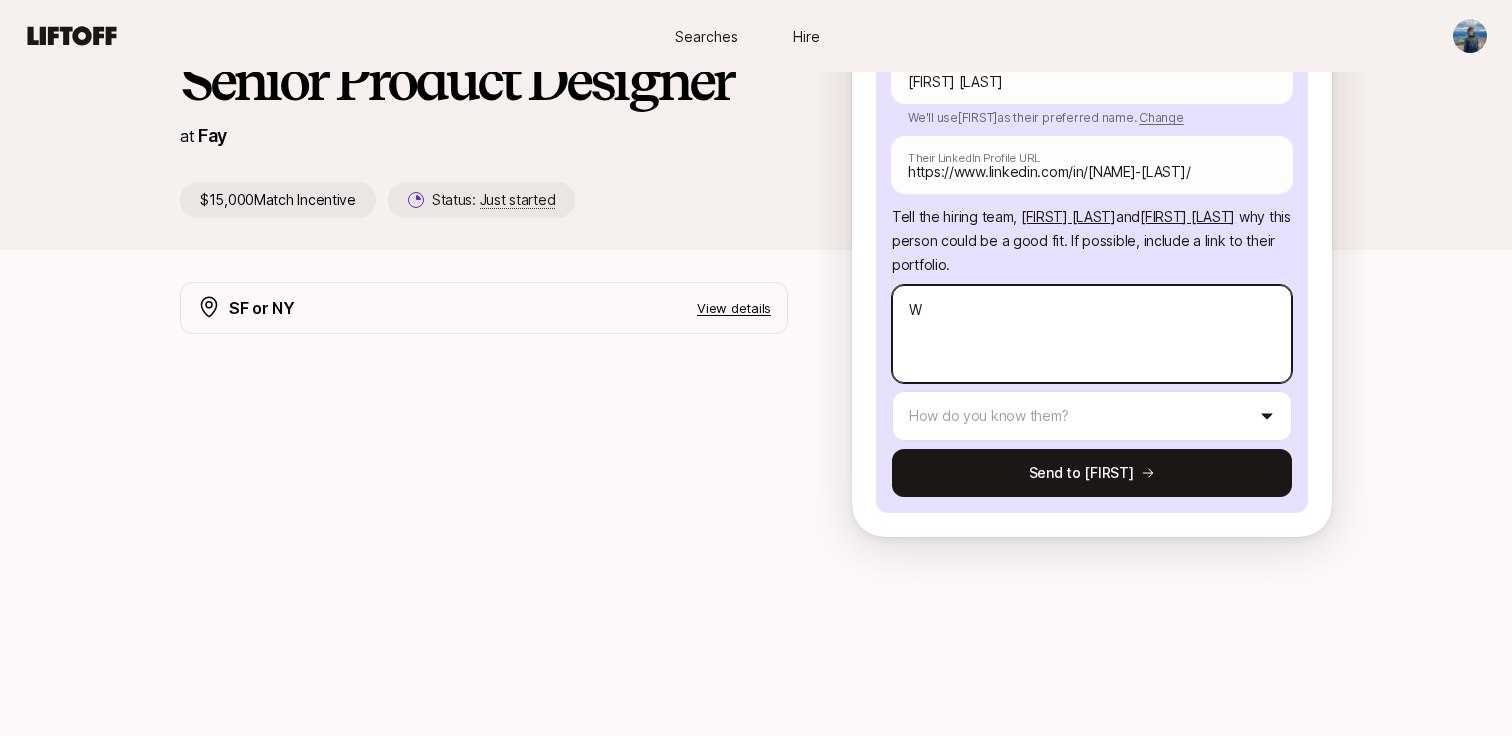 type on "x" 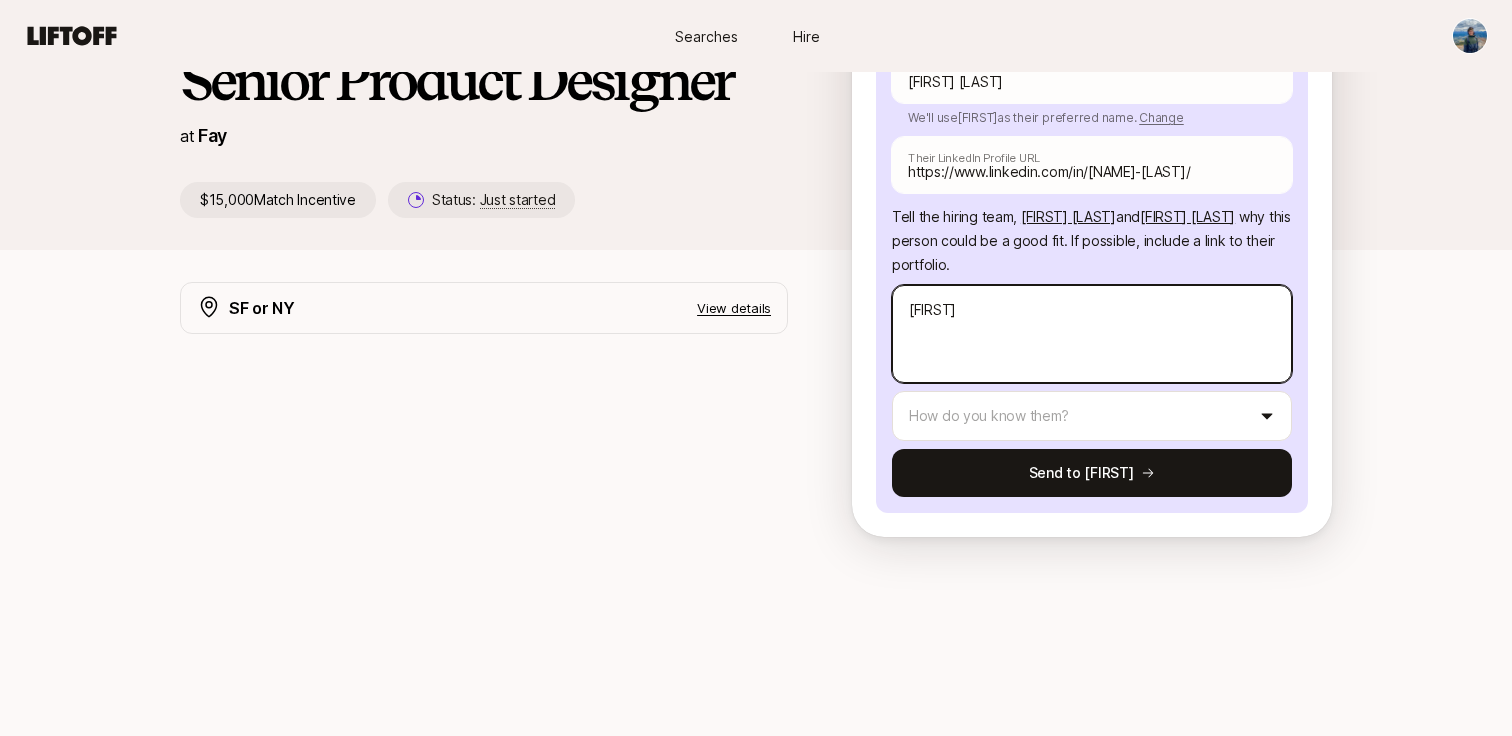 type on "x" 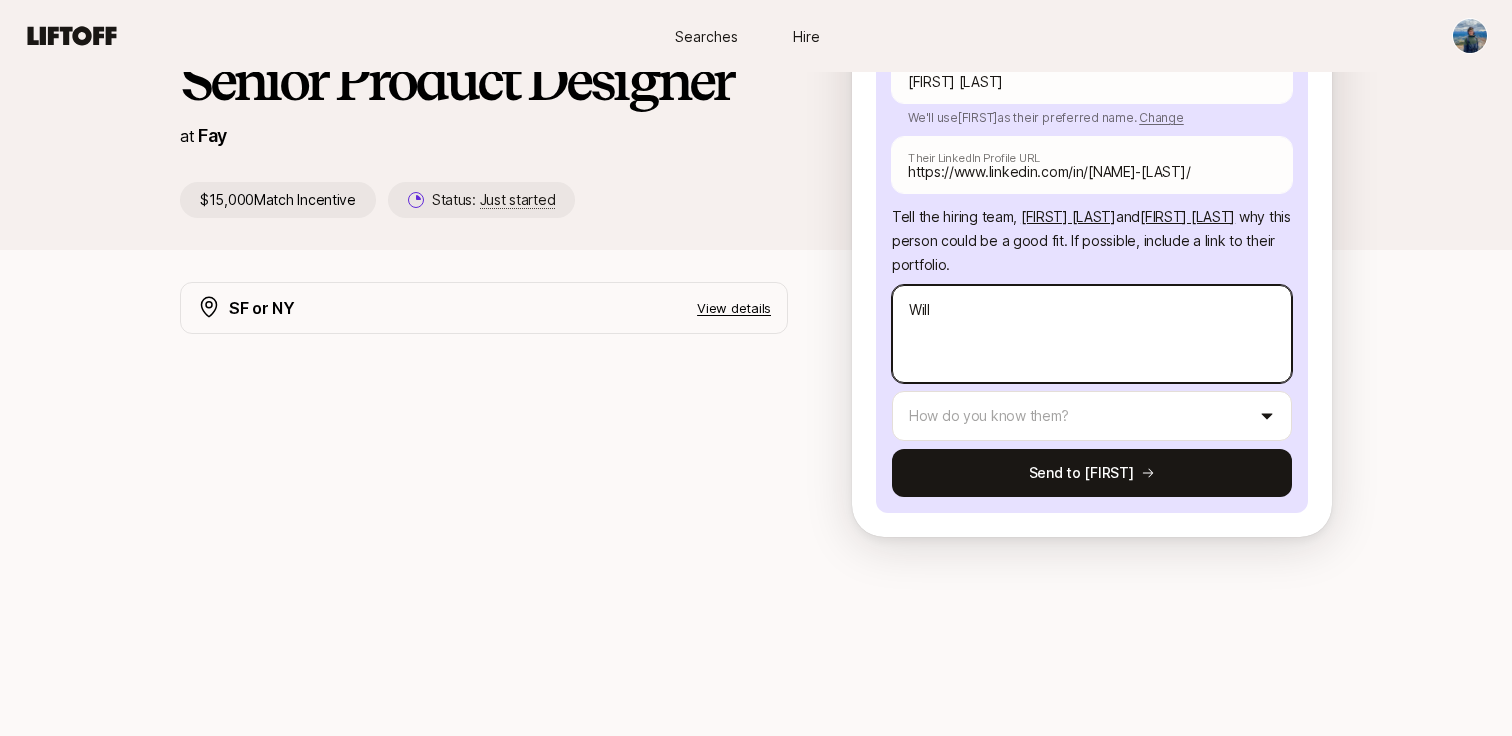 type on "x" 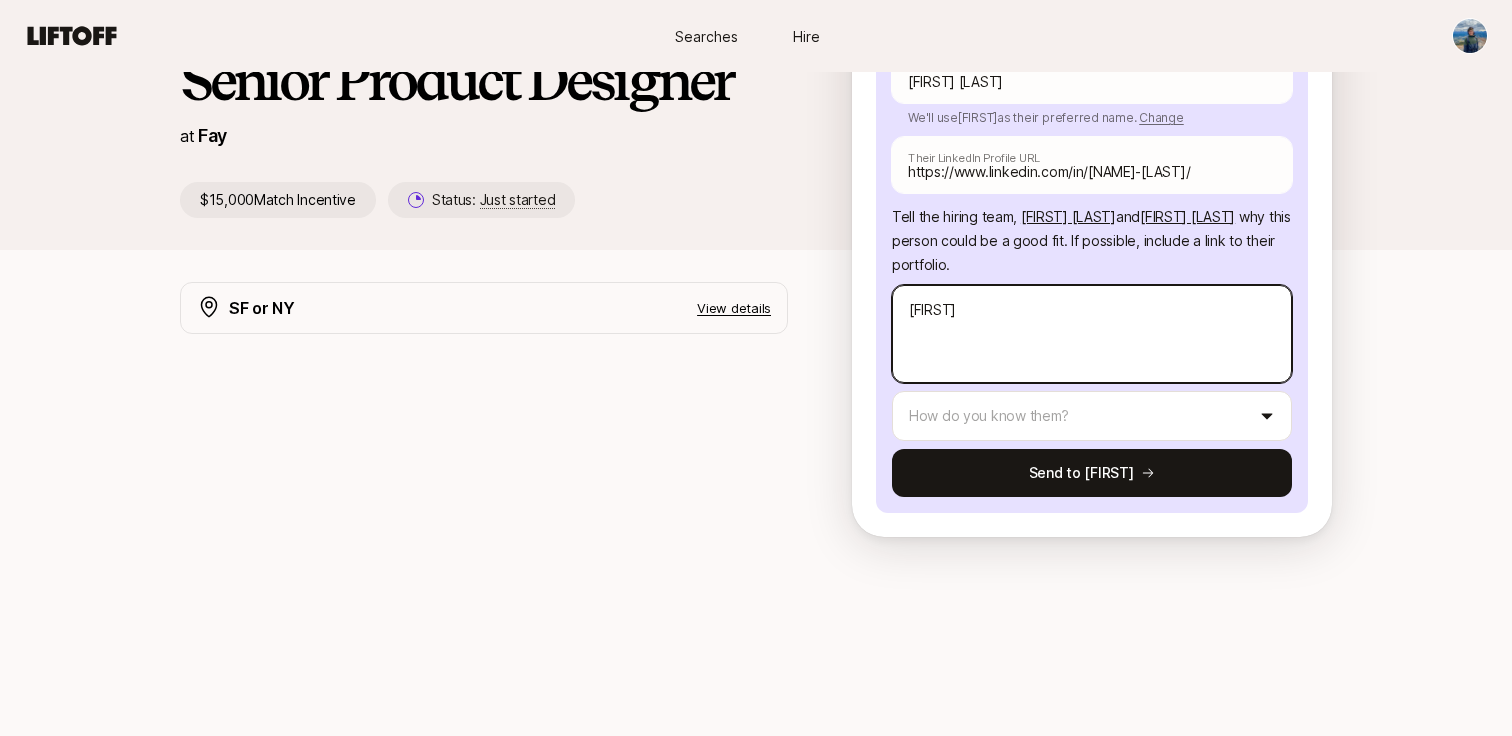 type on "[FIRST]" 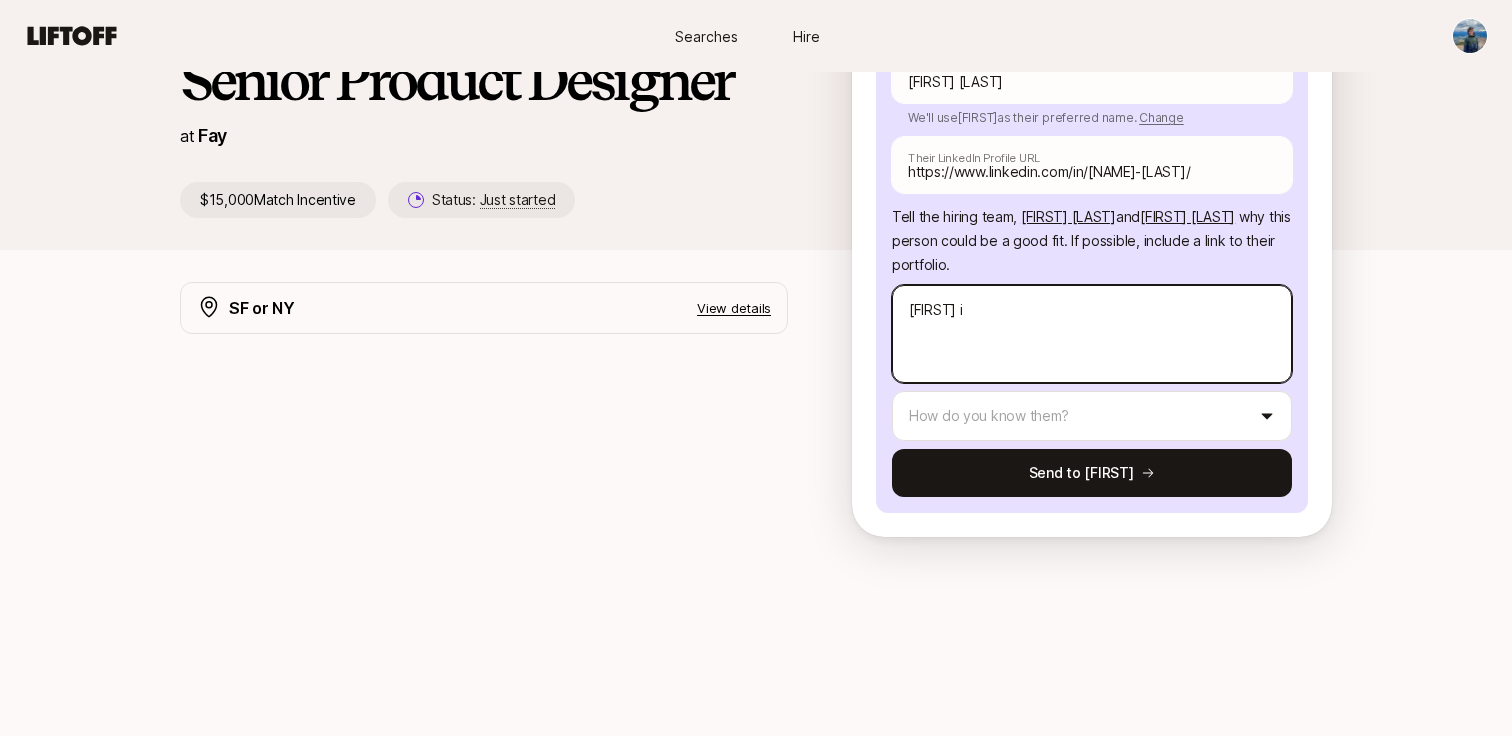 type on "x" 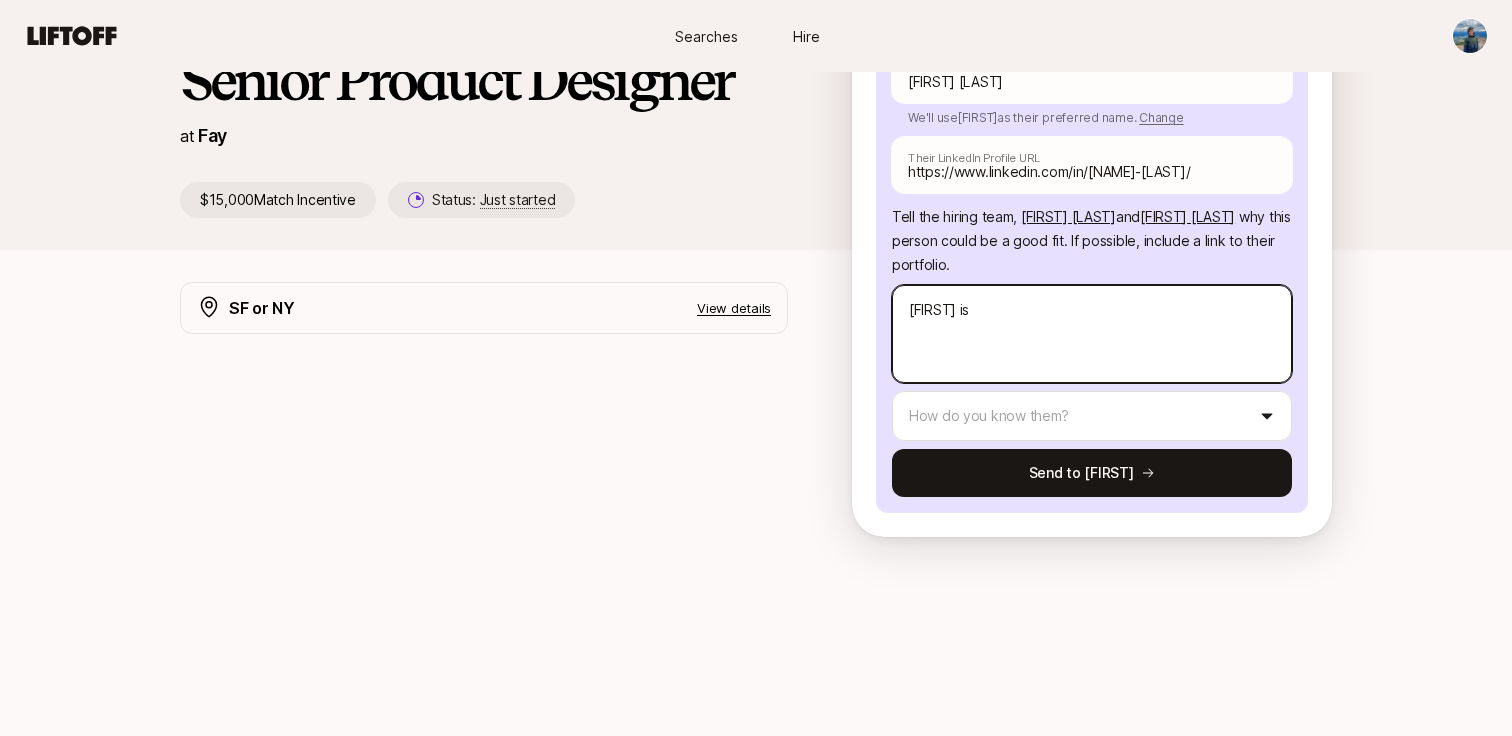 type on "x" 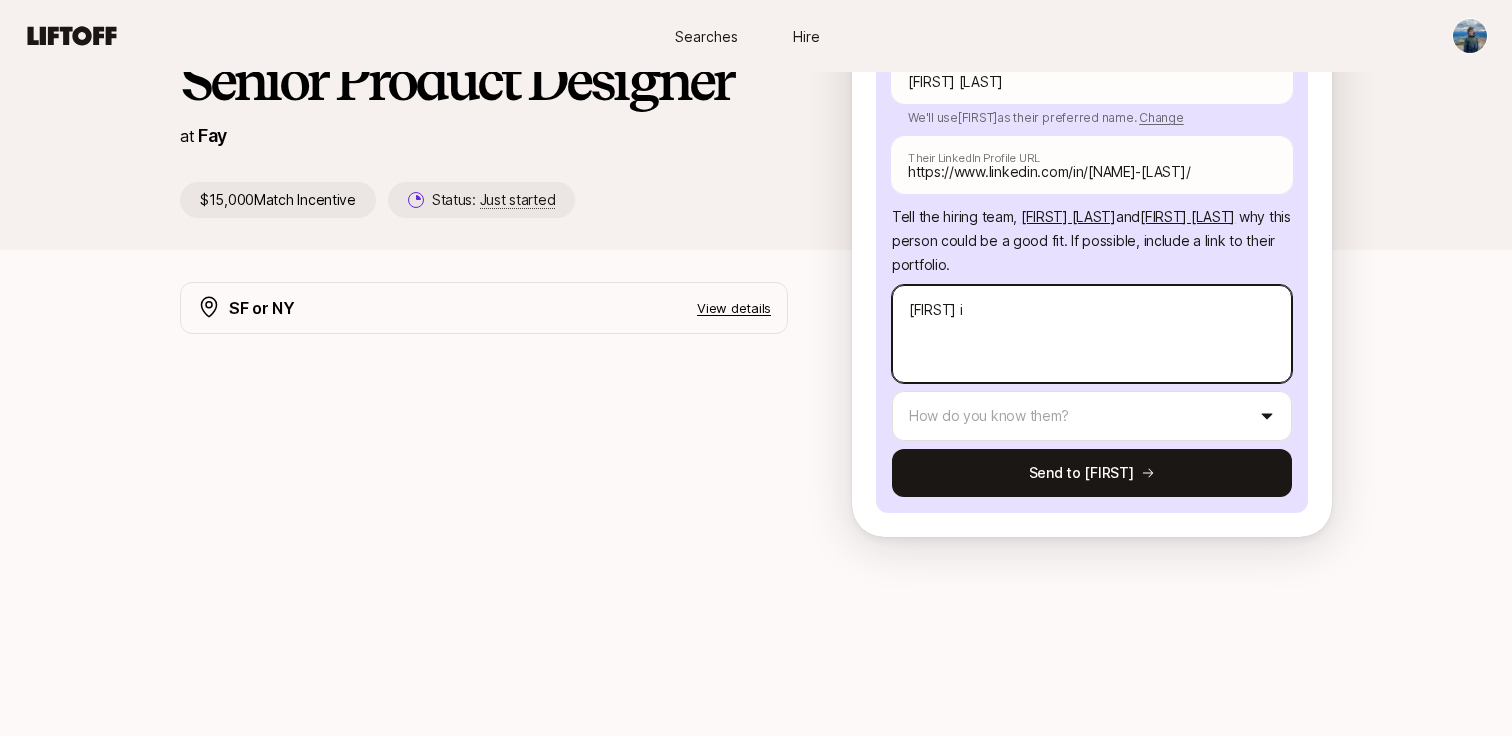 type on "x" 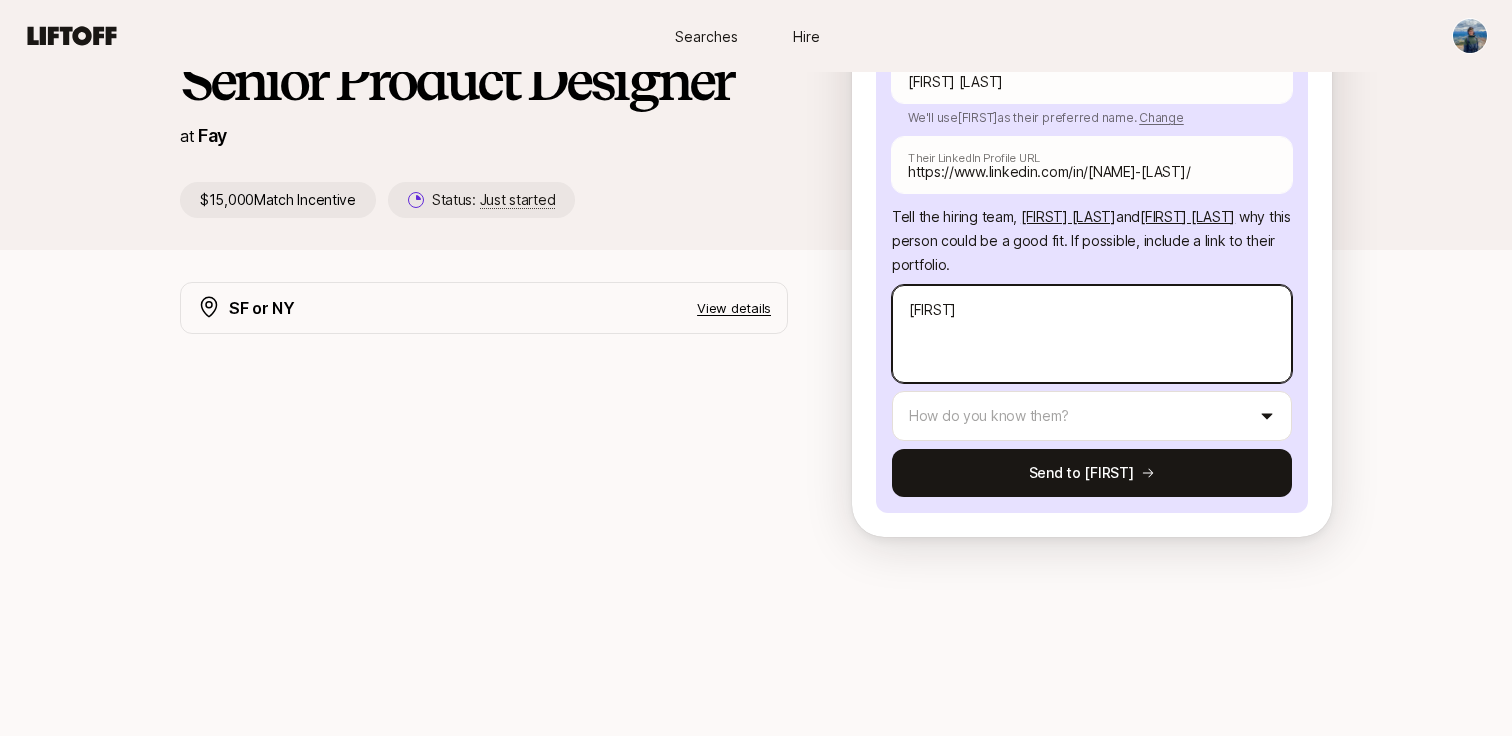 type on "x" 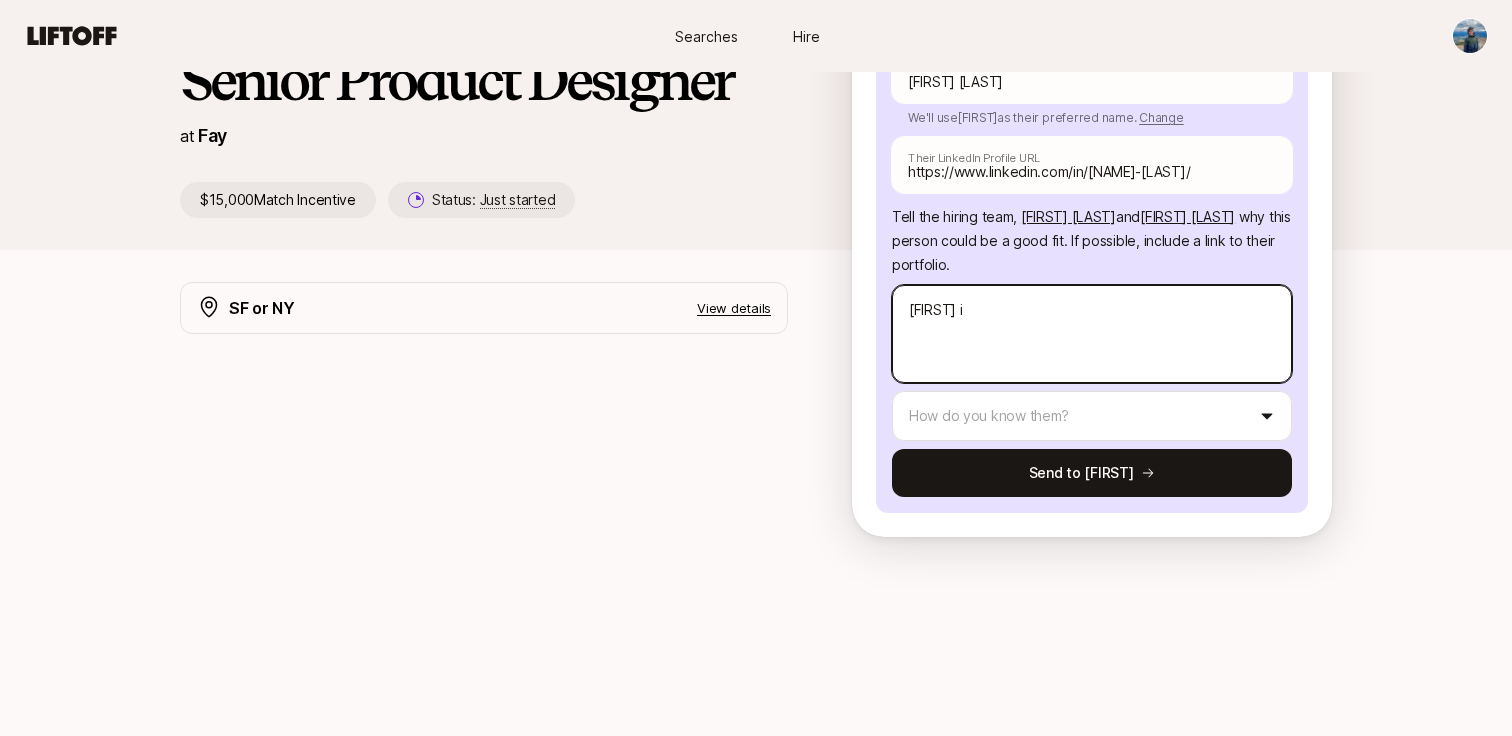 type on "x" 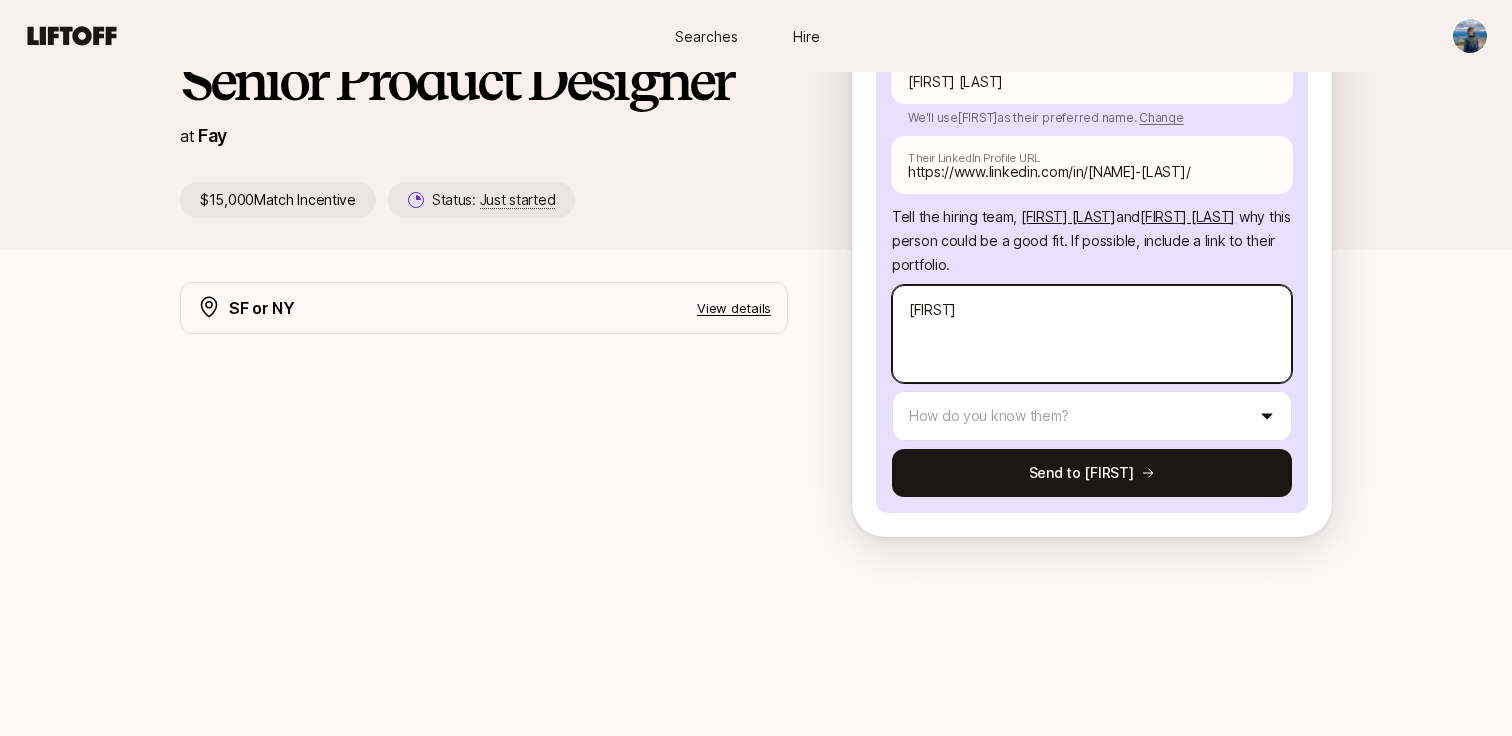 type on "x" 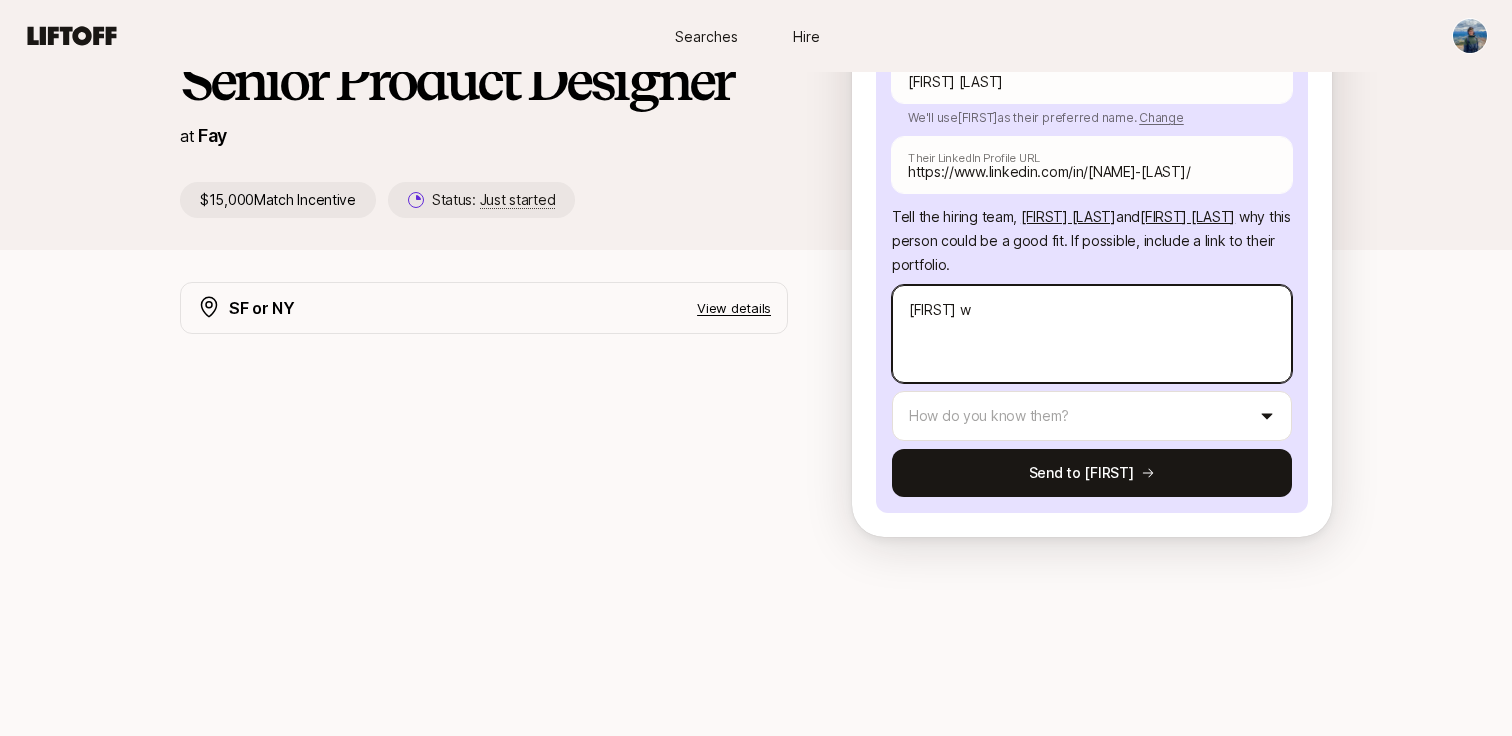type on "x" 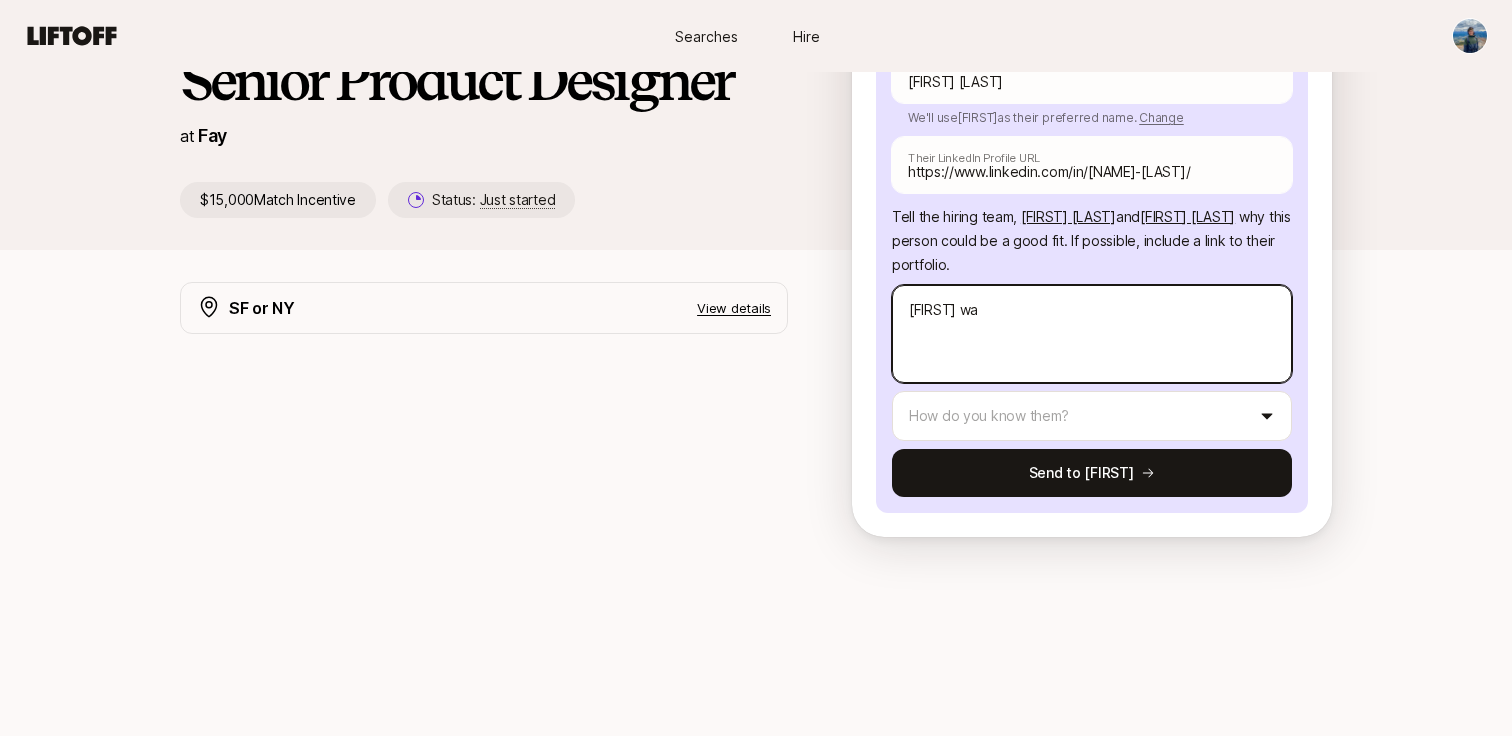 type on "x" 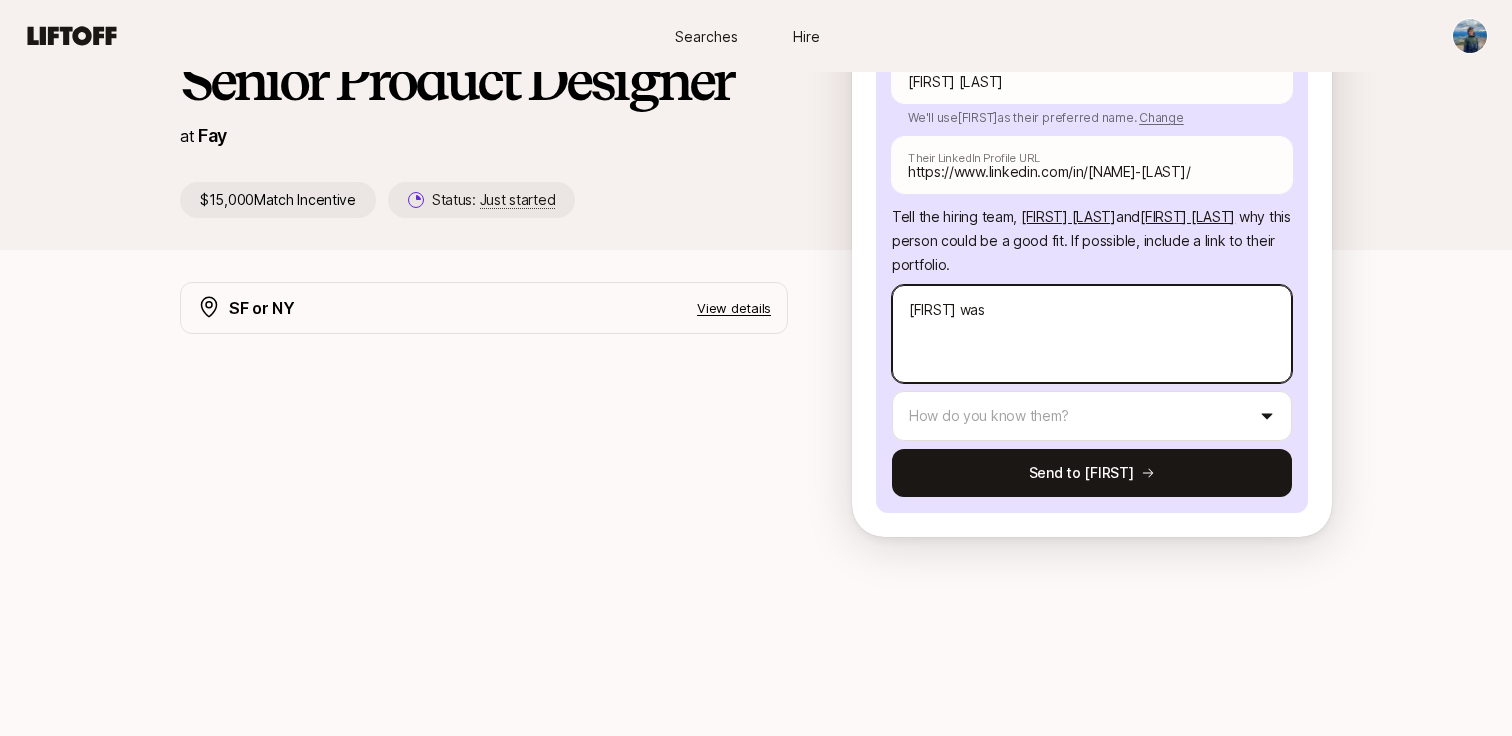 type on "x" 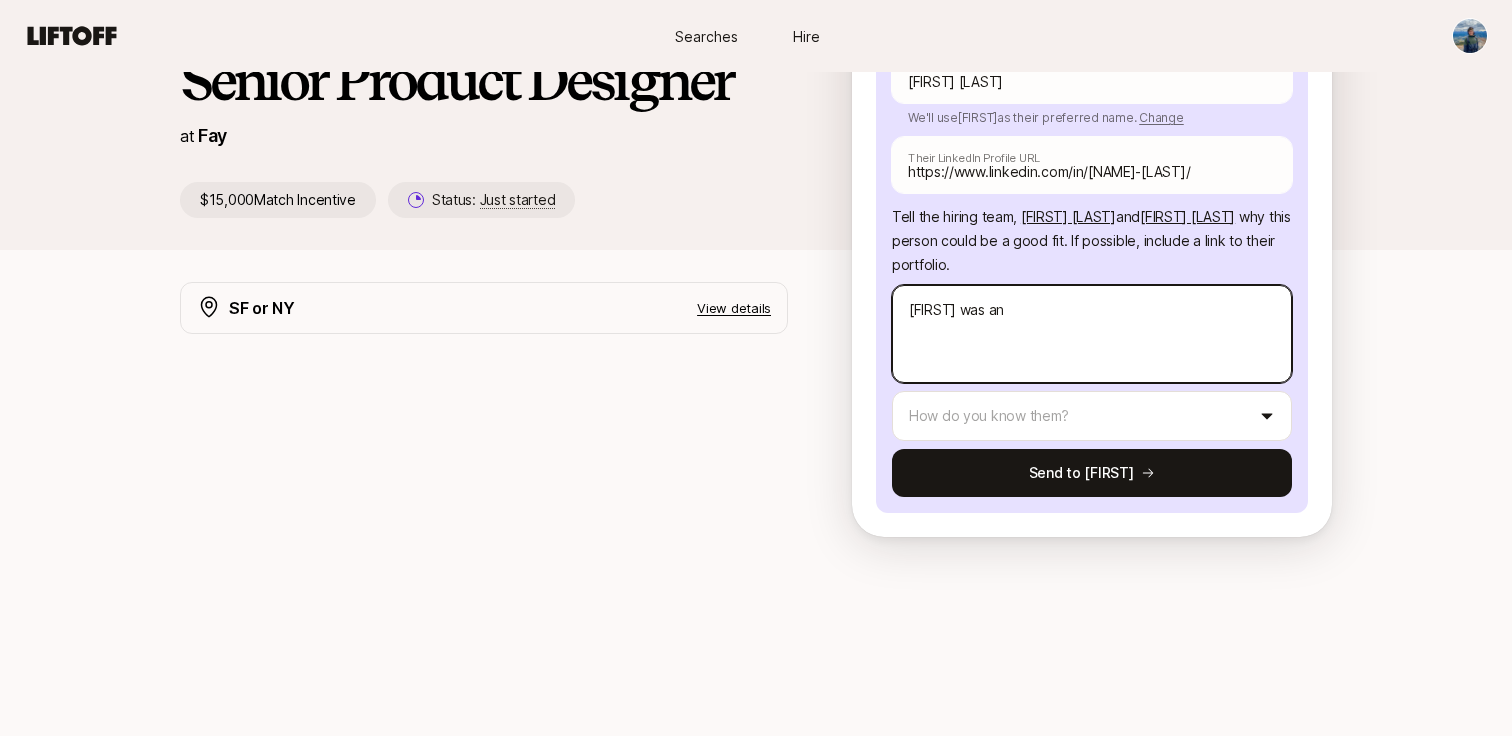 type on "x" 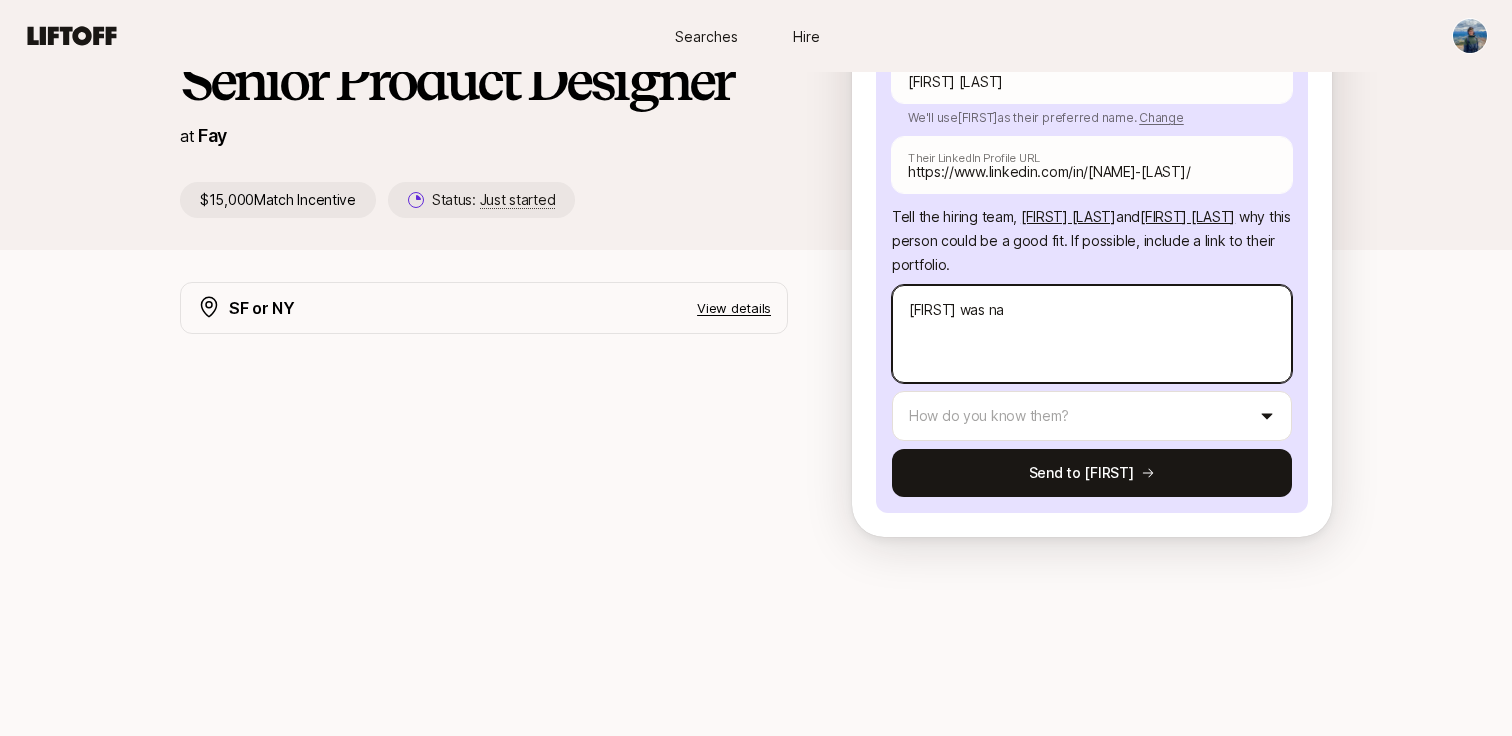 type on "x" 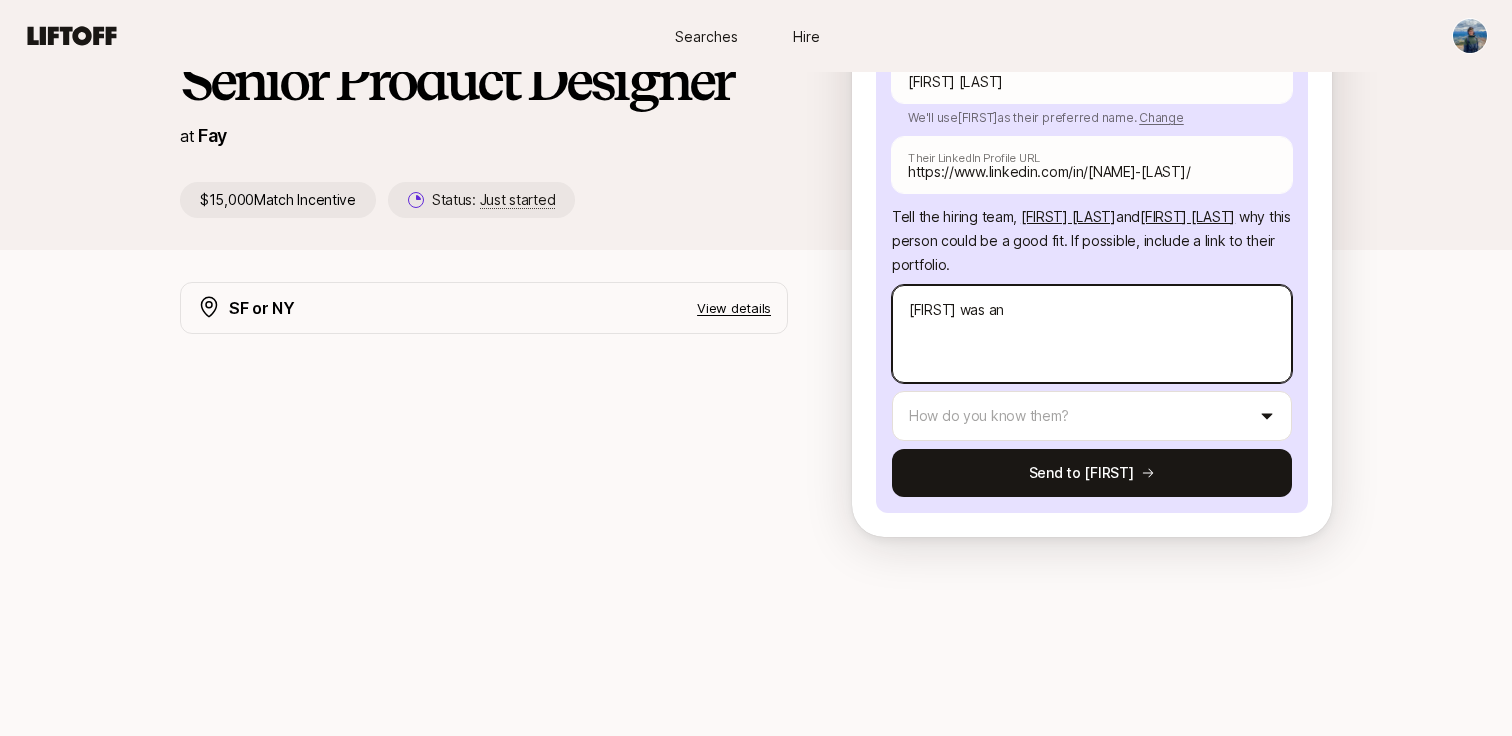 type on "x" 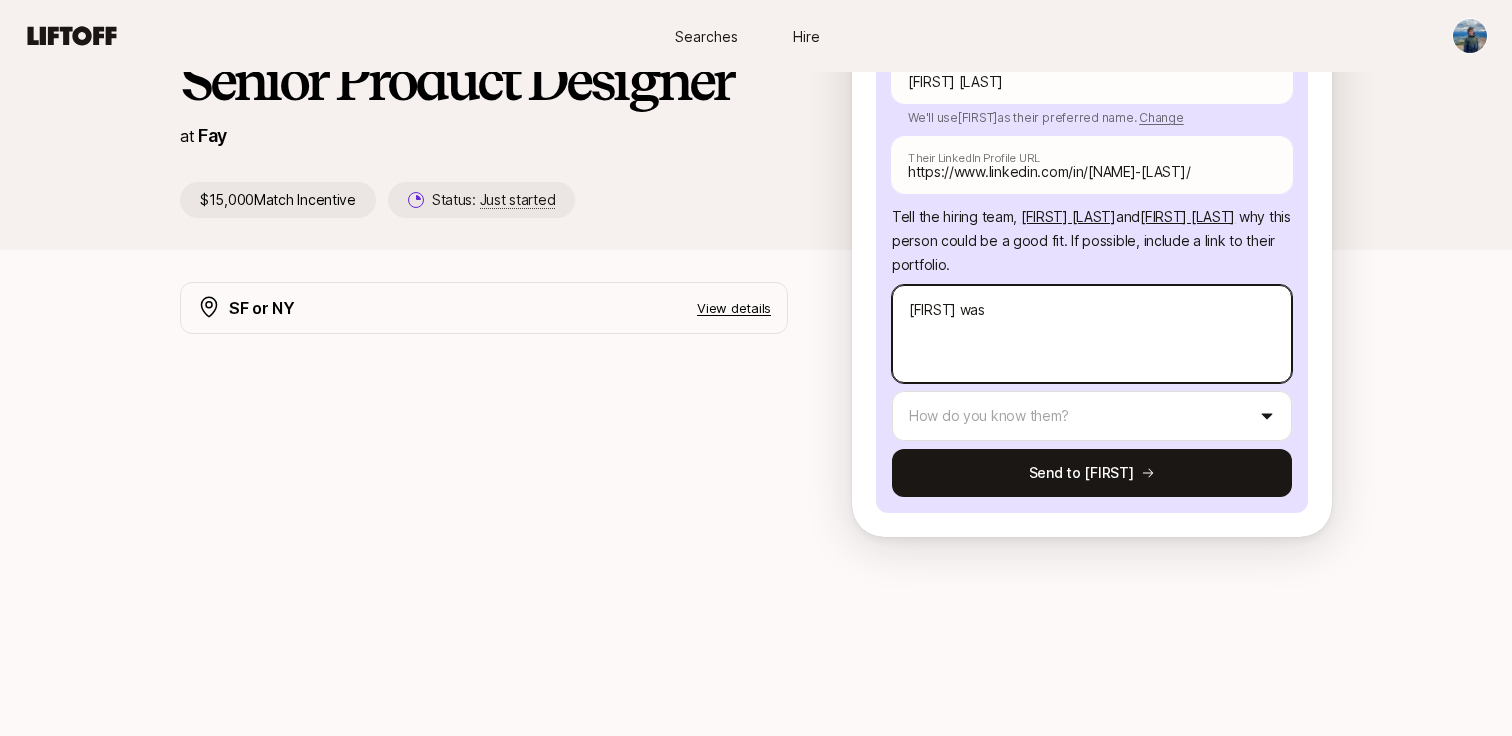 type on "x" 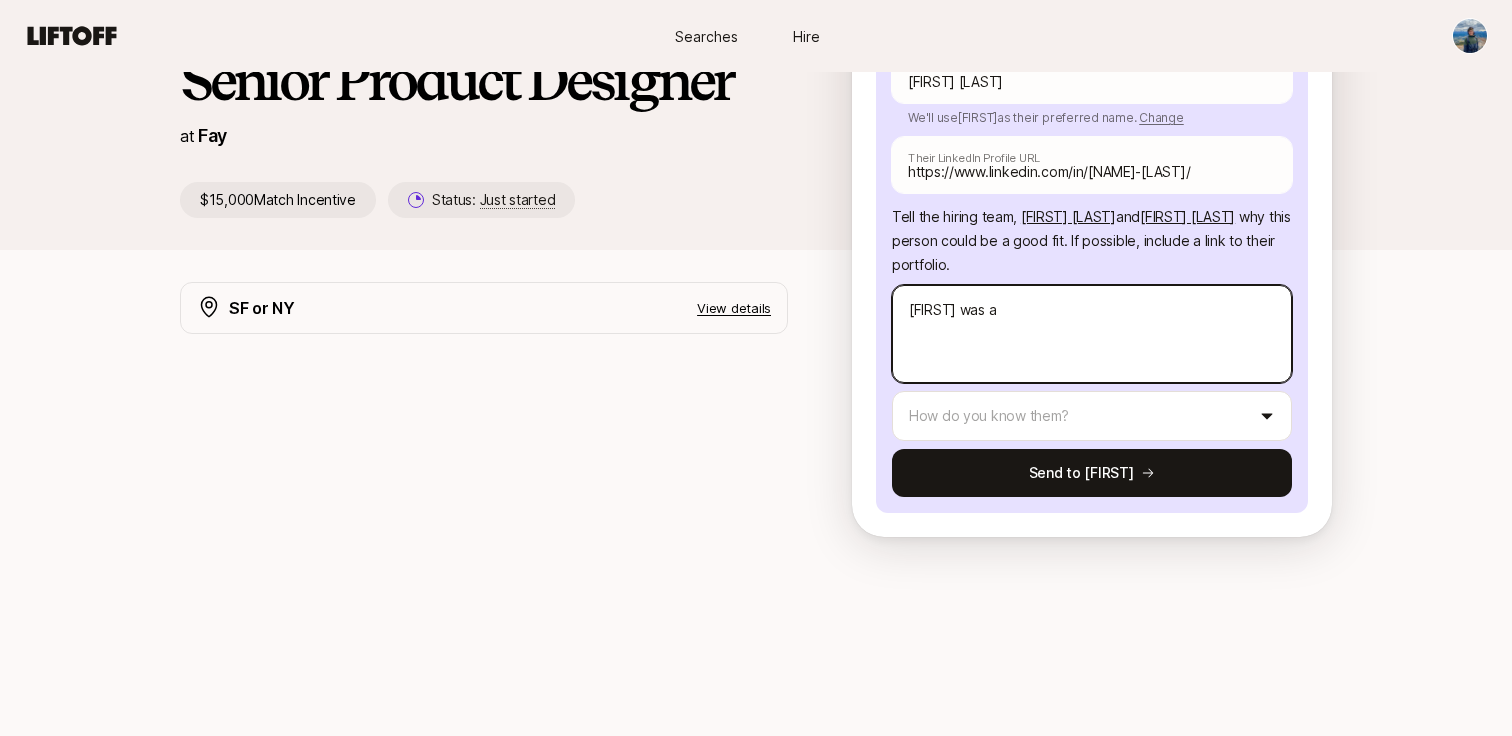 type on "x" 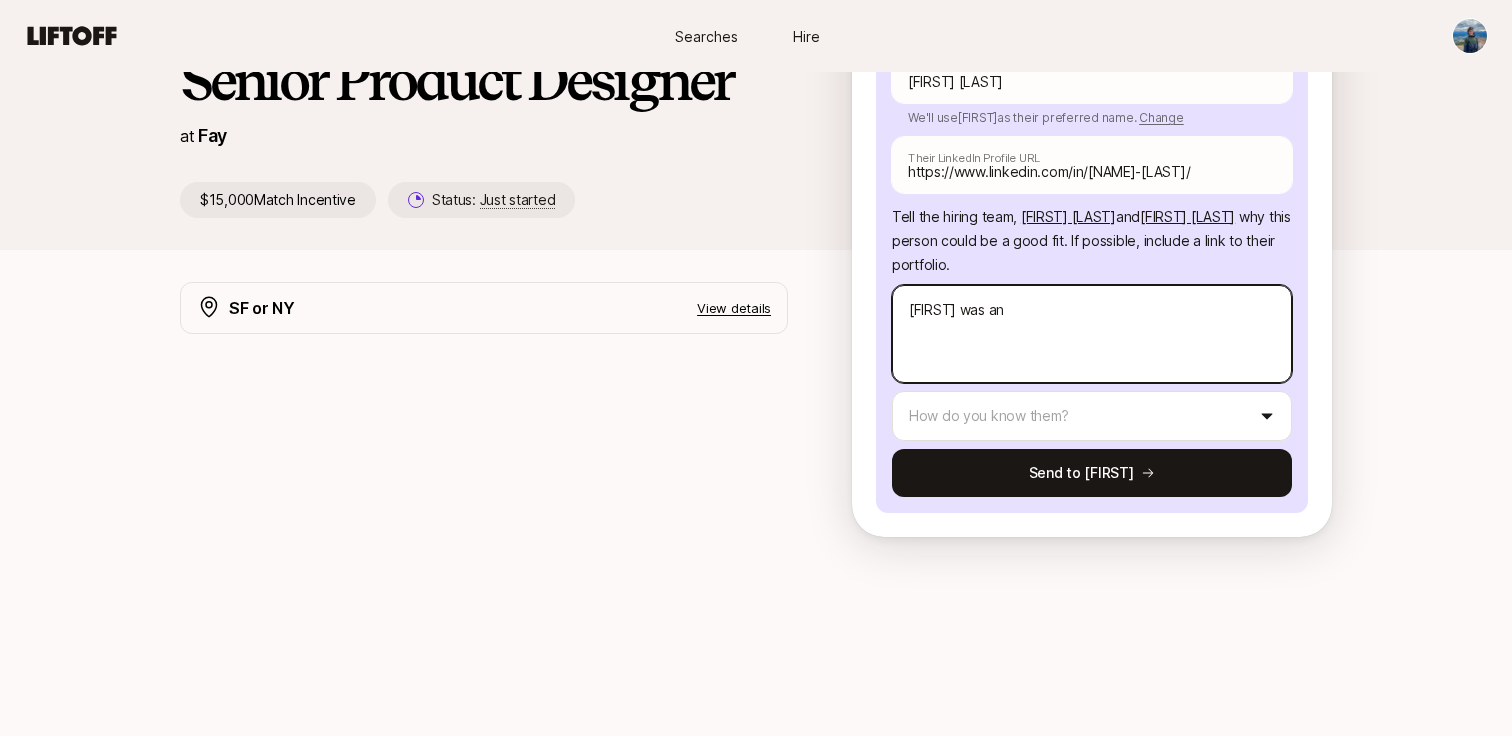 type on "x" 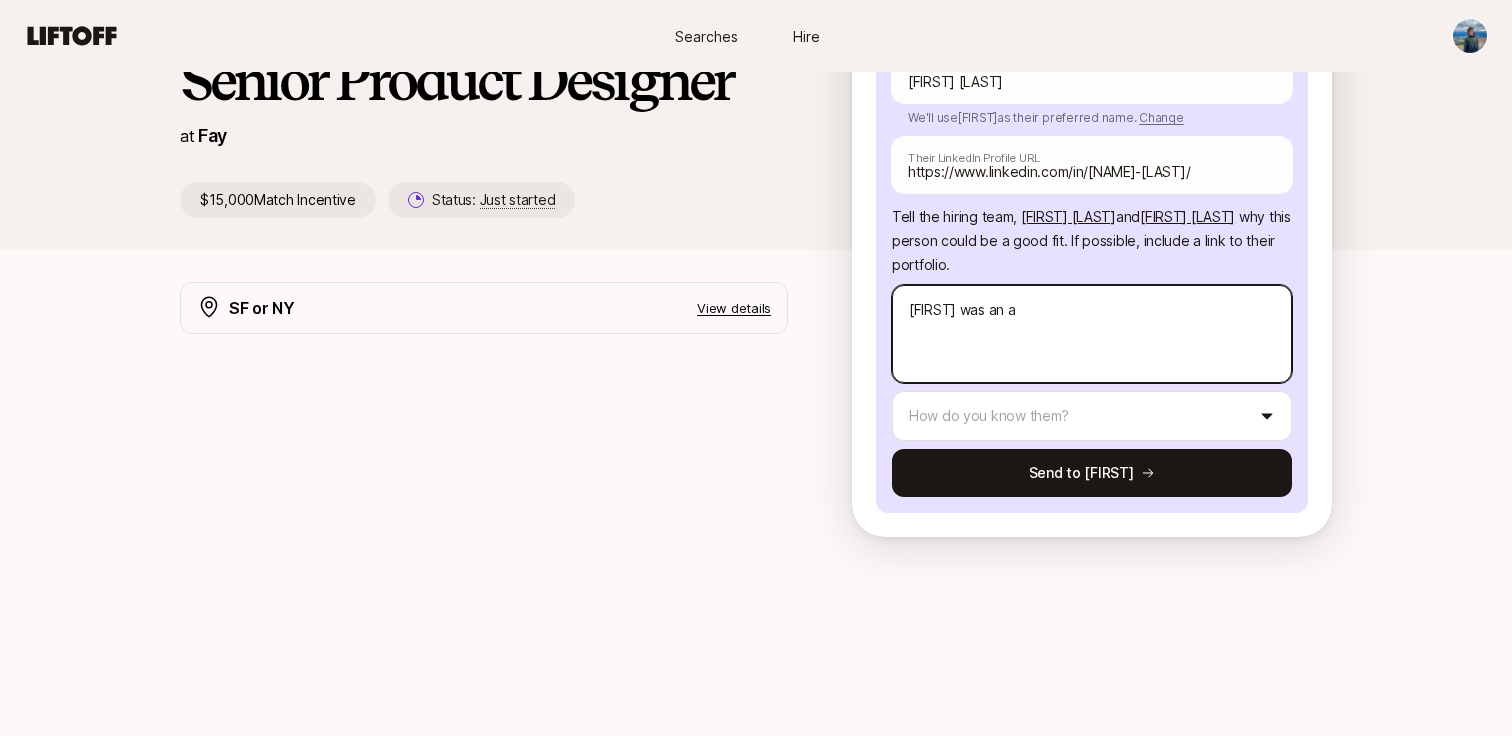 type on "x" 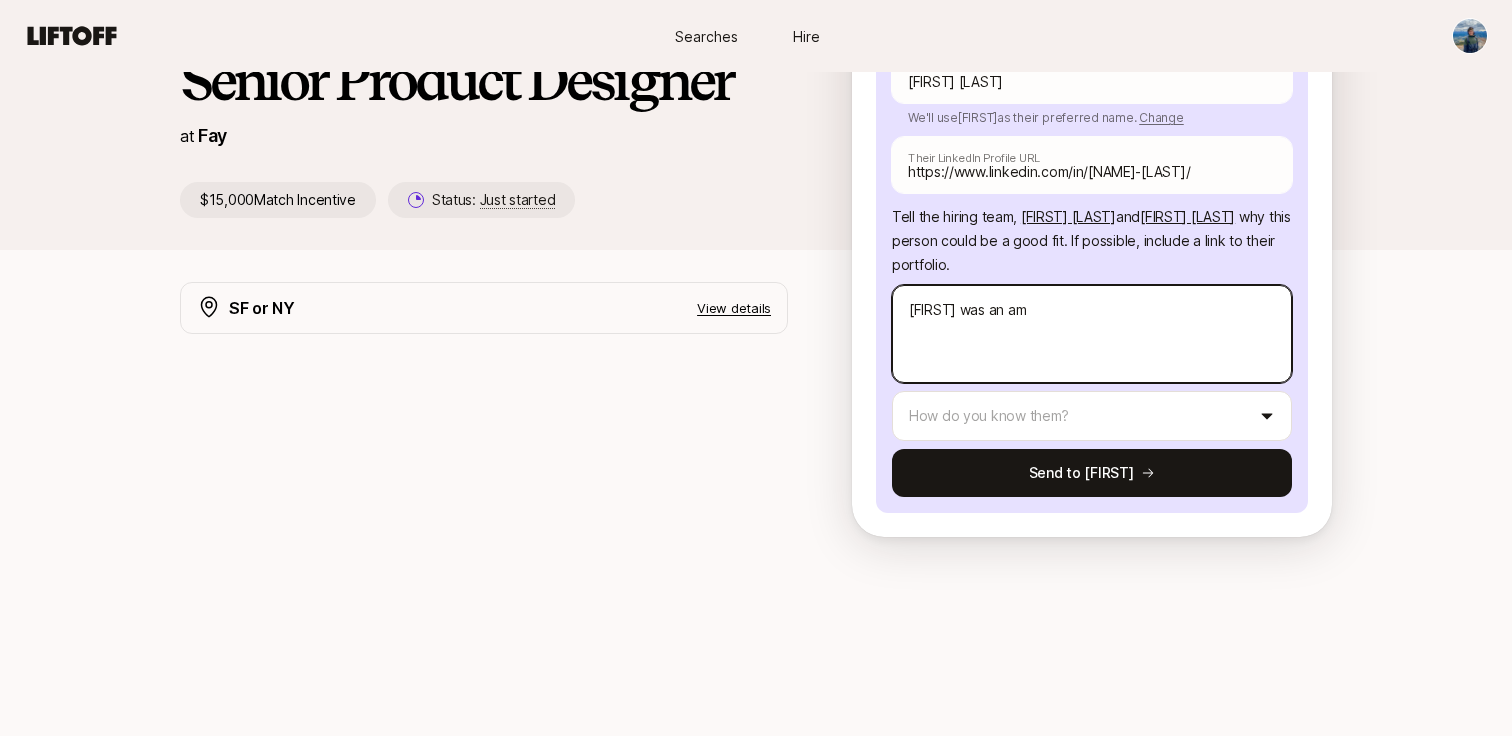 type on "x" 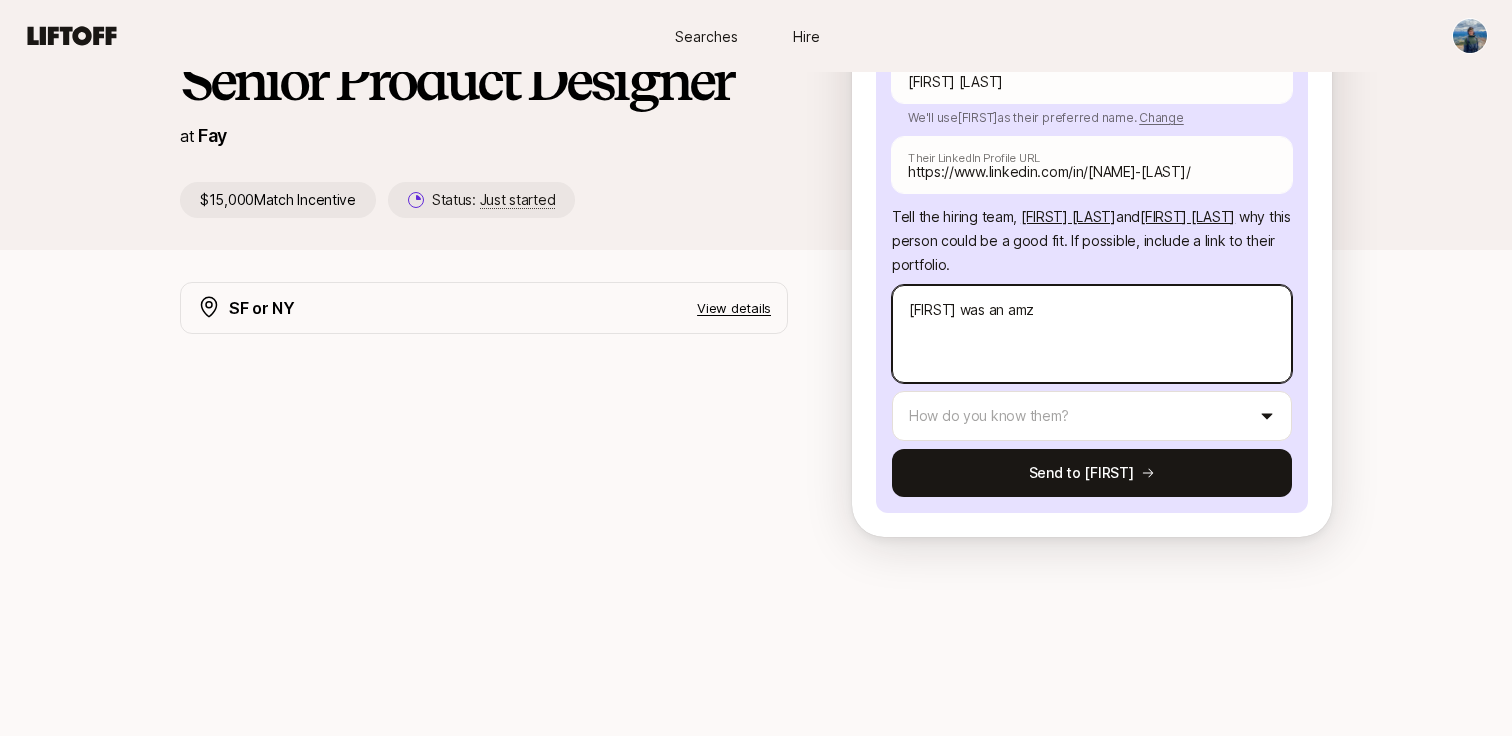 type on "x" 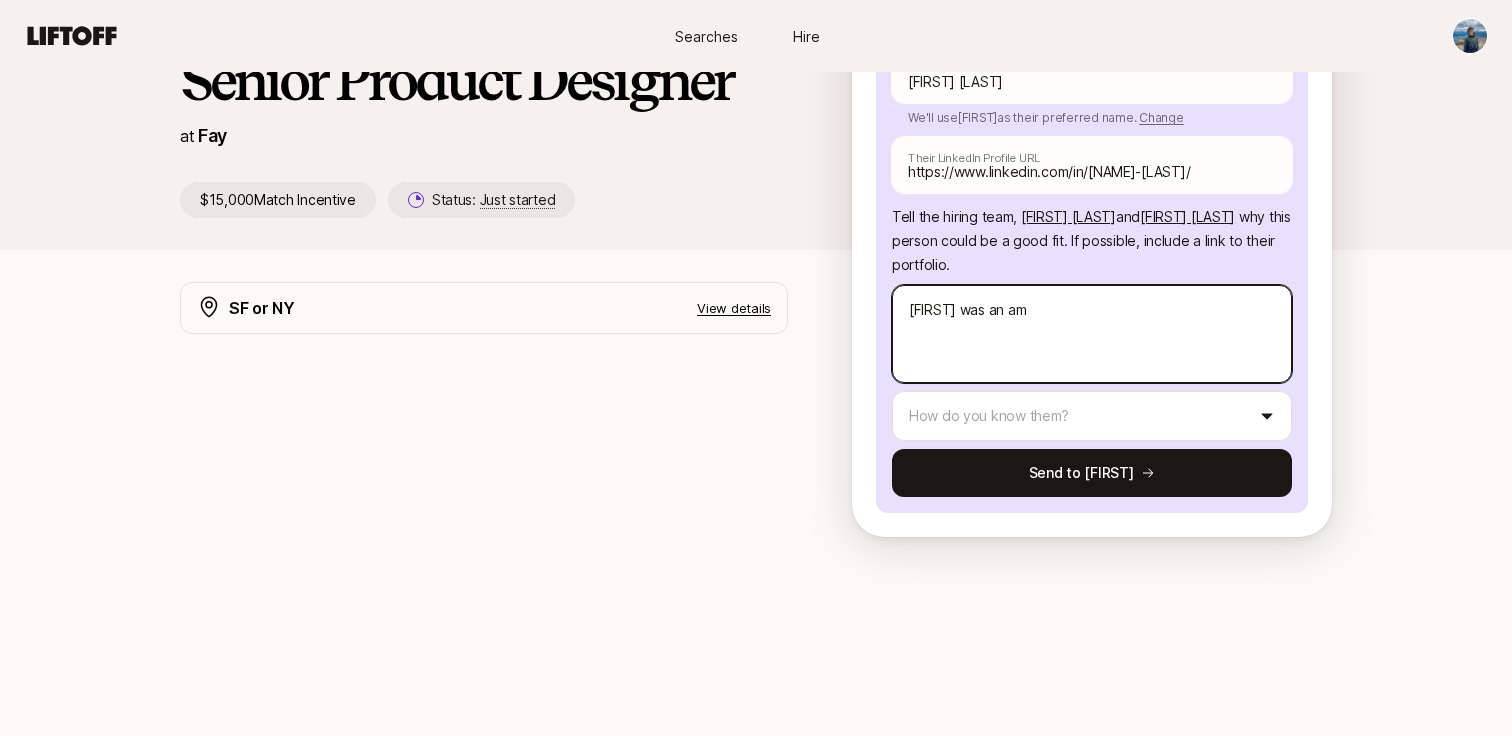 type on "x" 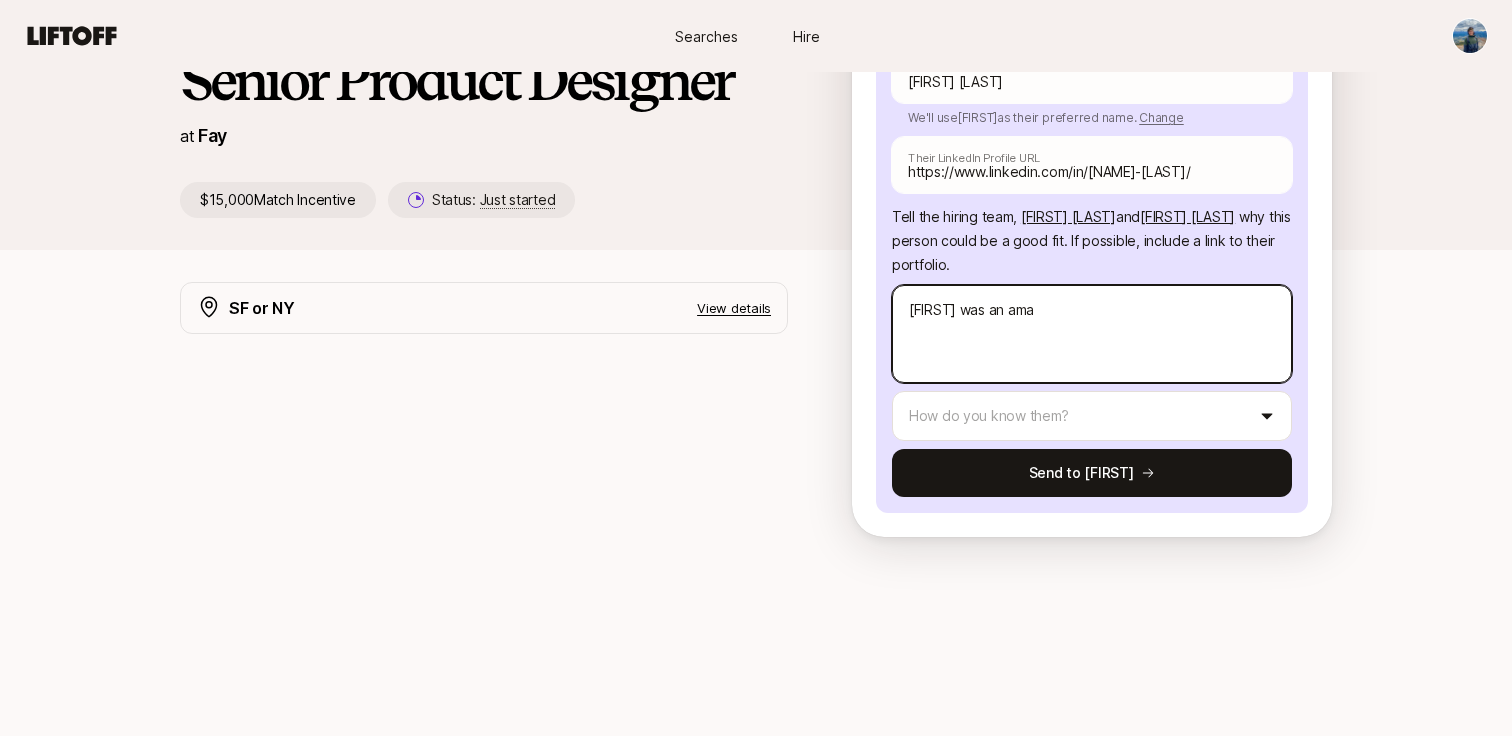 type on "x" 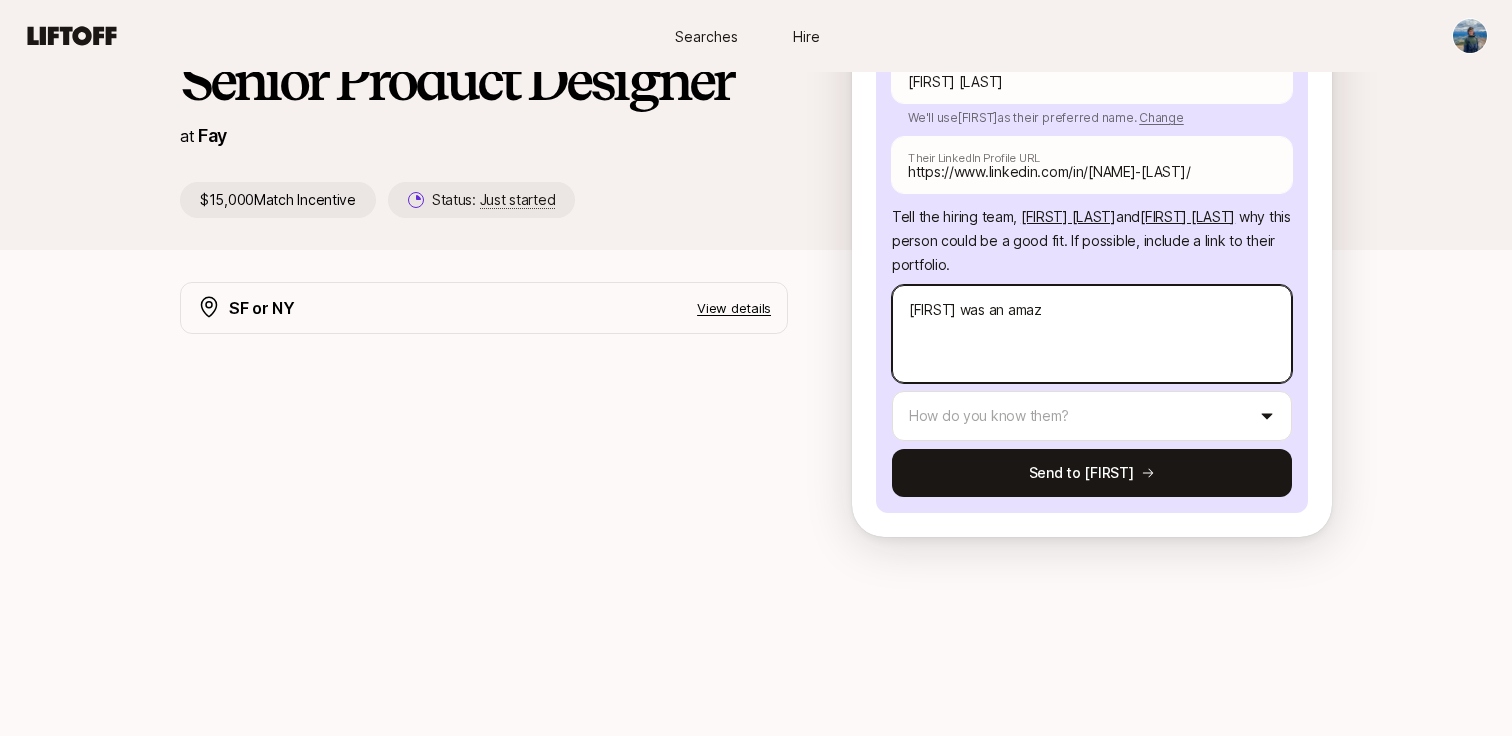 type on "x" 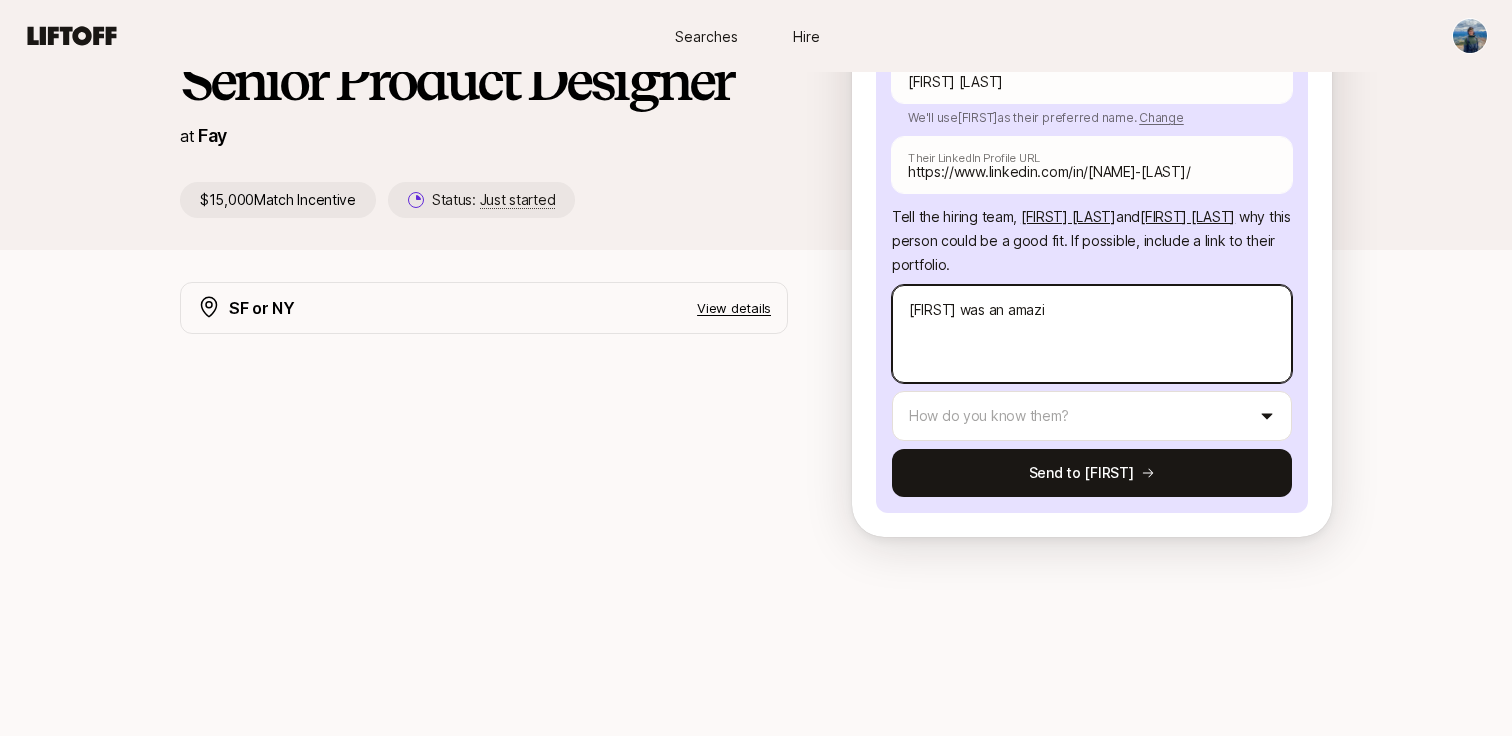 type on "x" 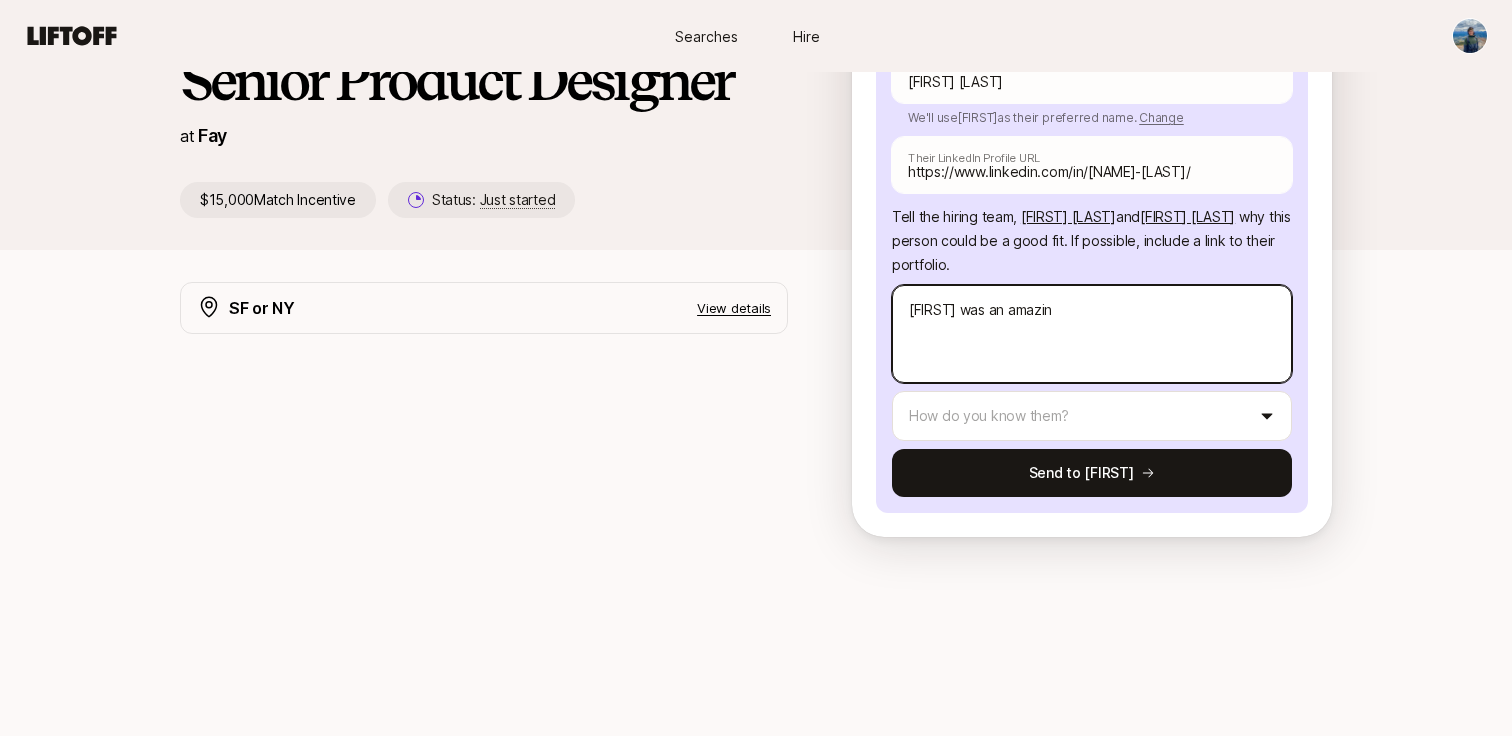 type on "[FIRST] was an amazing" 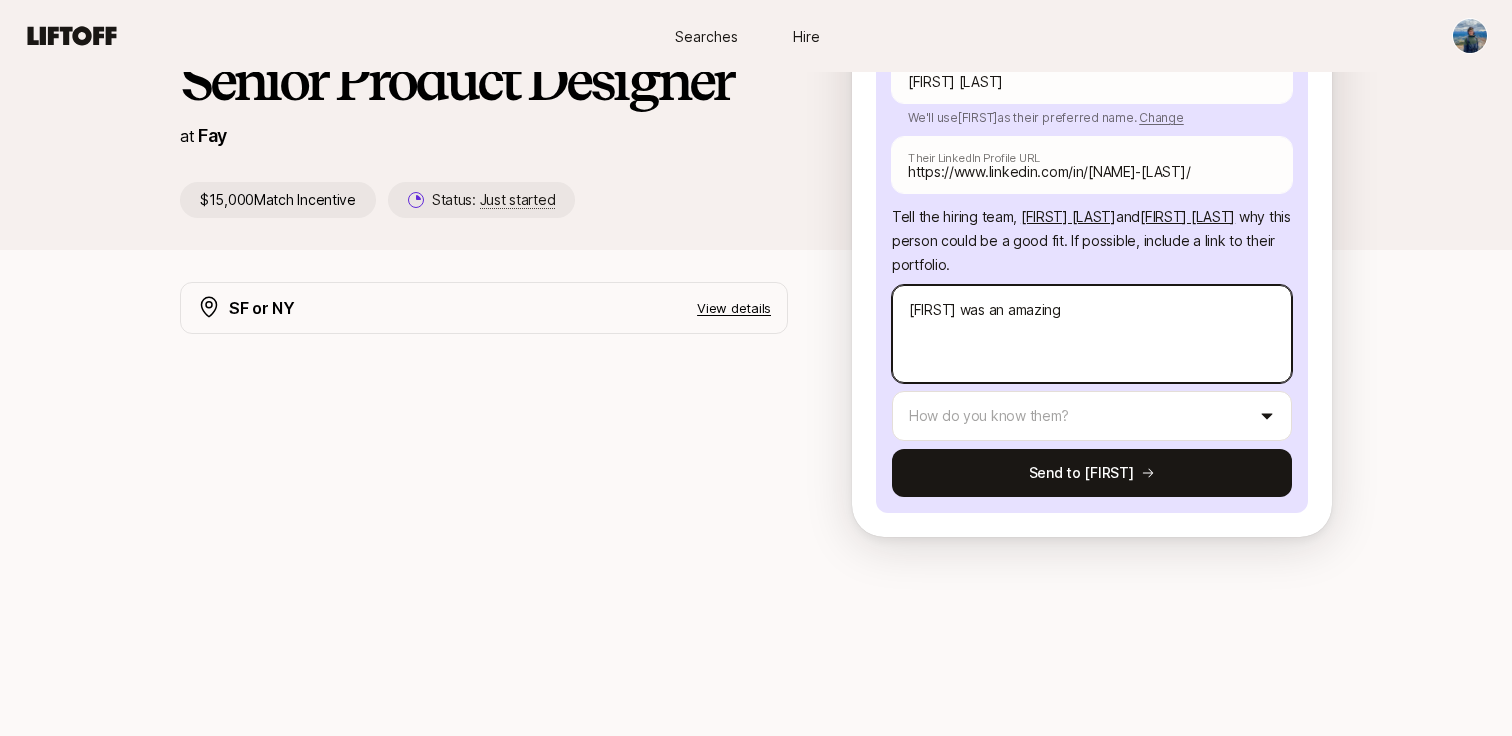 type on "x" 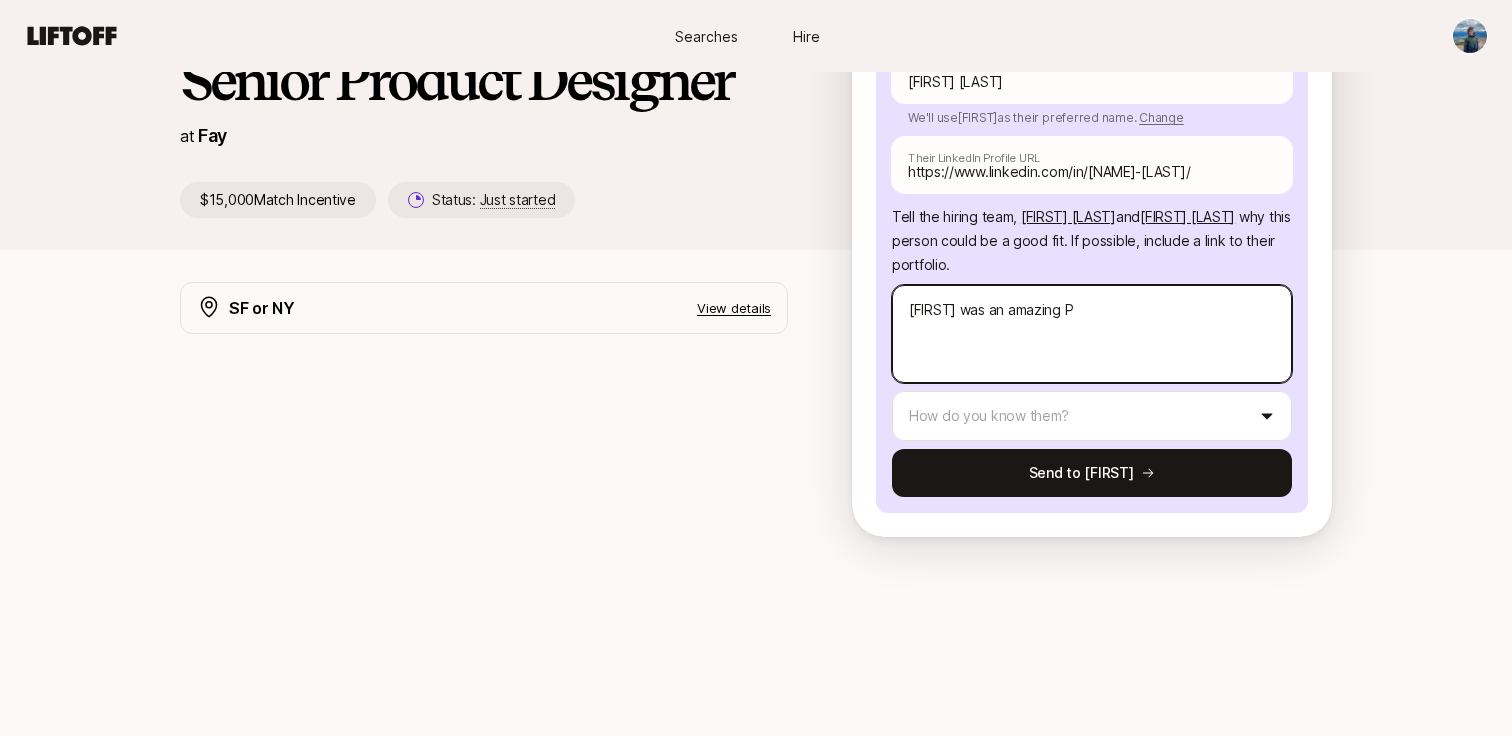 type on "x" 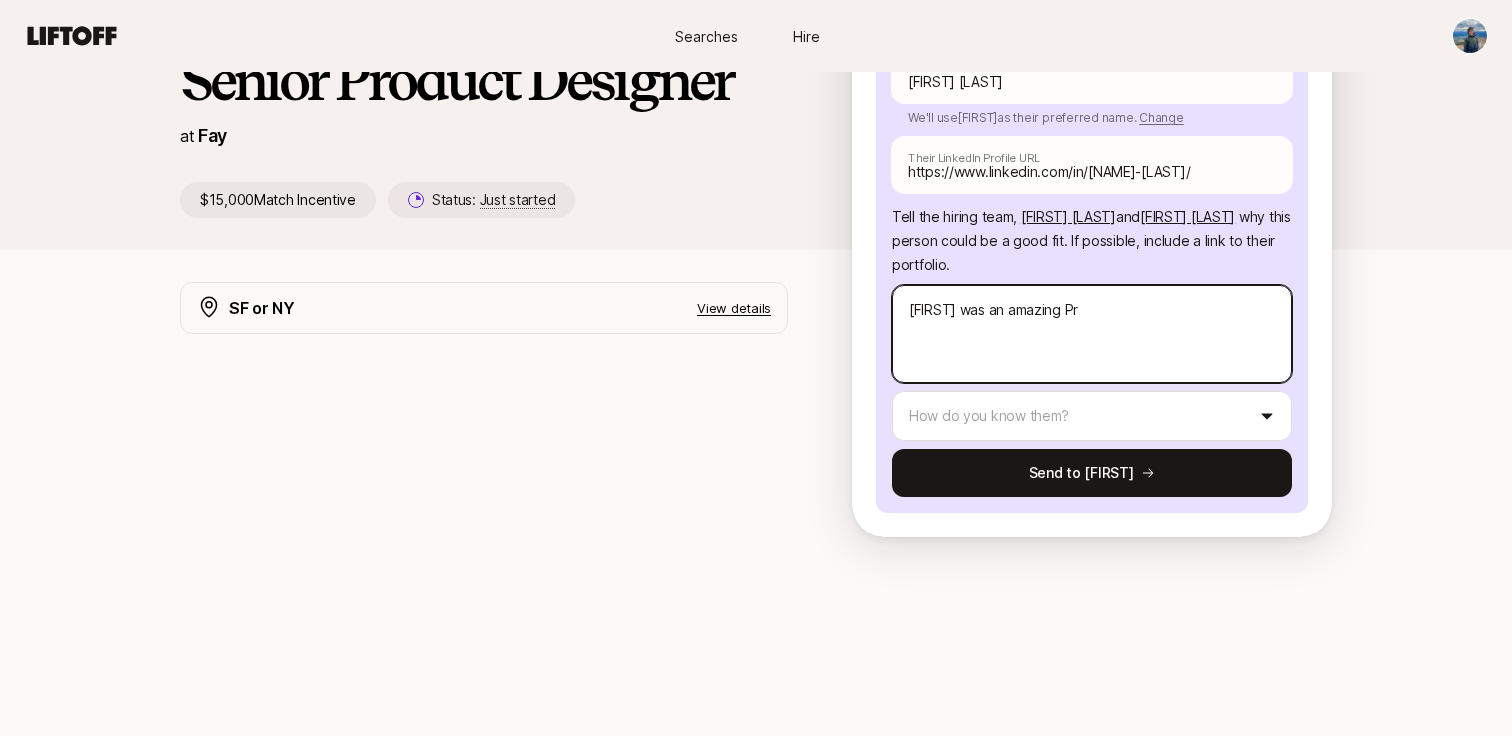 type on "x" 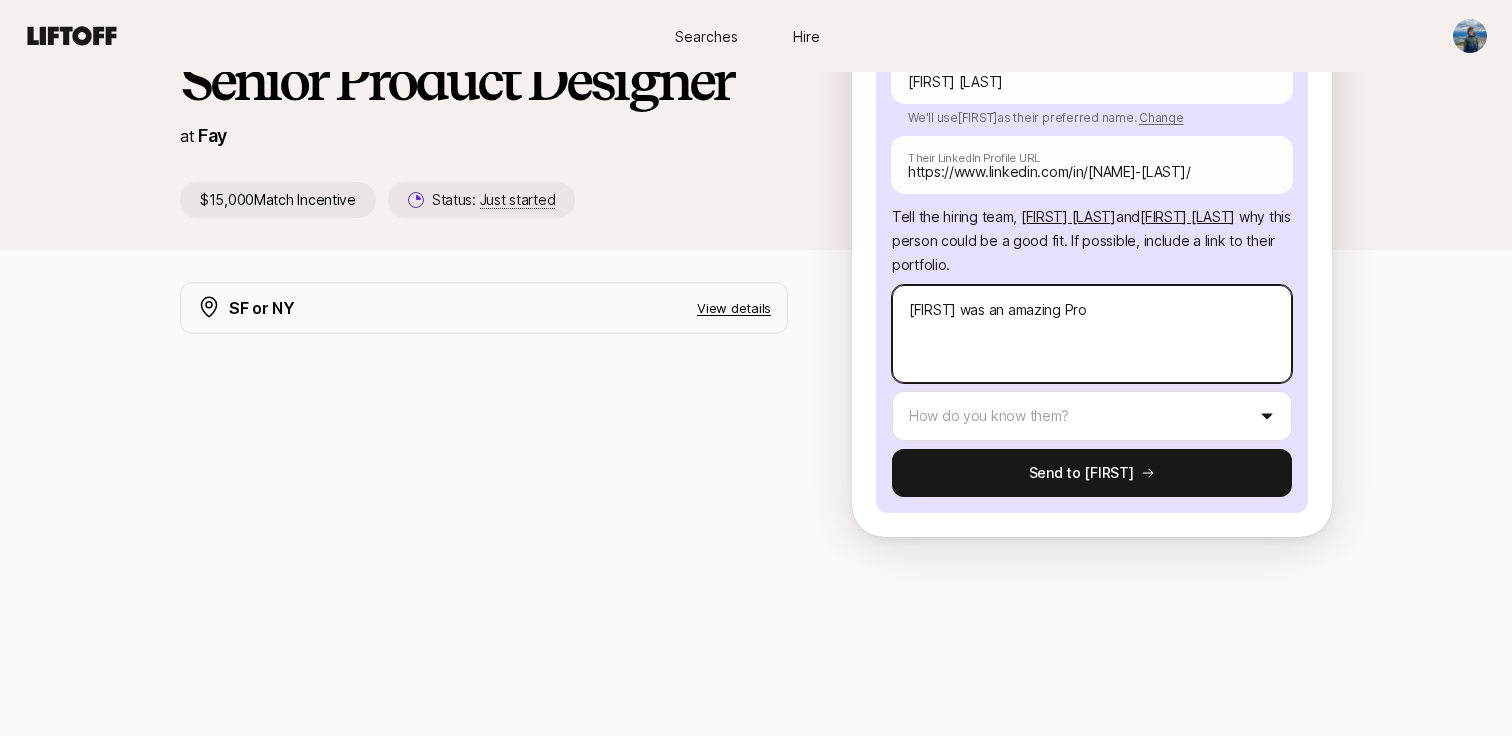 type on "x" 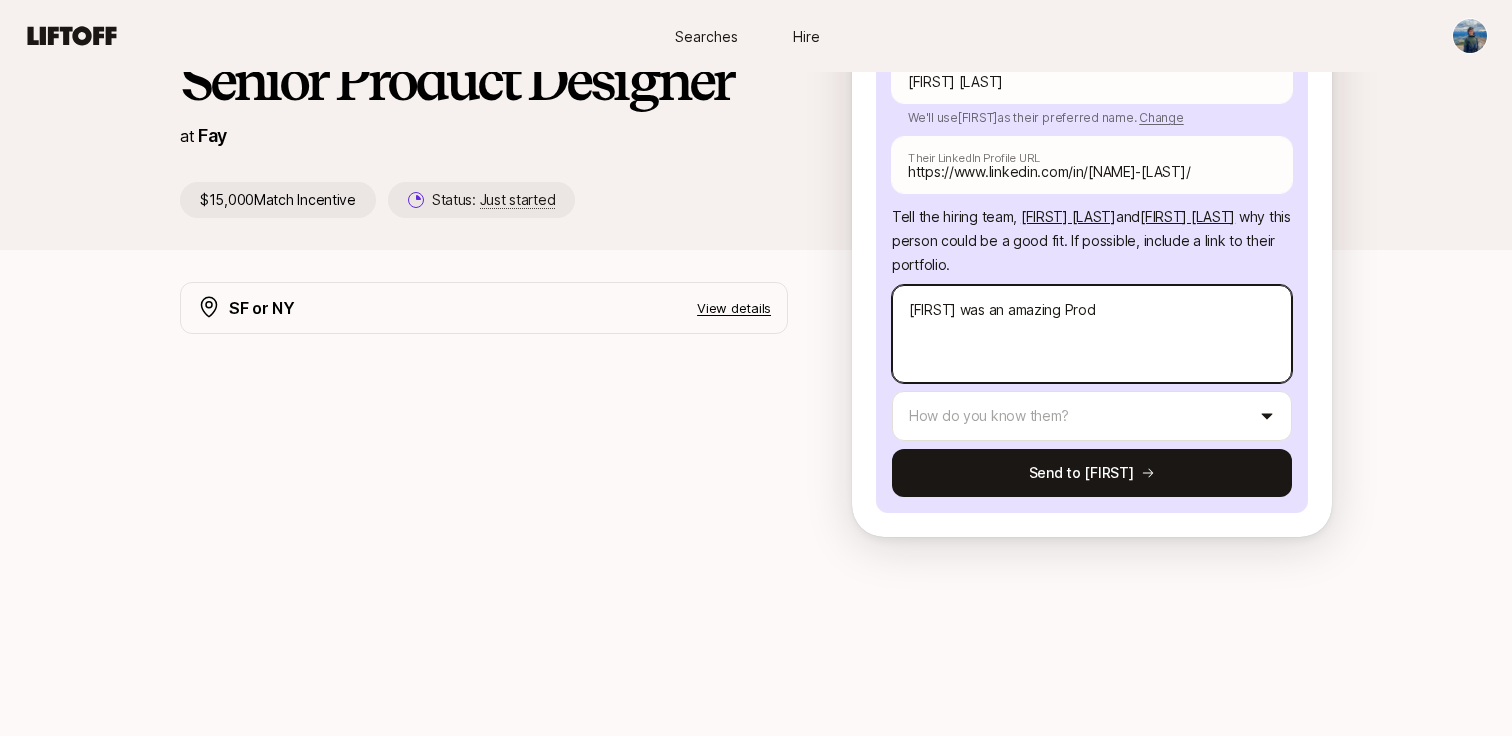 type on "x" 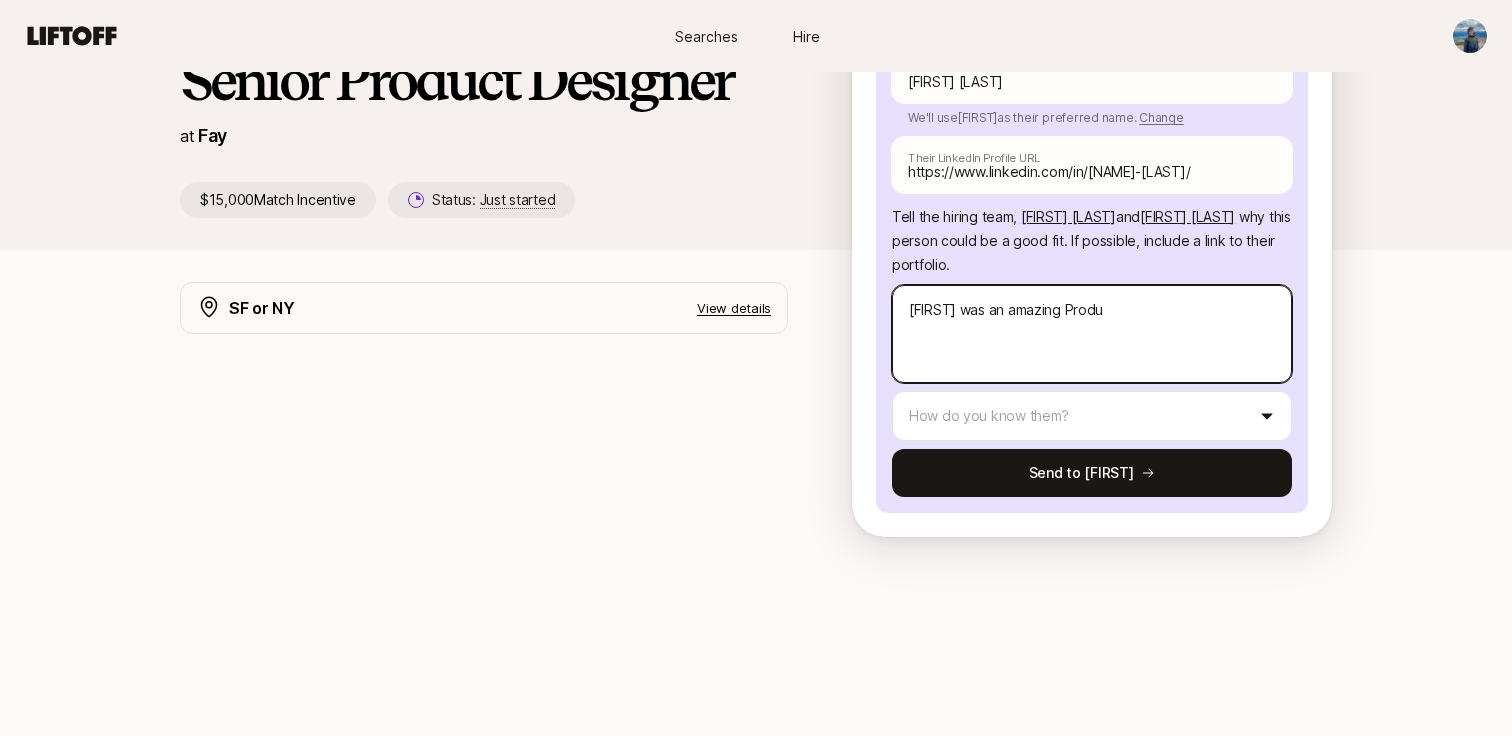 type on "x" 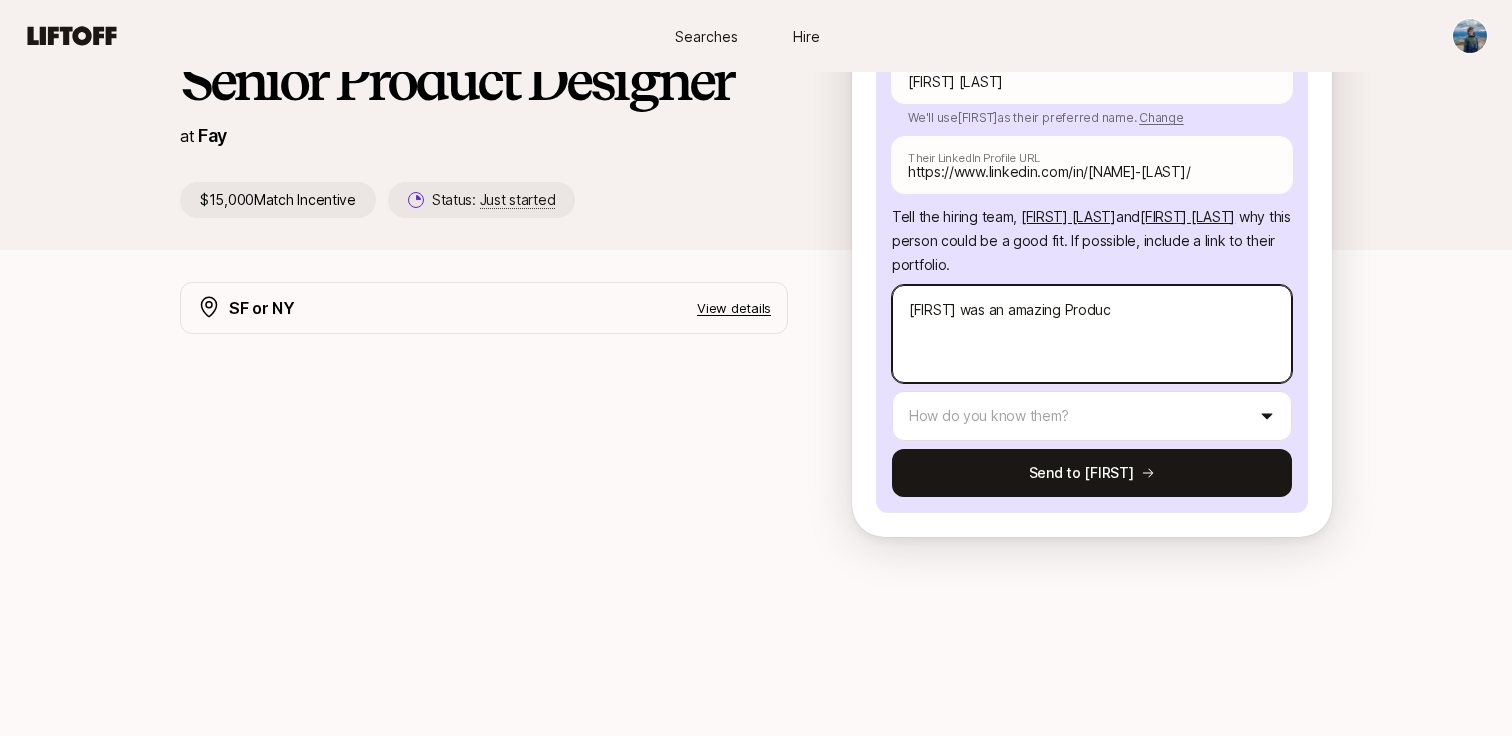 type on "x" 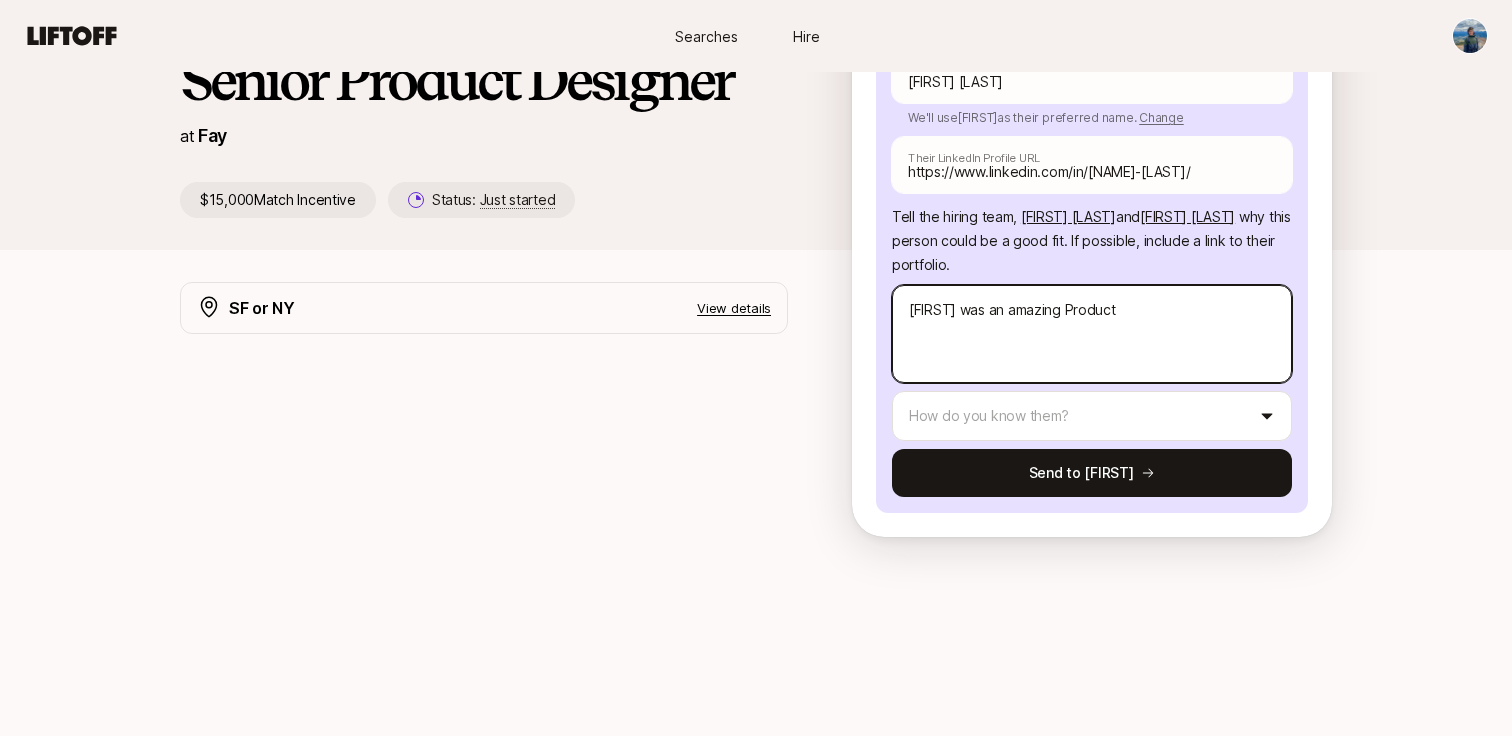 type on "x" 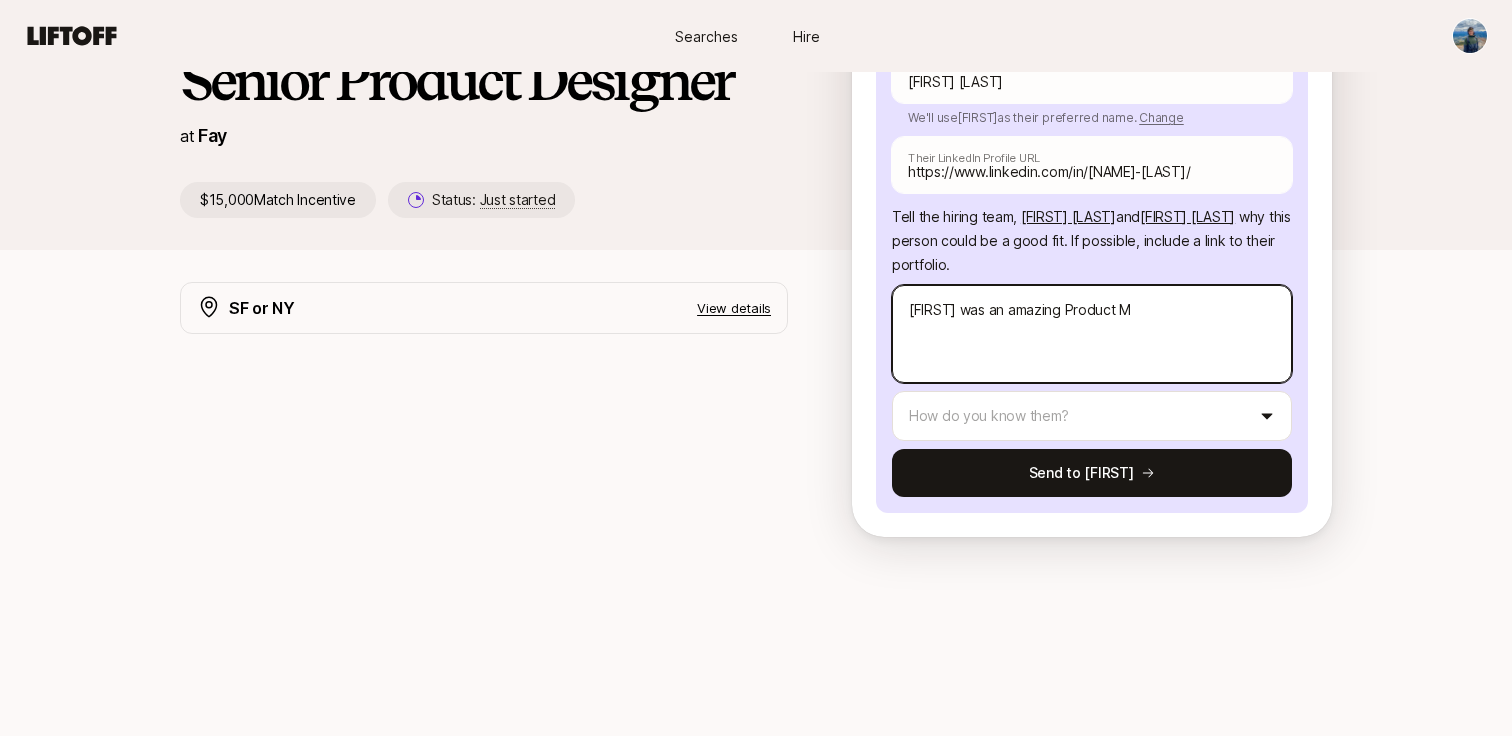 type on "x" 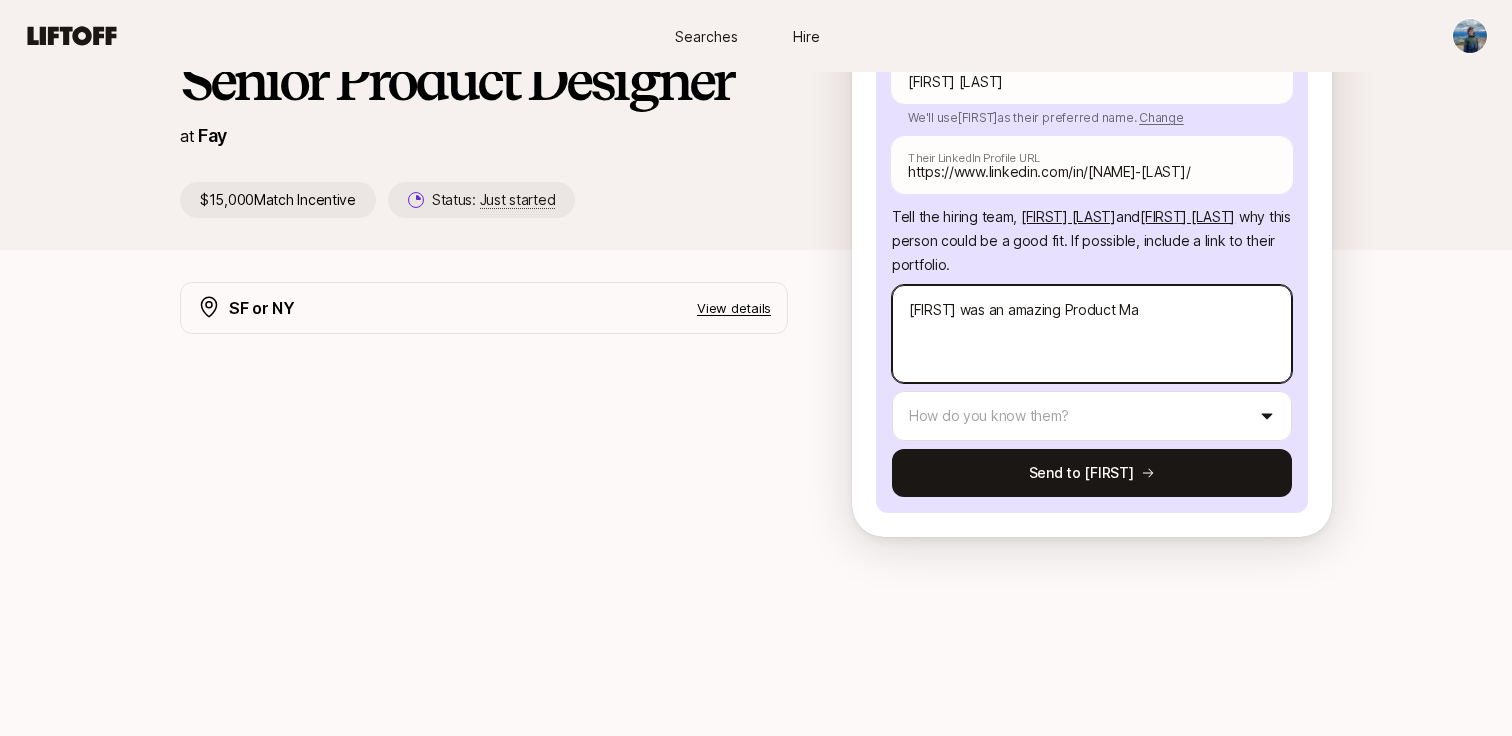 type on "[FIRST] was an amazing Product Man" 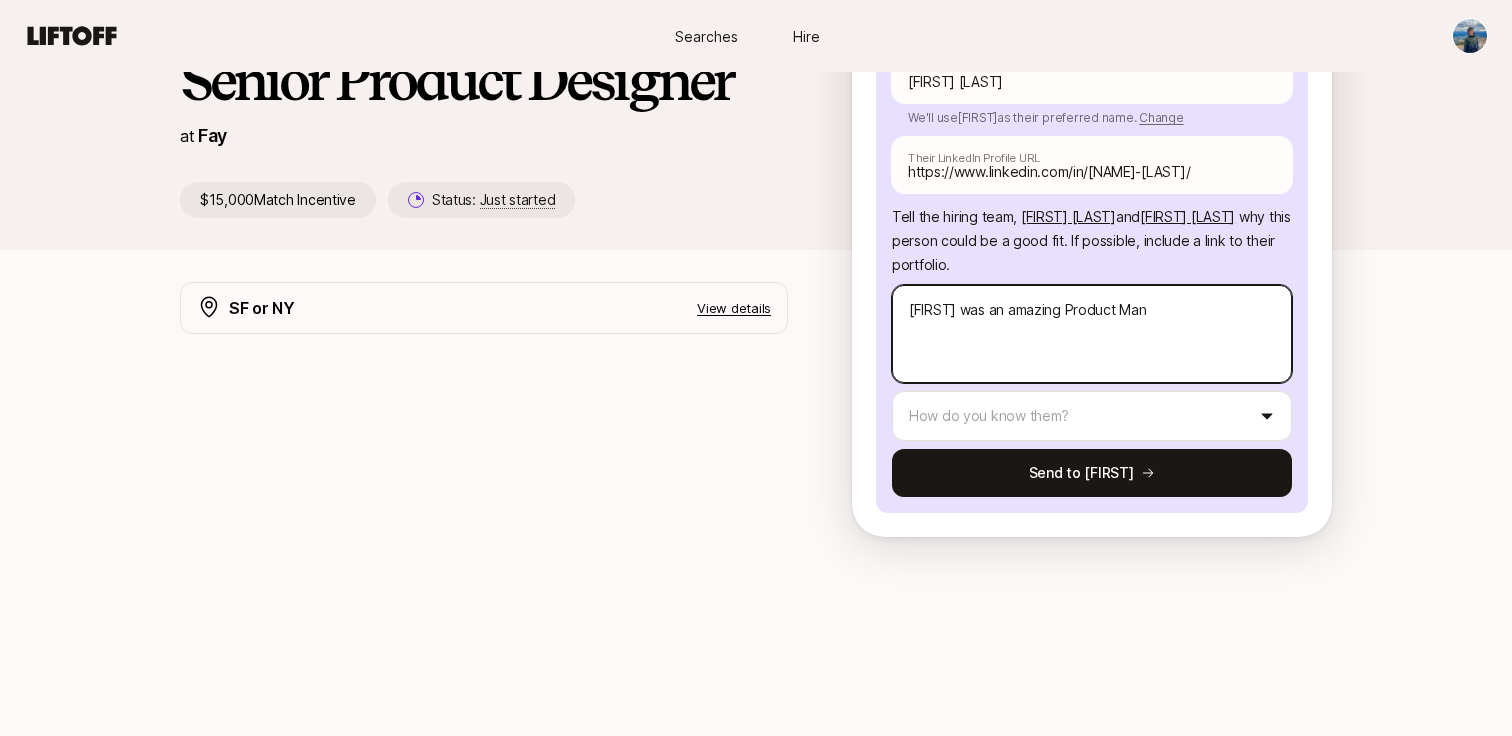 type on "x" 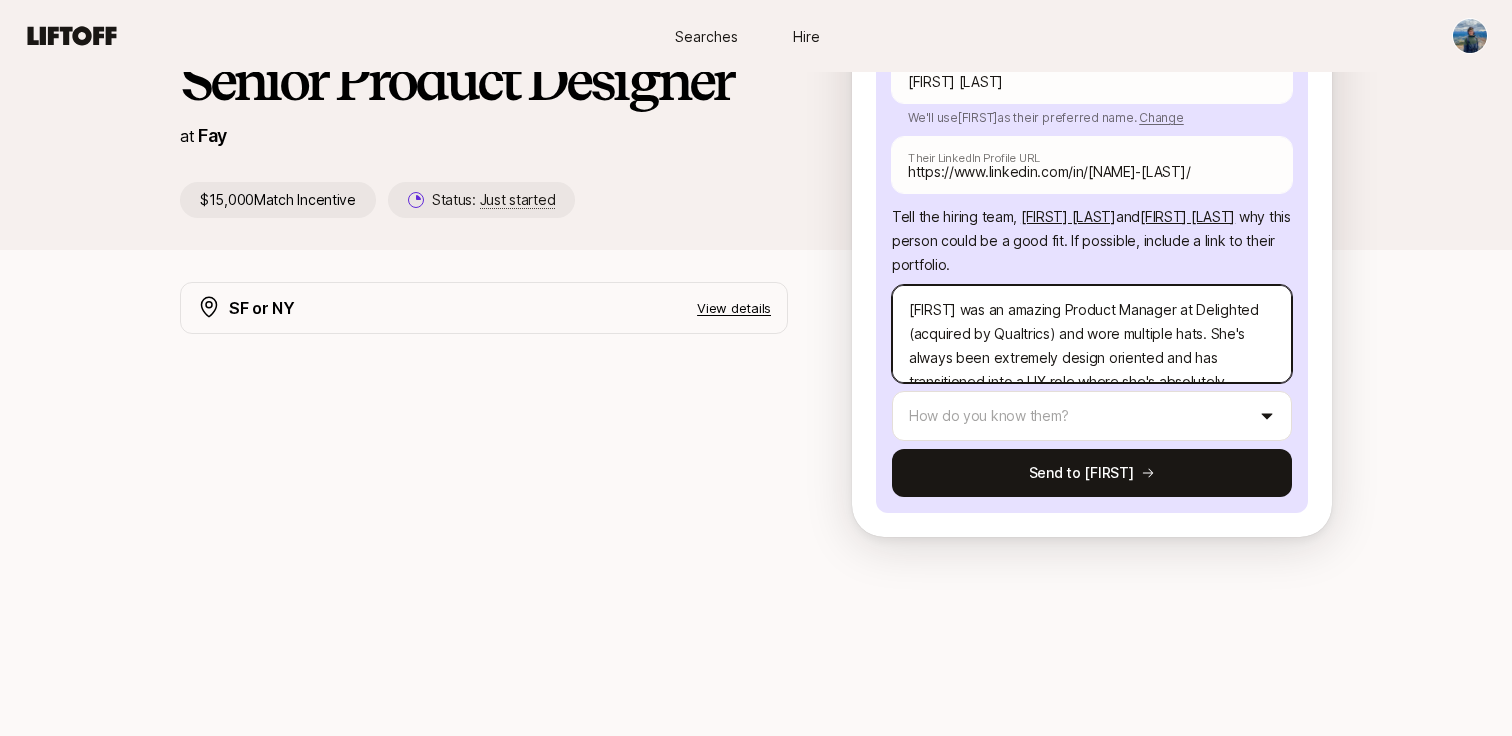 type on "x" 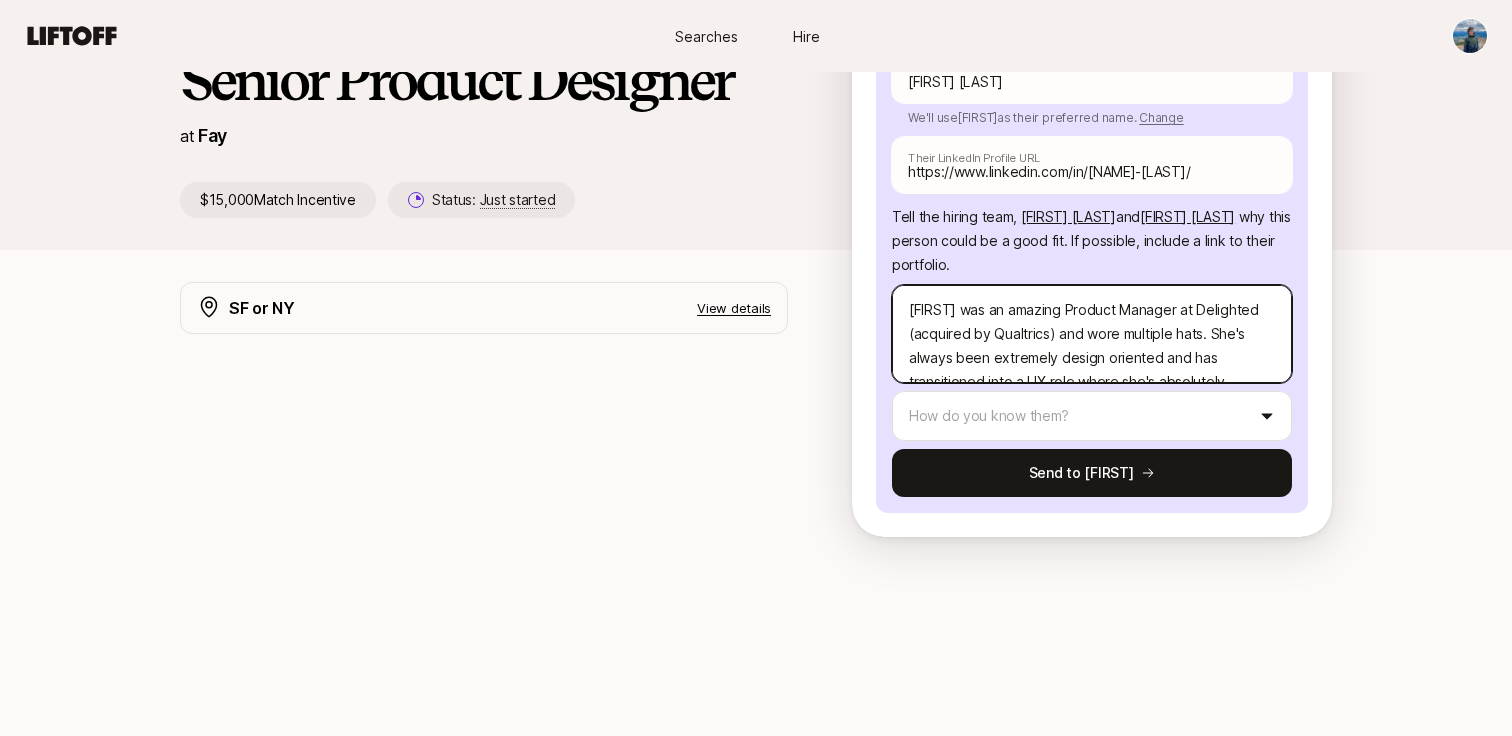 type on "[FIRST] was an amazing Product Manag" 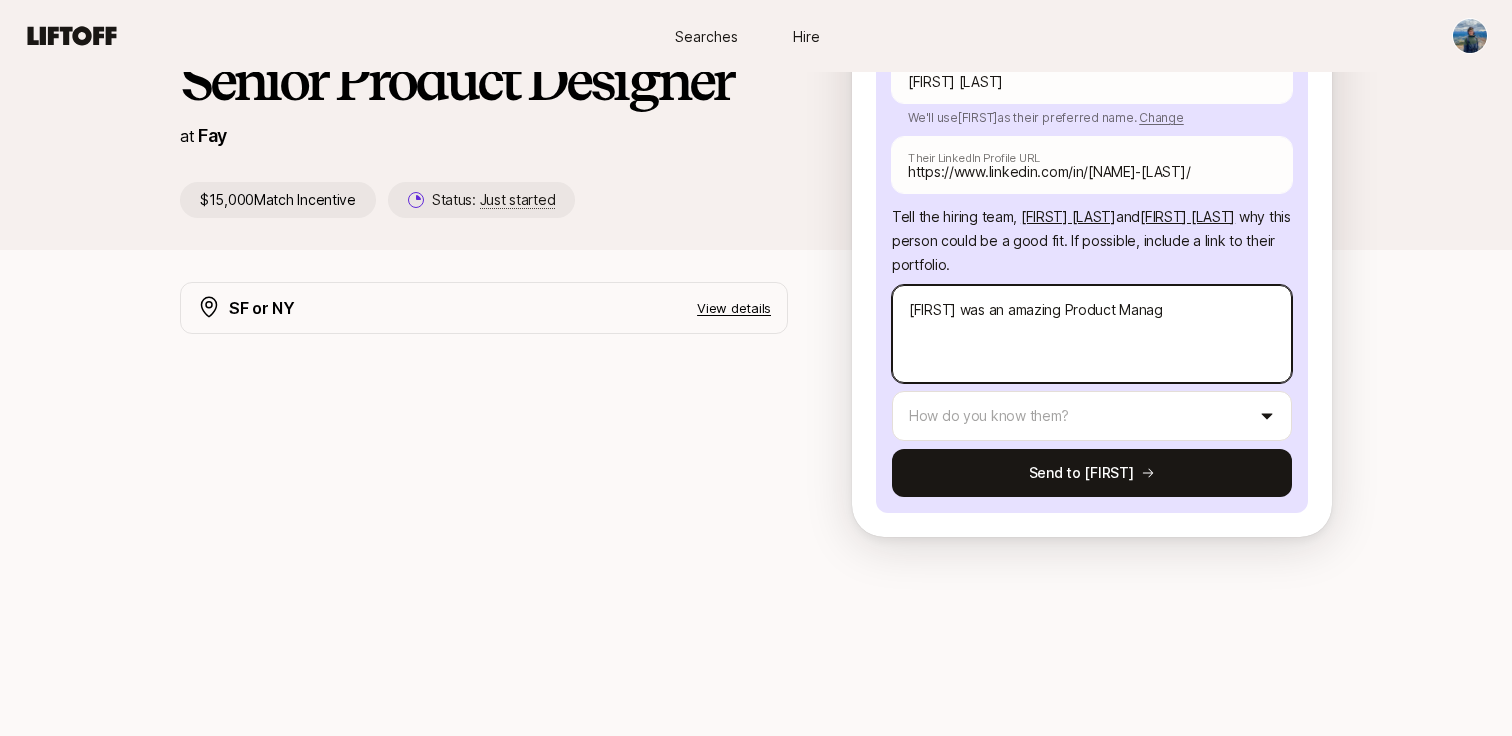 type on "x" 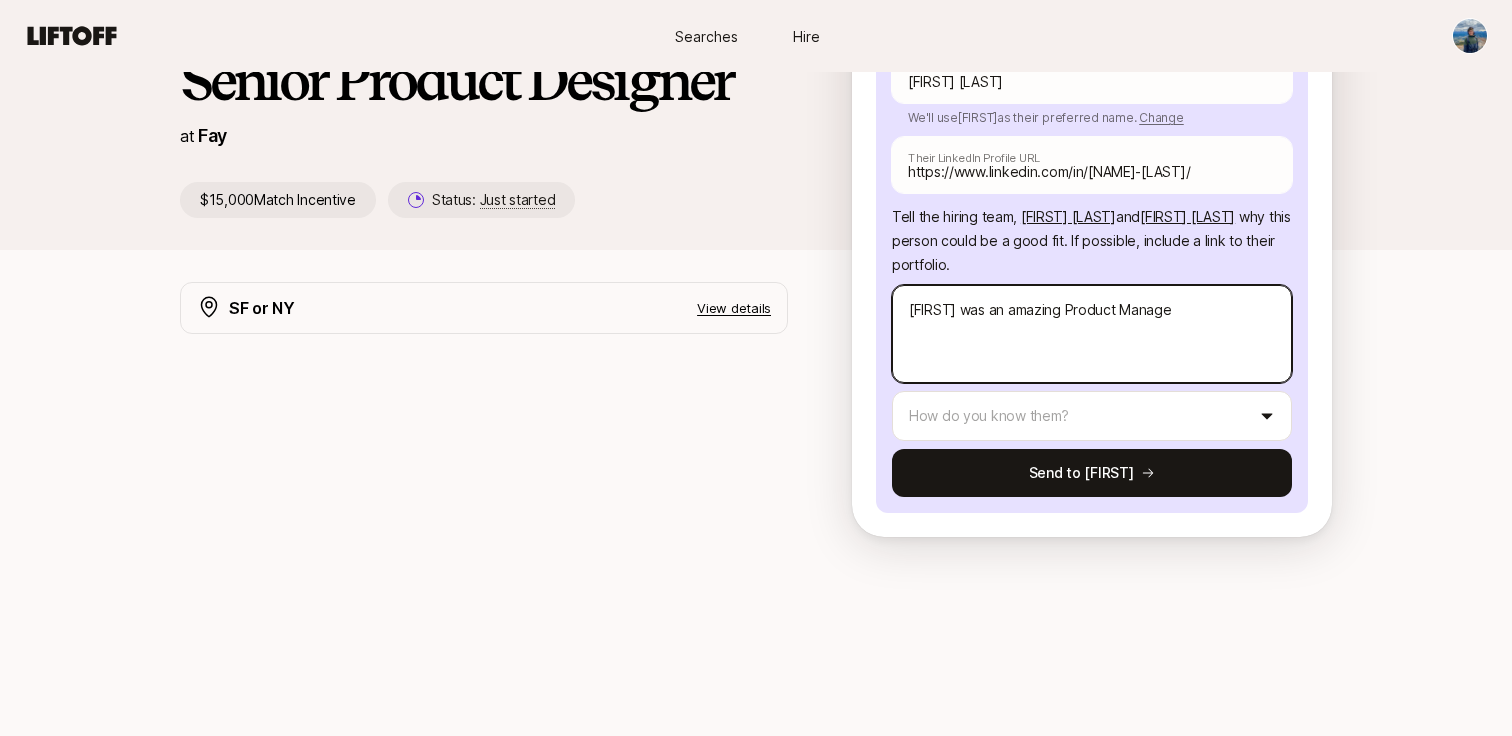 type on "x" 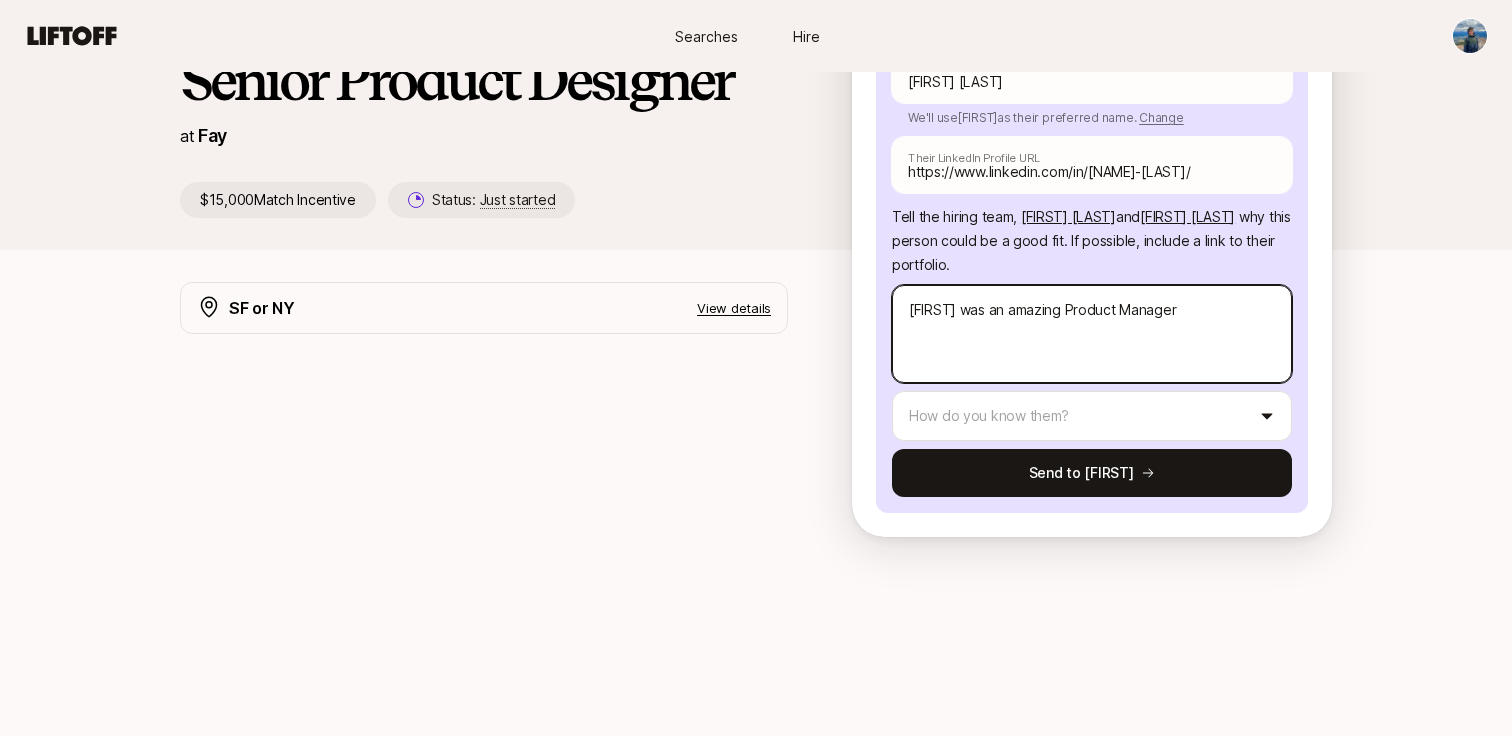 type on "x" 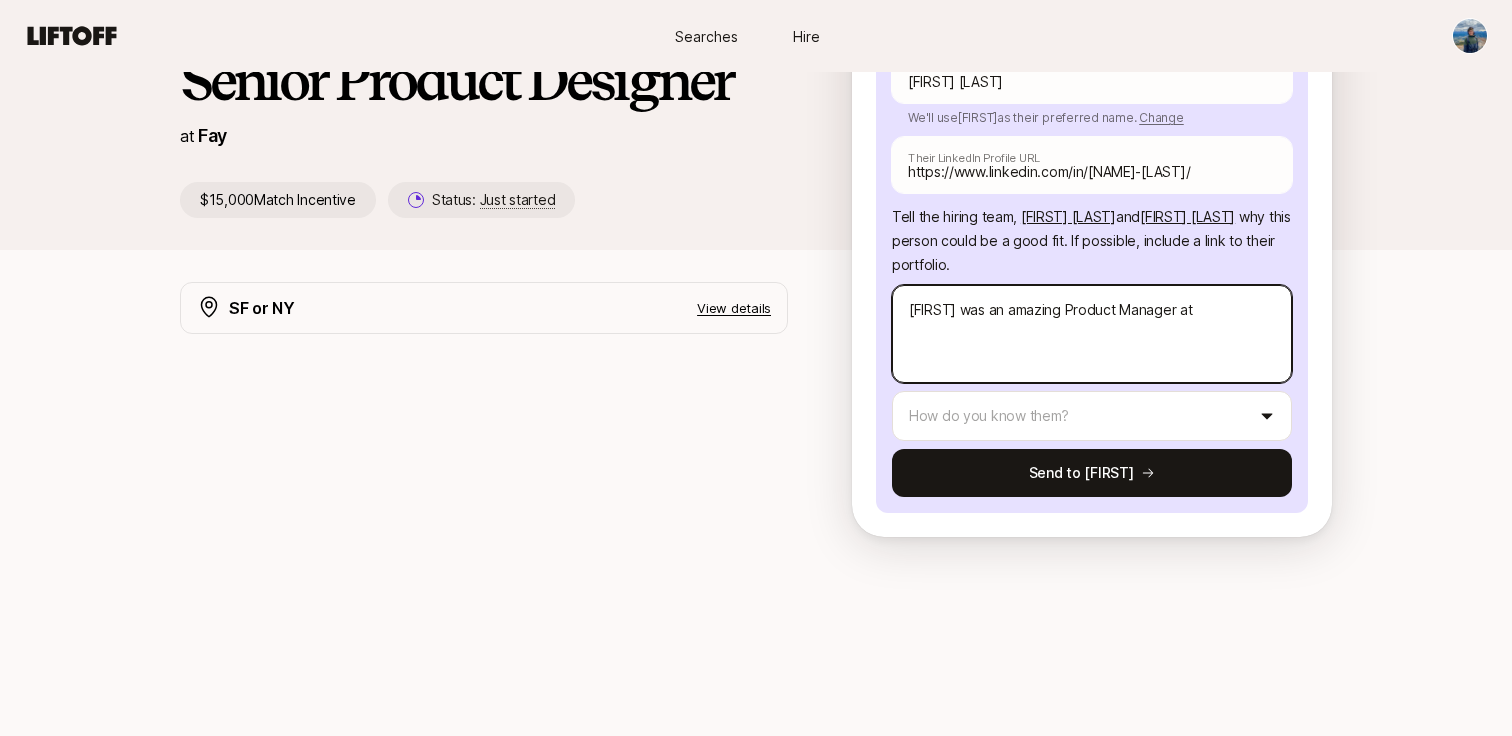 type on "x" 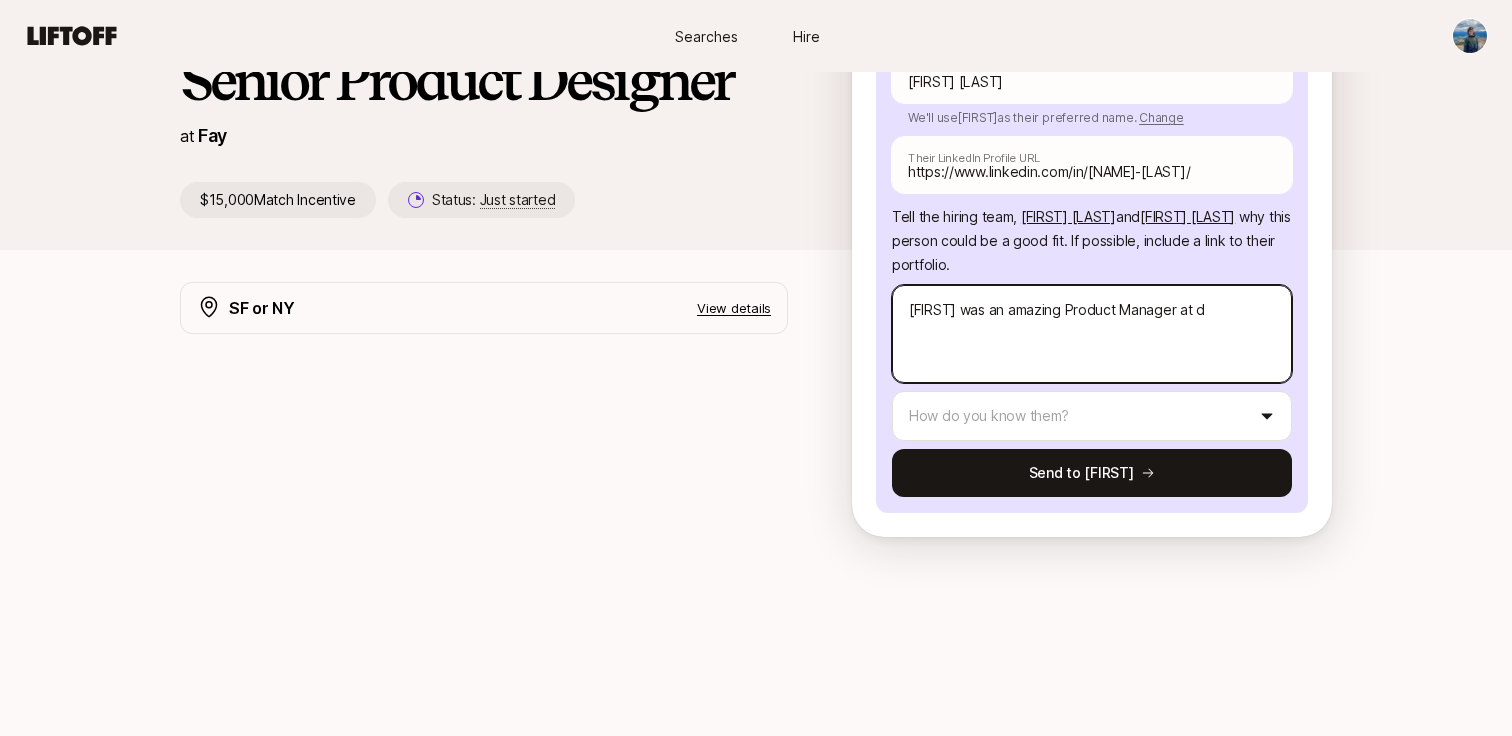 type on "x" 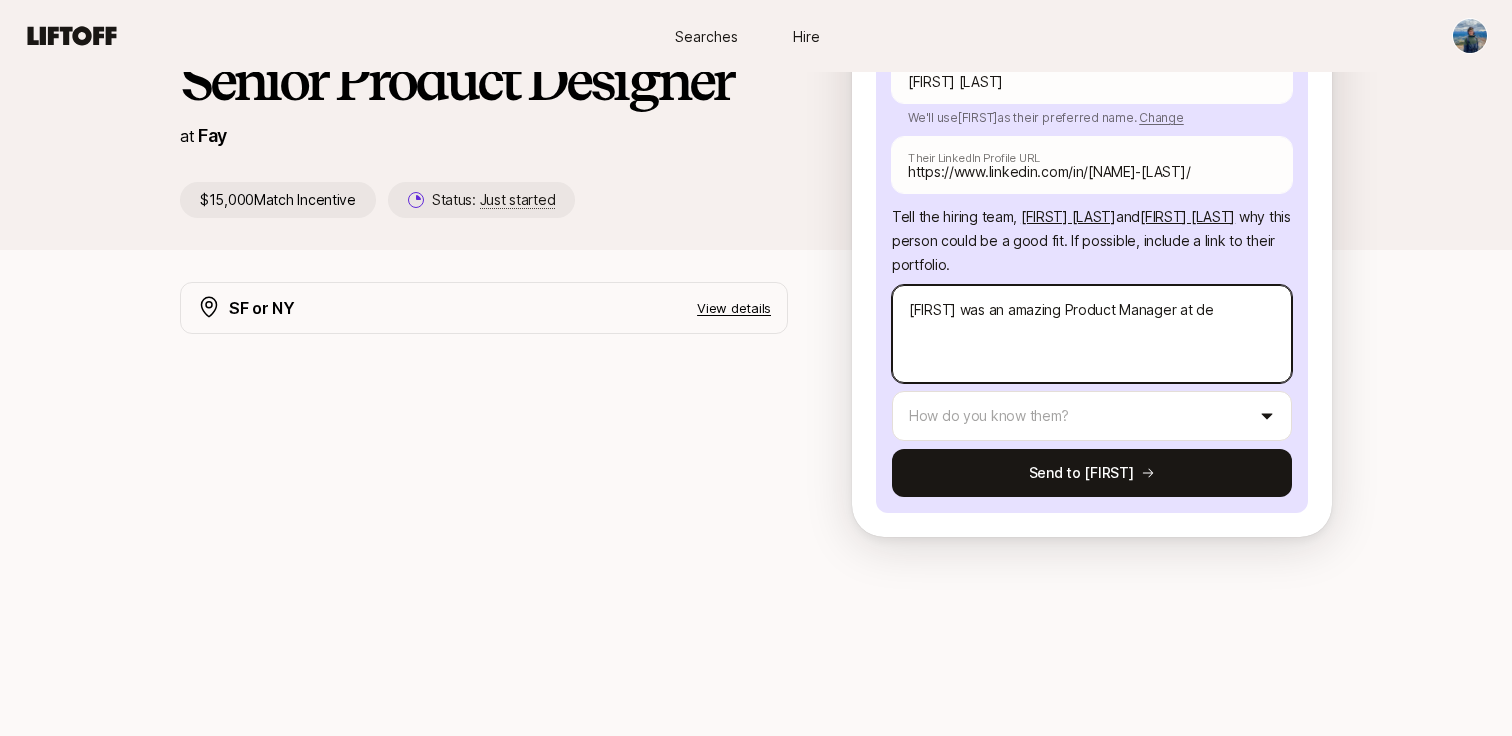 type on "x" 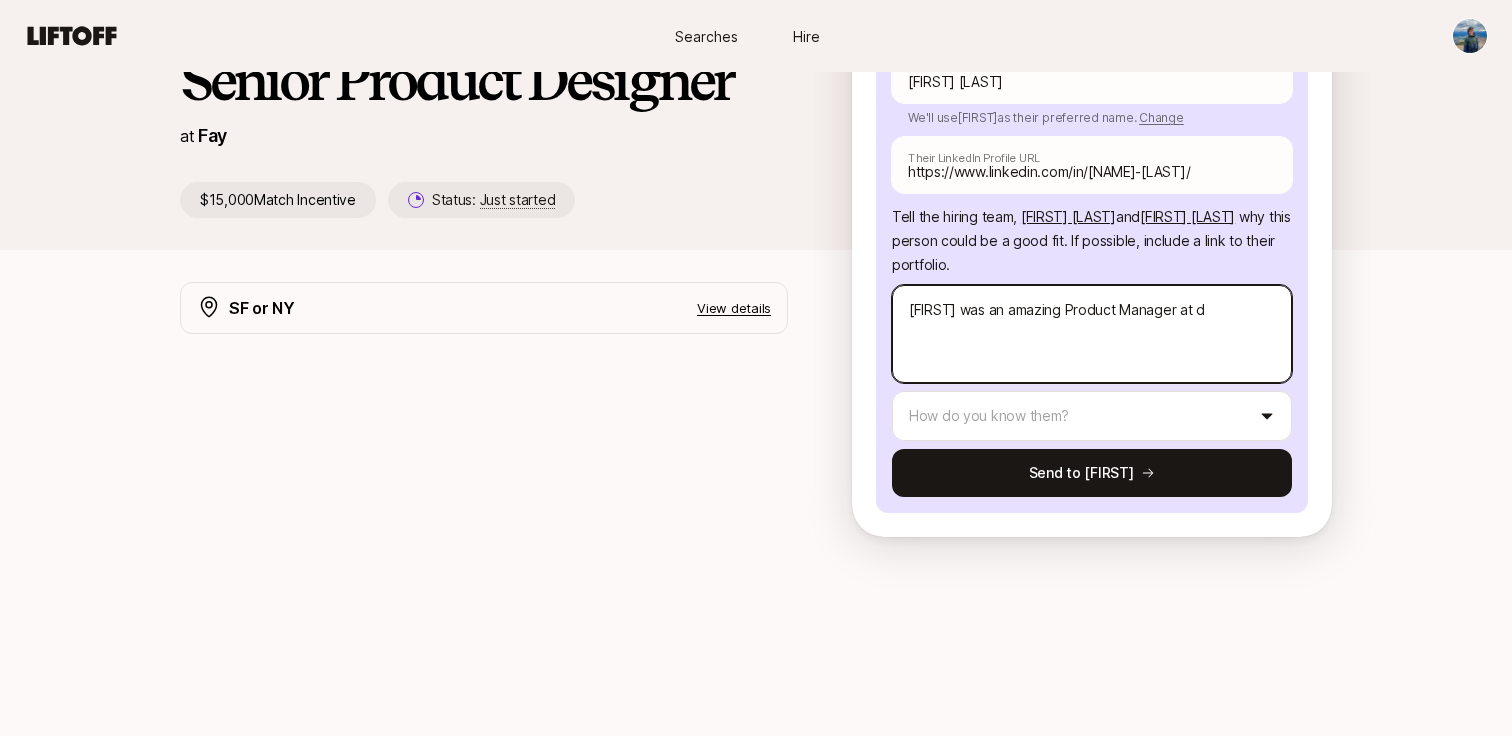type on "x" 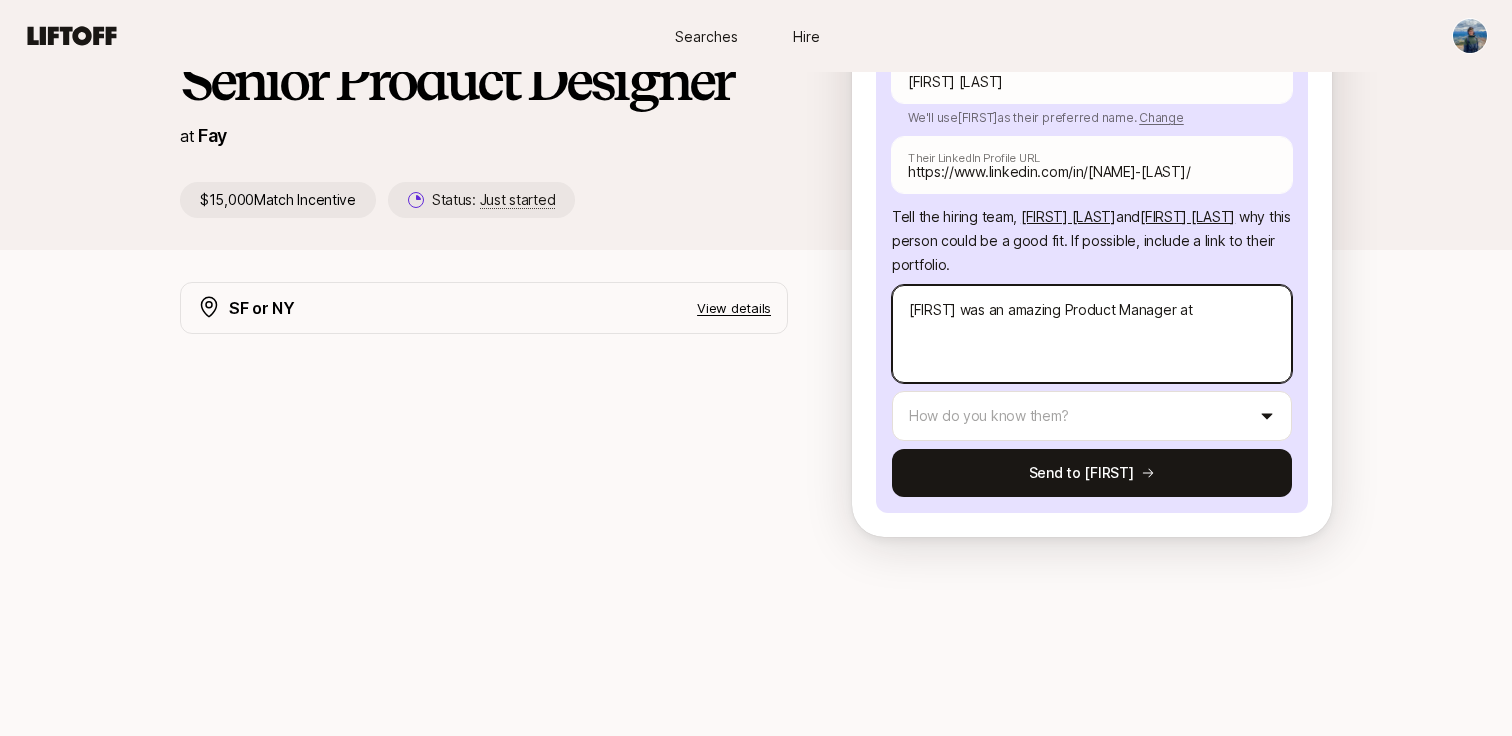 type on "[FIRST] was an amazing Product Manager at D" 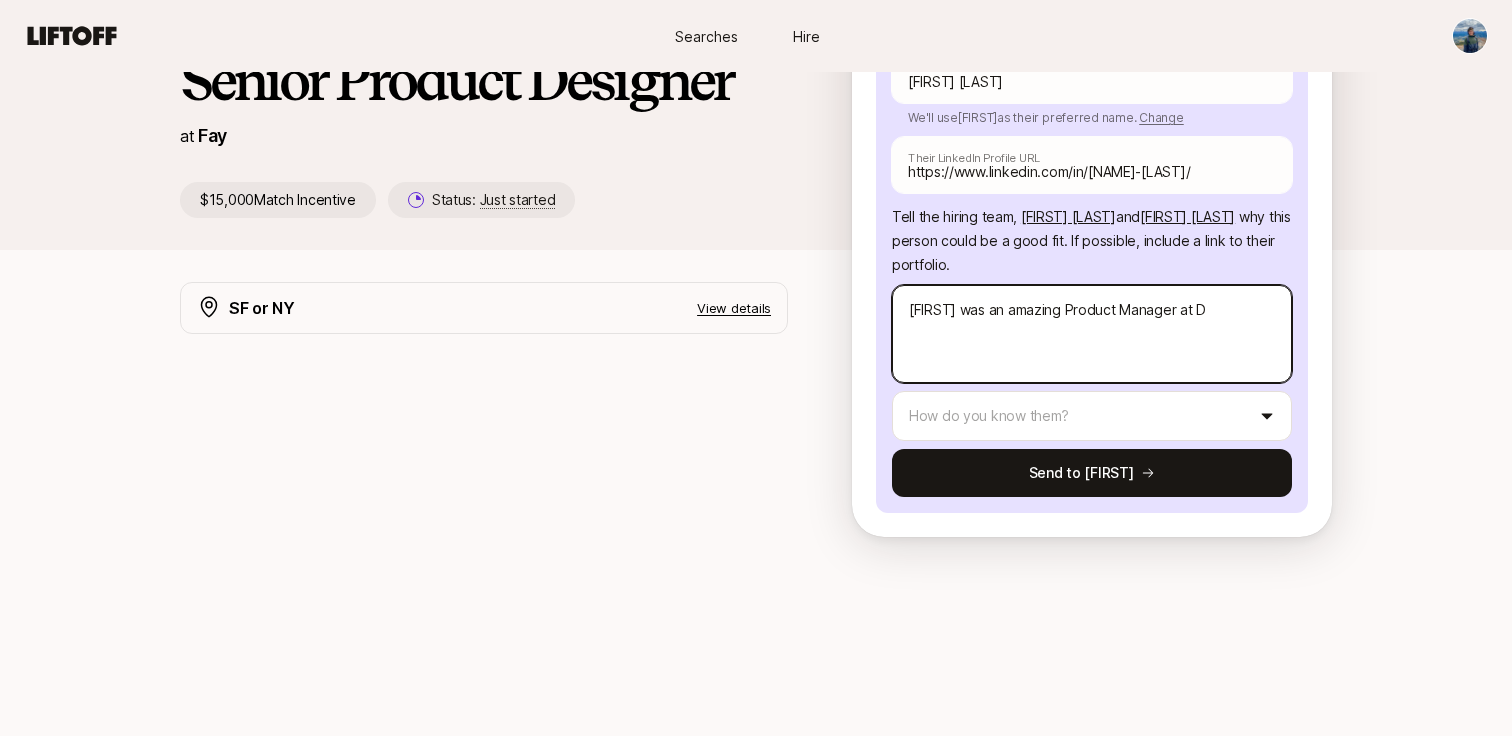type on "x" 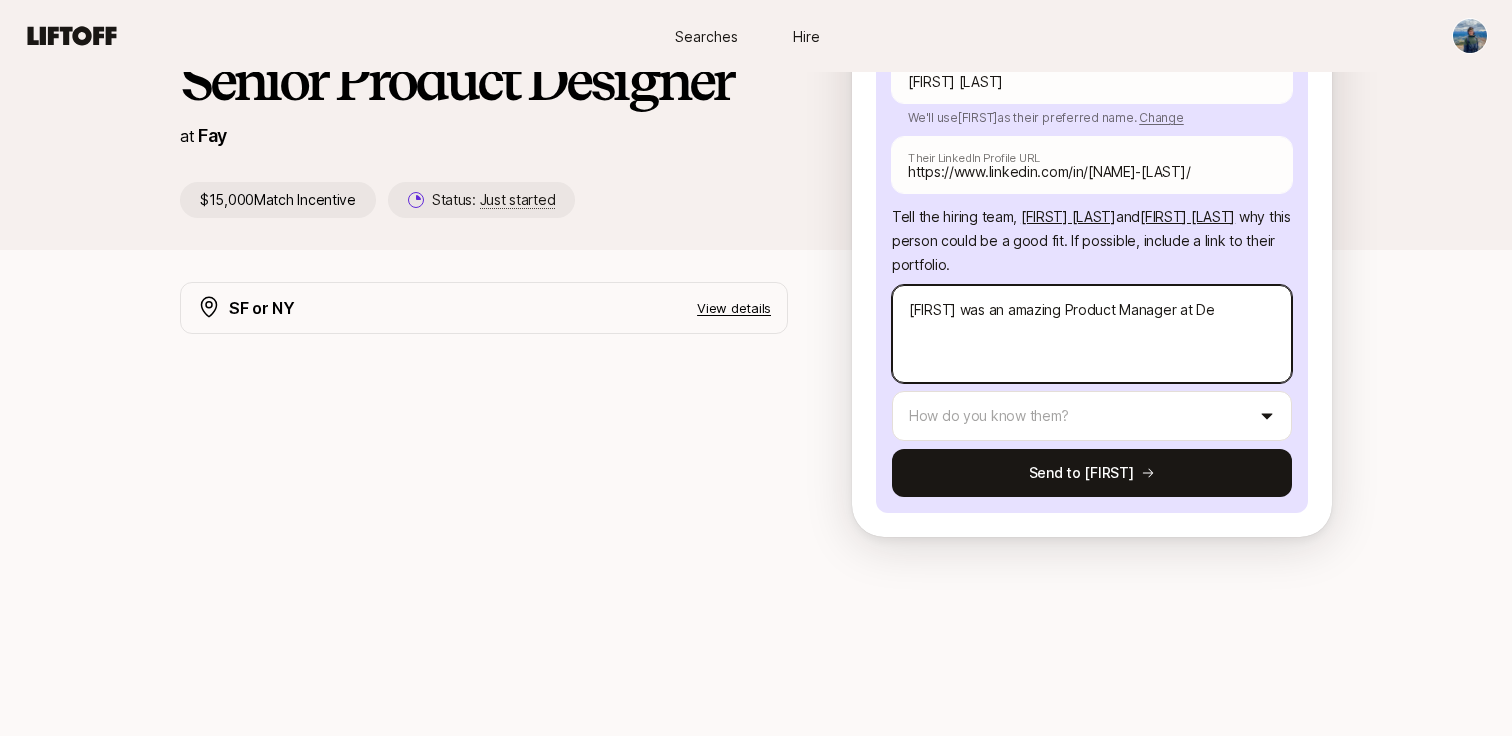 type on "x" 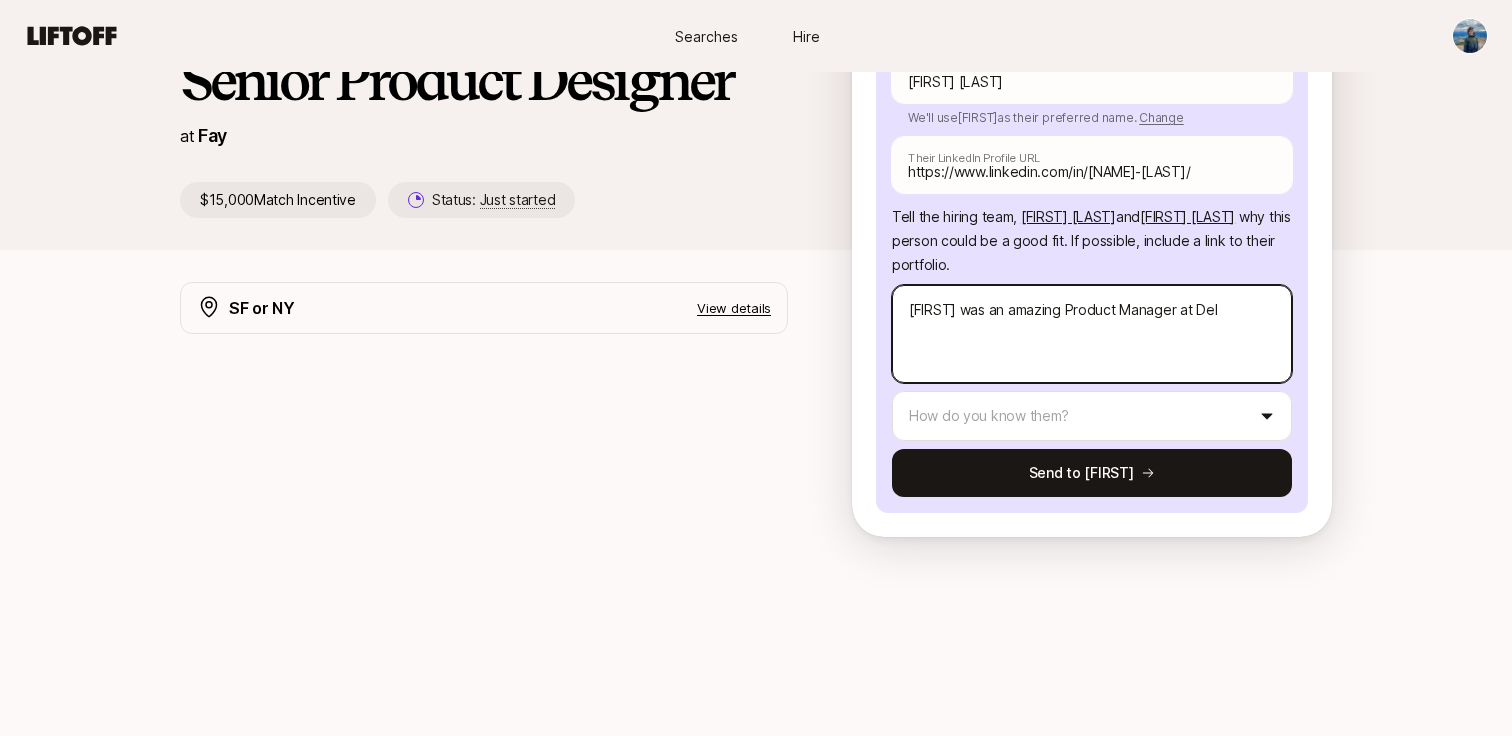 type on "x" 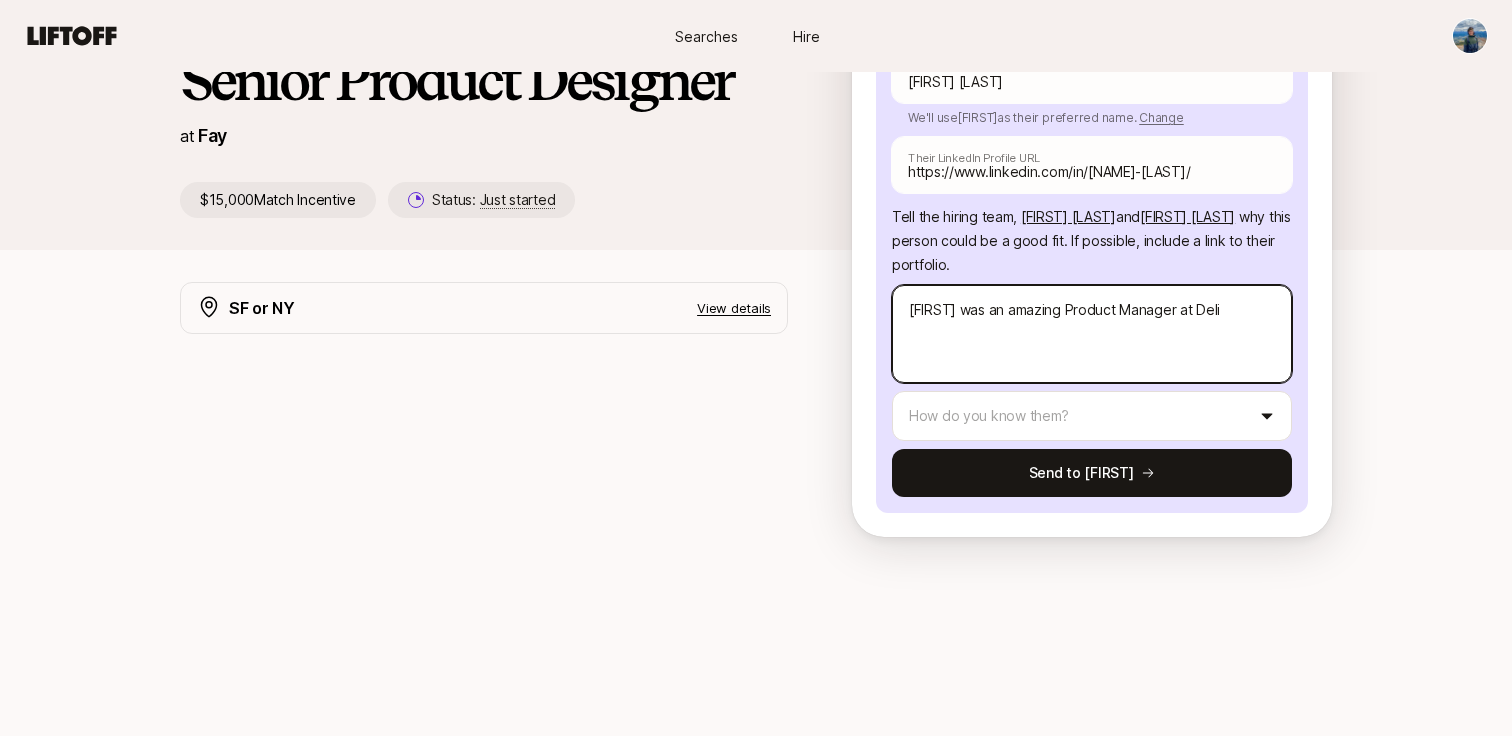 type on "x" 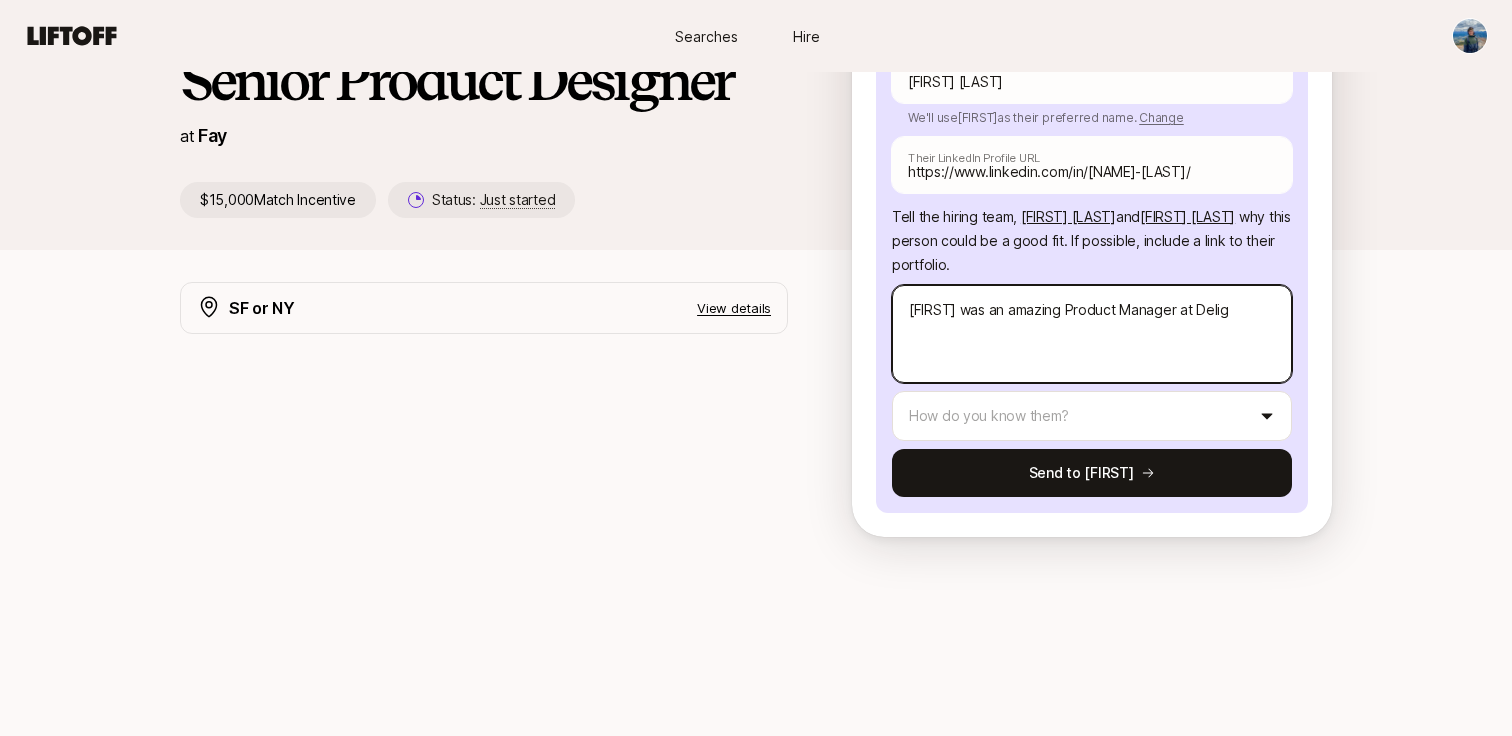 type on "x" 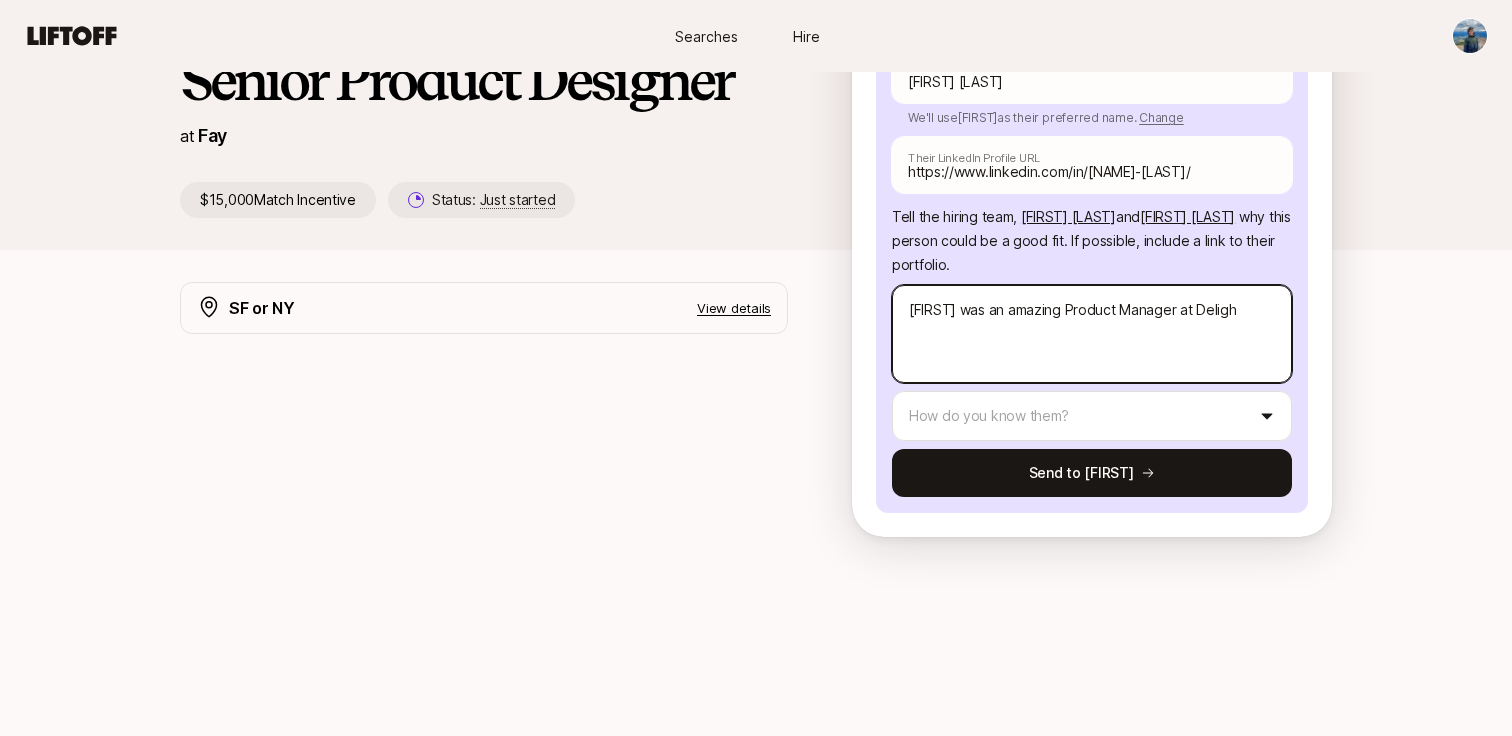 type on "x" 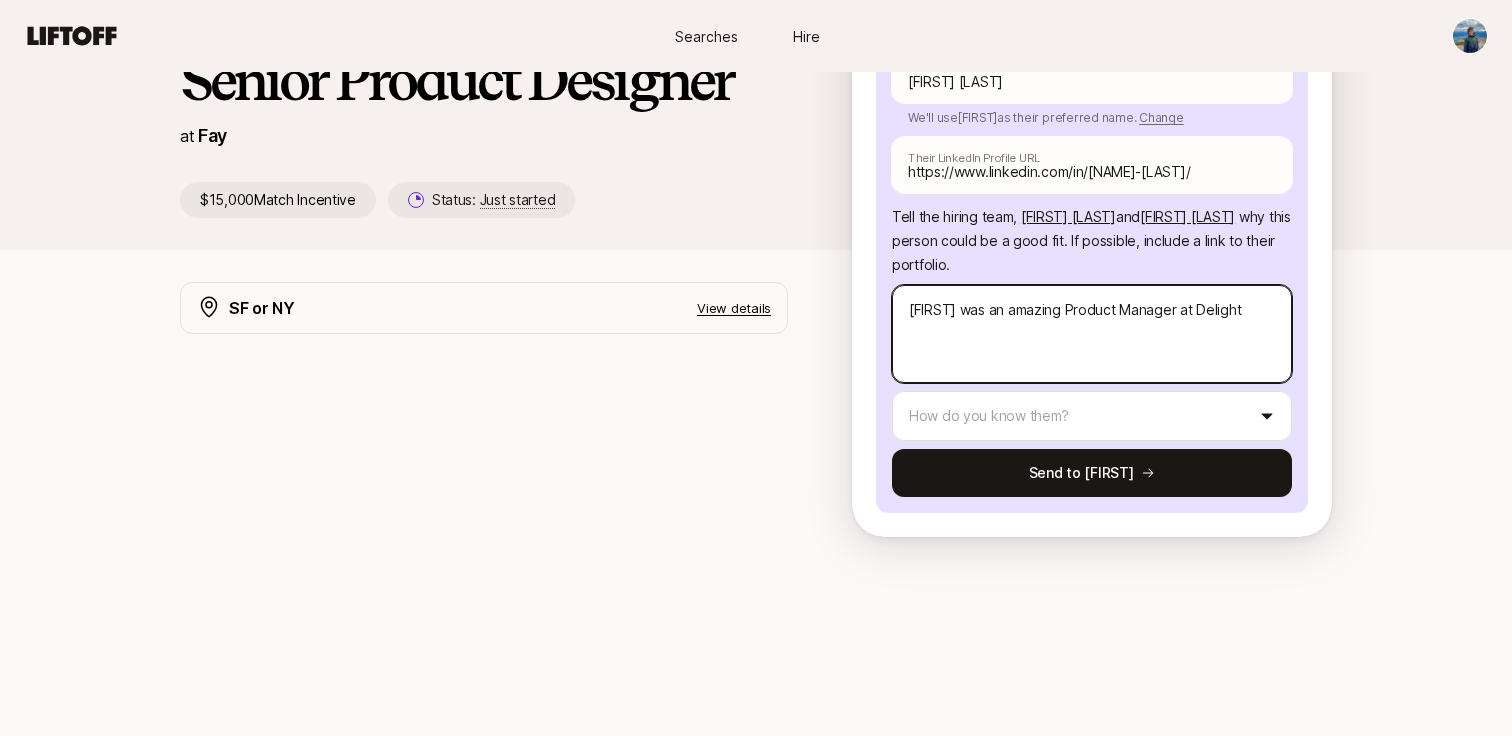 type on "x" 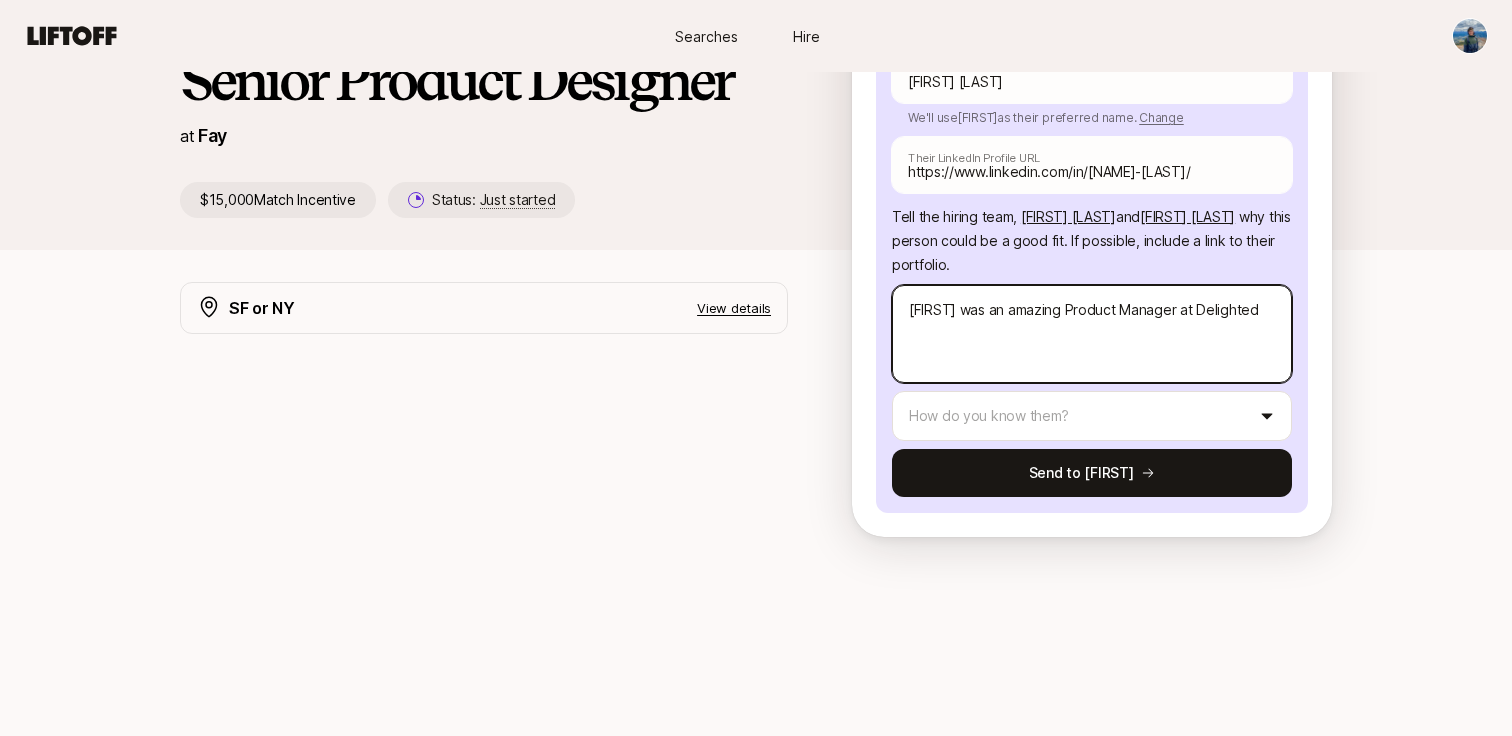type on "x" 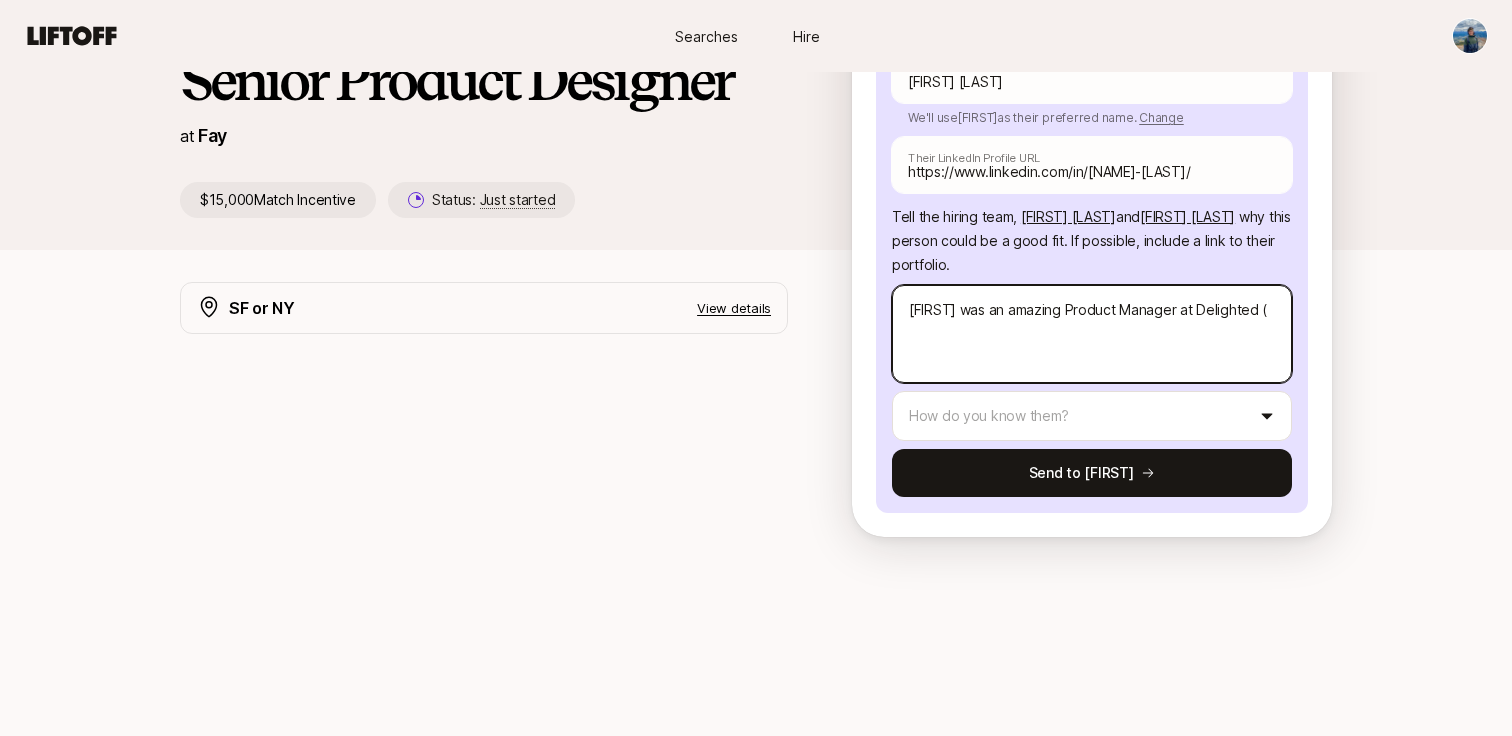 type on "x" 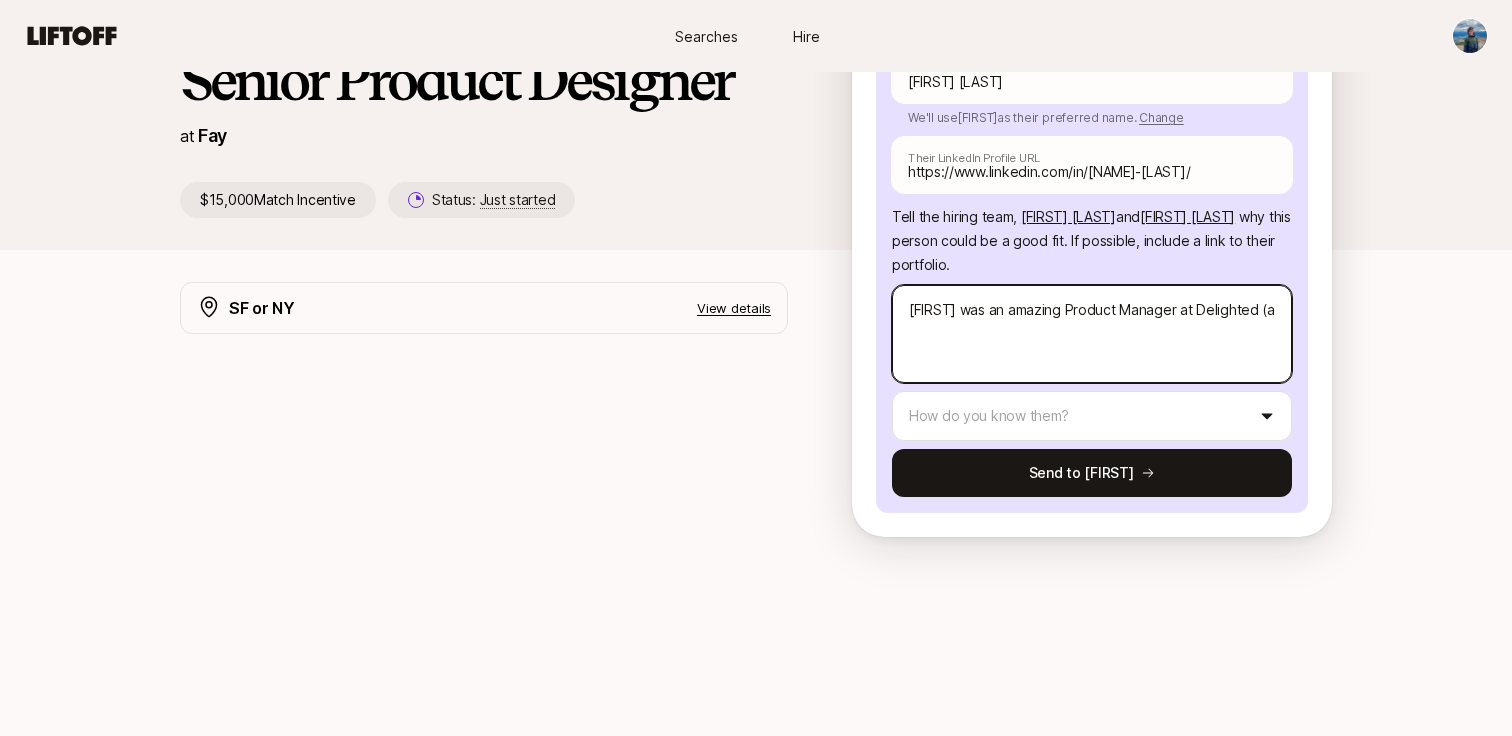 type on "x" 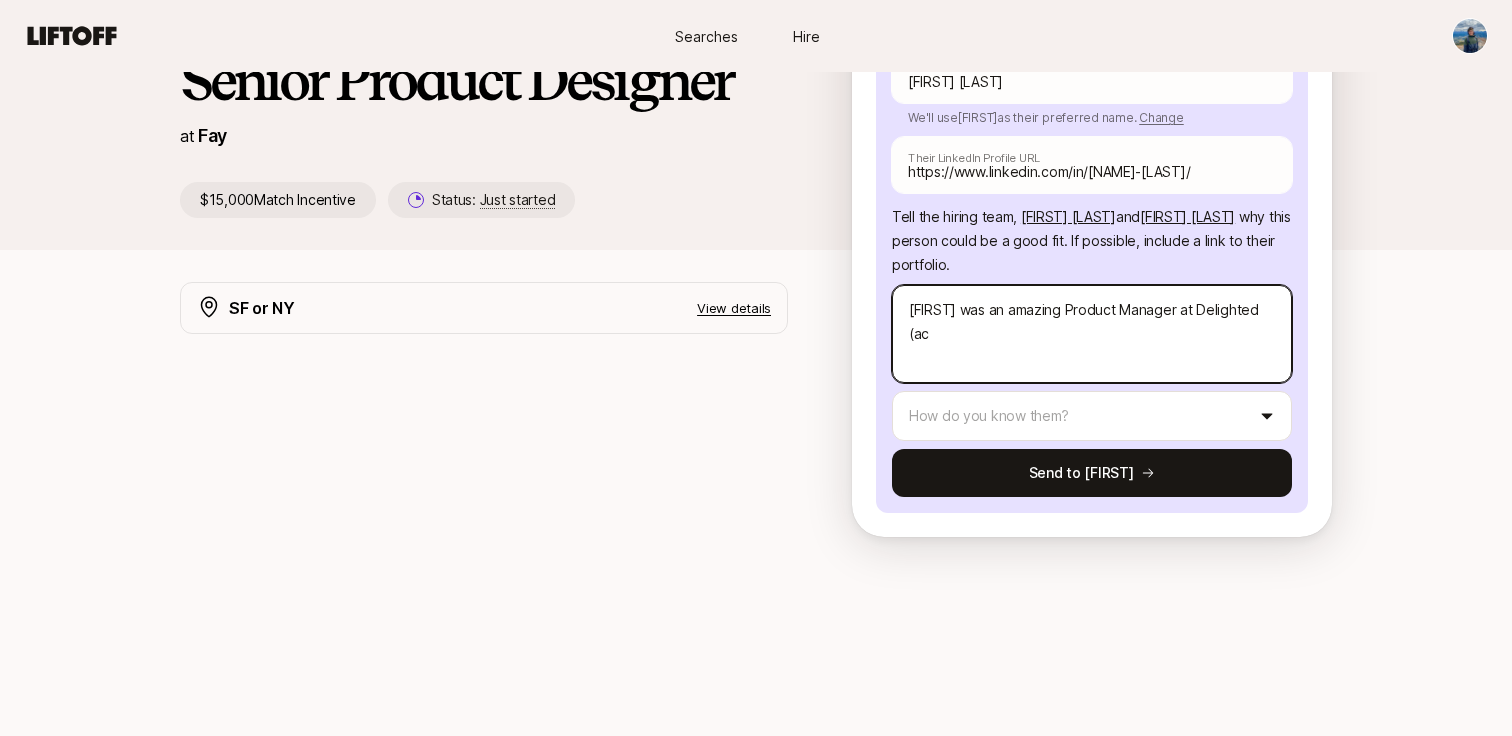 type on "x" 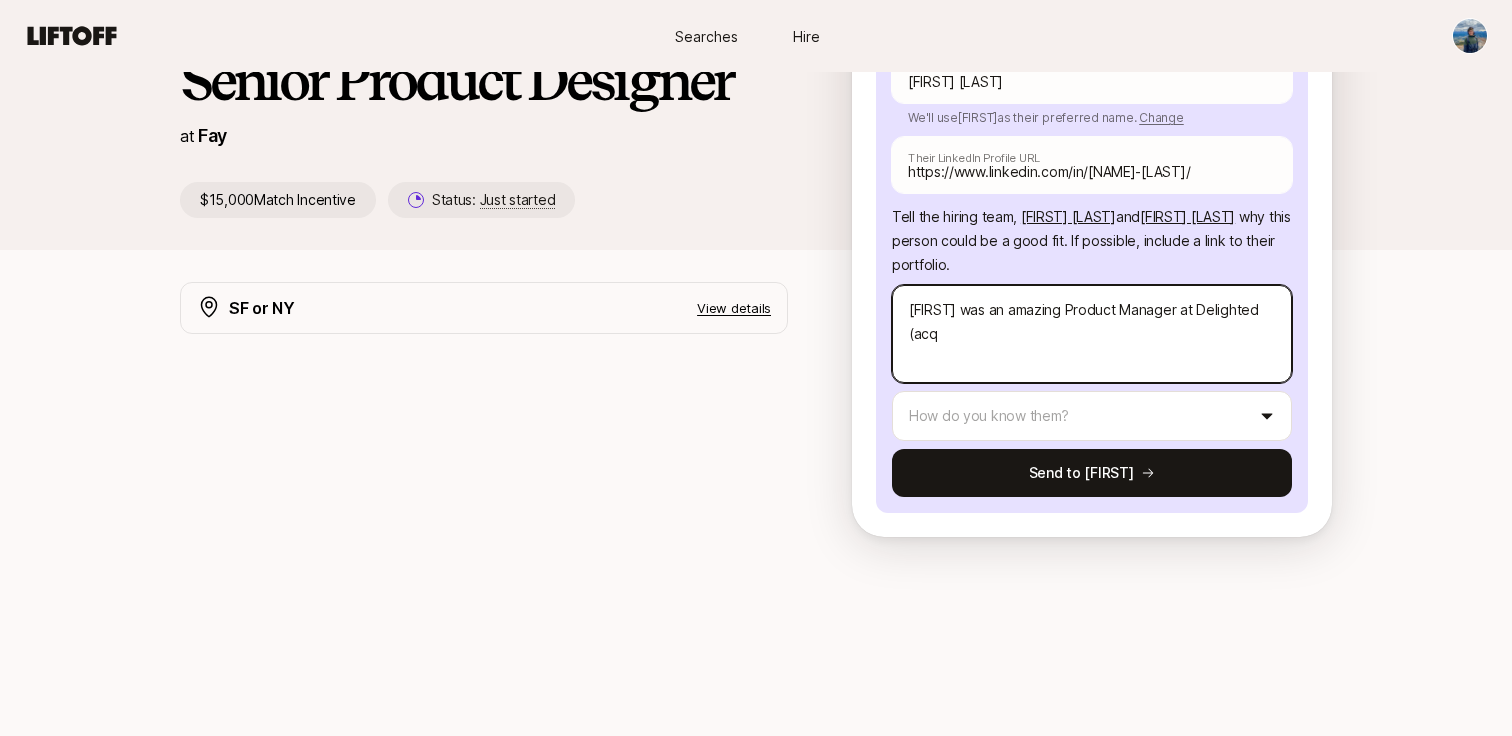 type on "x" 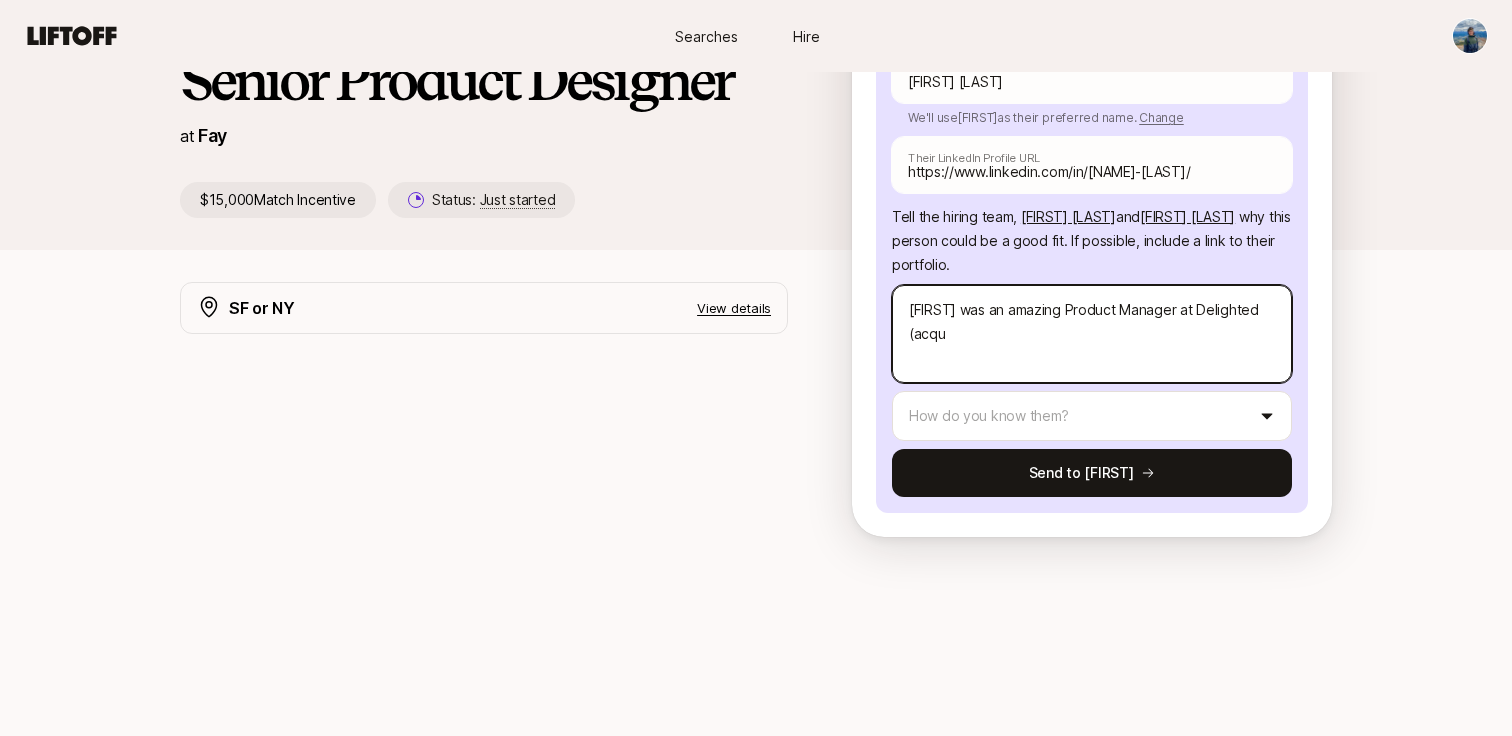 type on "x" 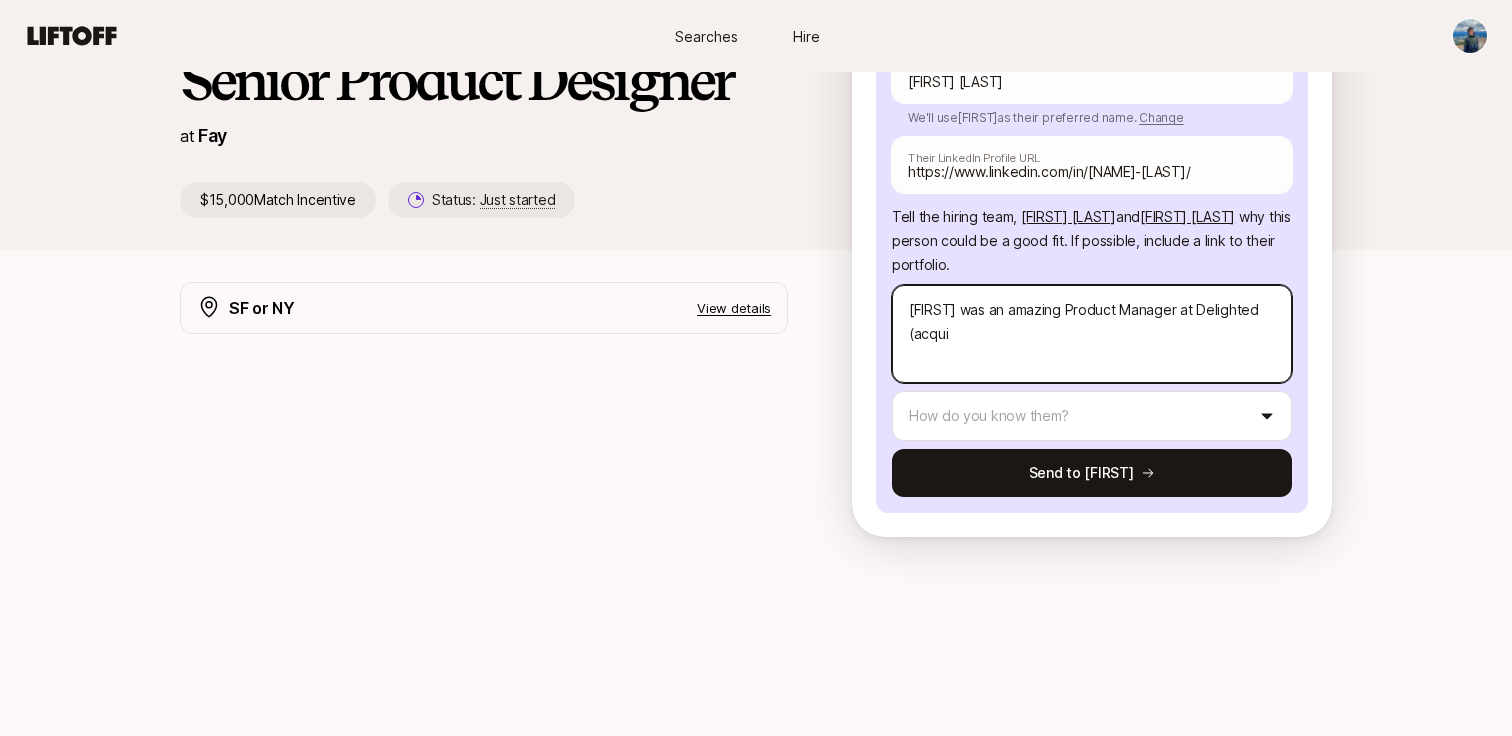 type on "x" 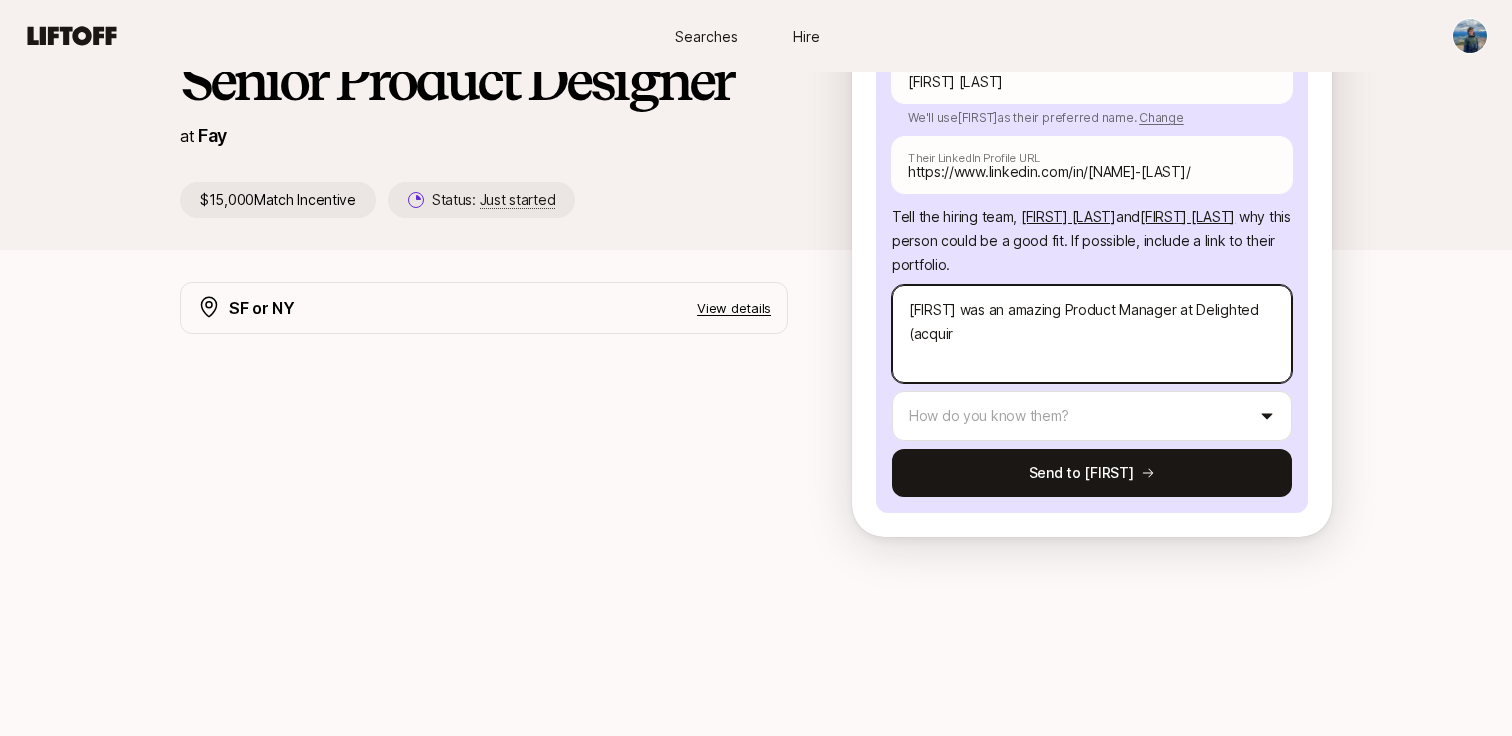 type on "[FIRST] was an amazing Product Manager at Delighted (acquire" 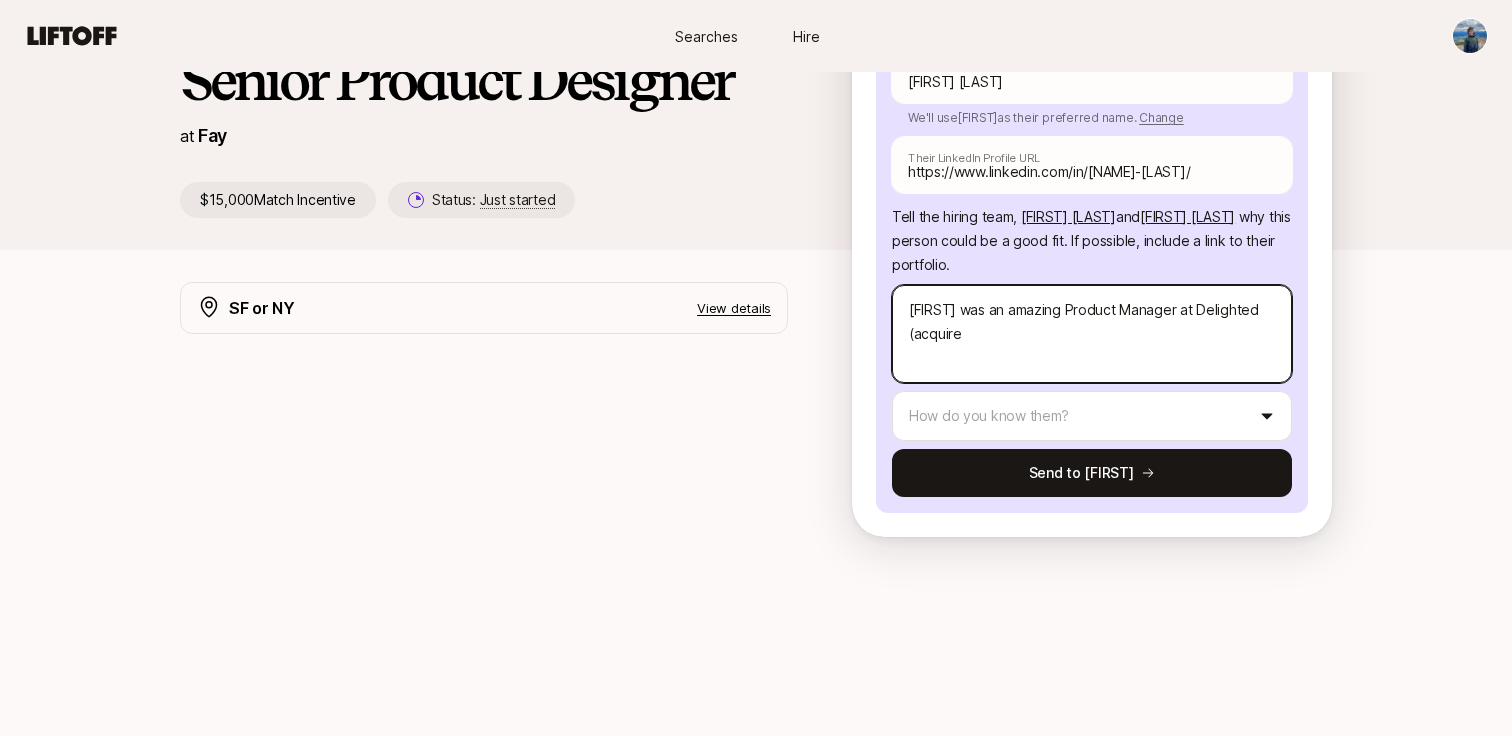 type on "x" 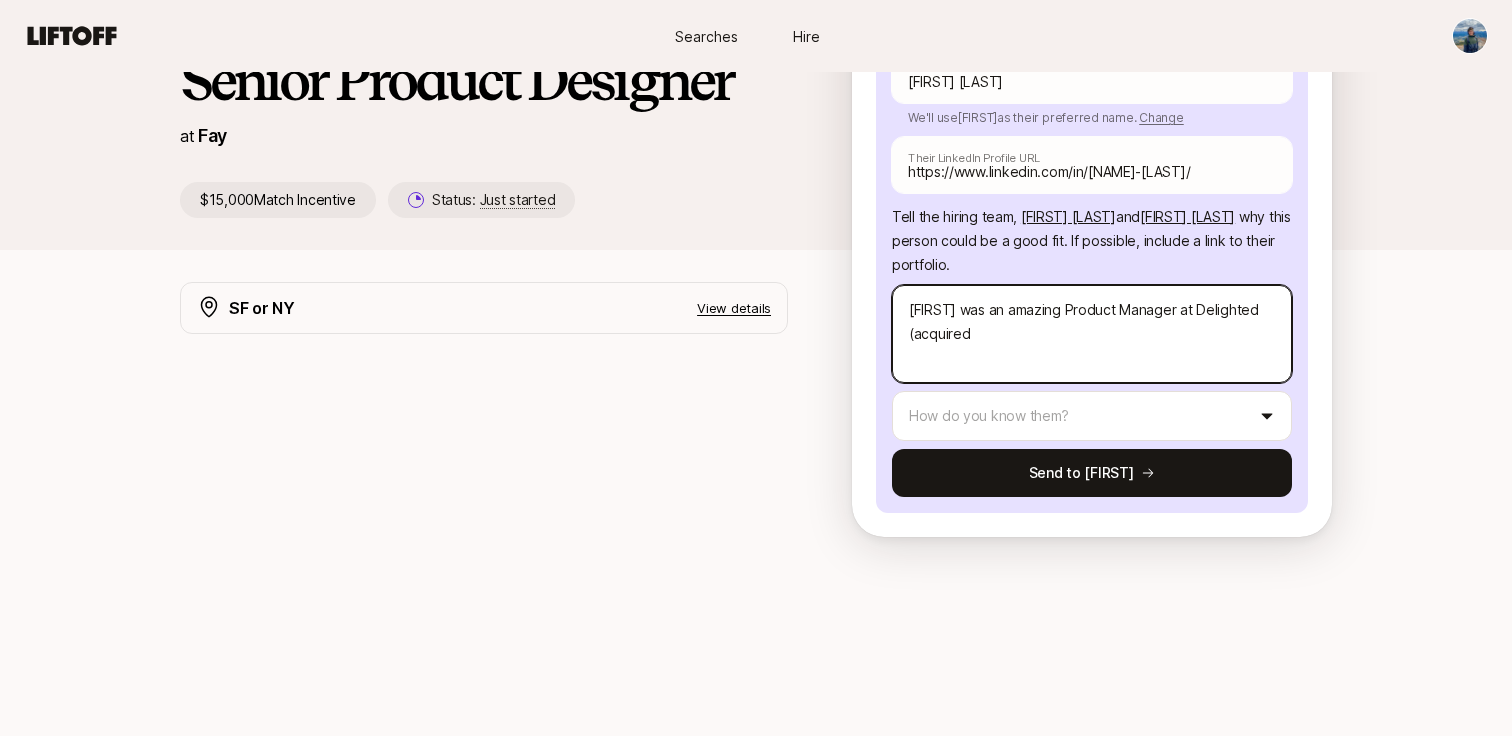 type on "x" 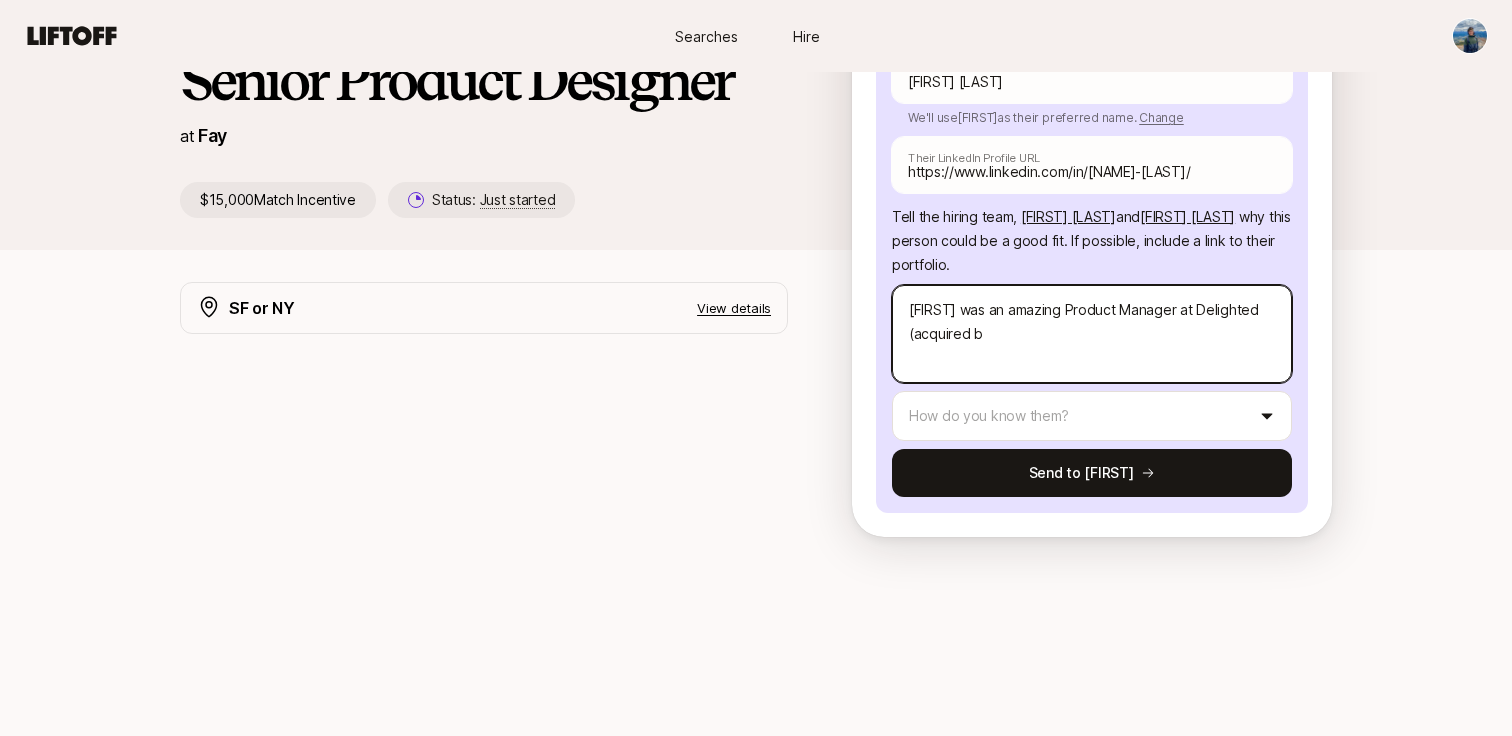 type on "x" 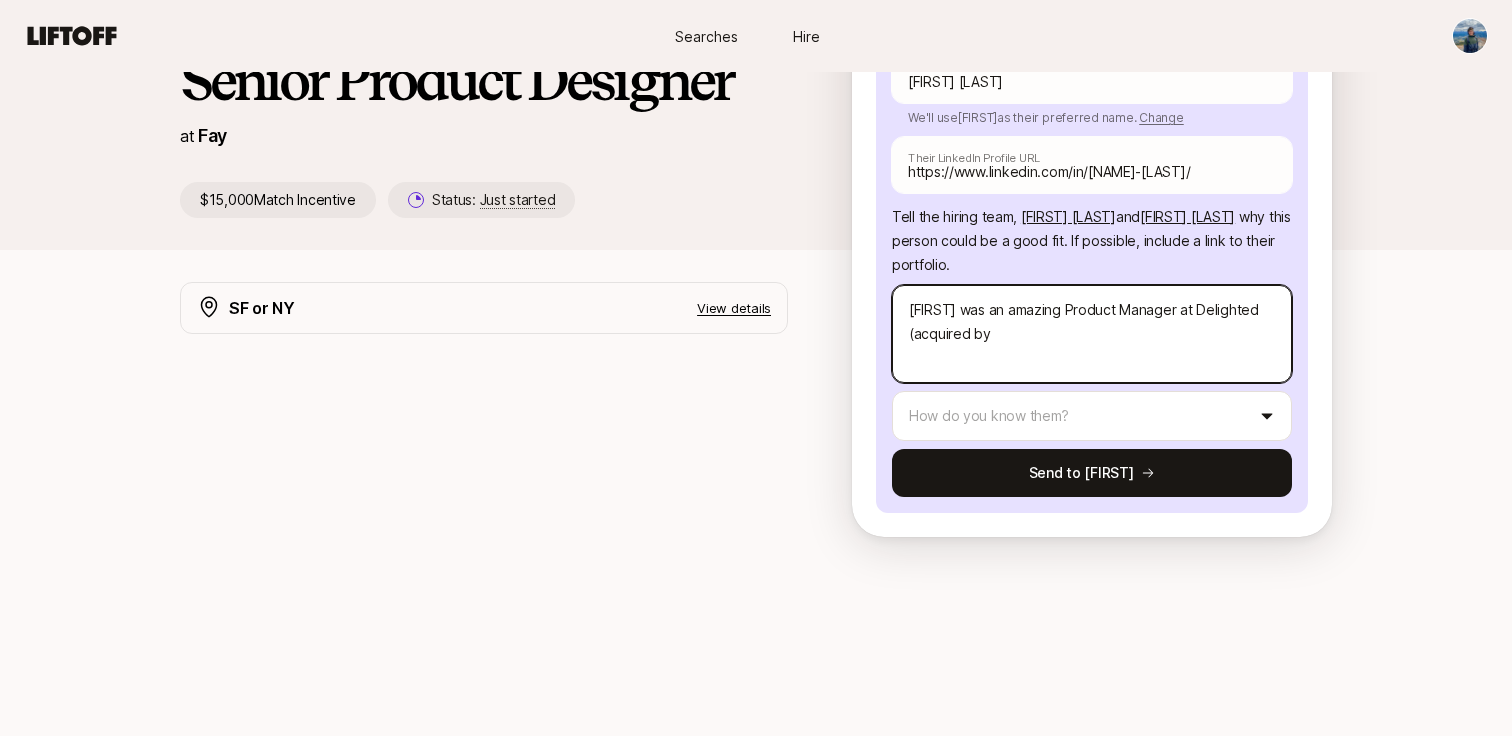 type on "x" 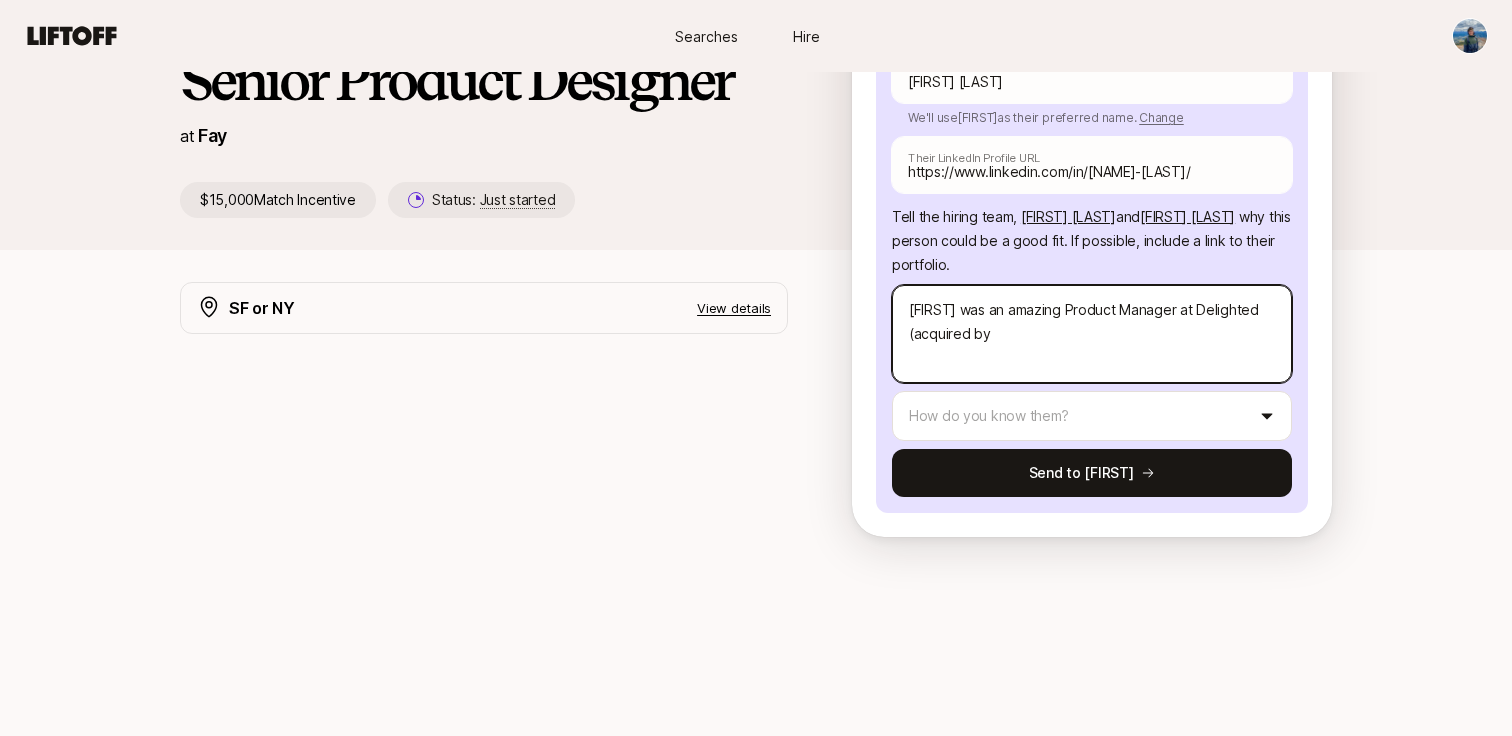 type on "x" 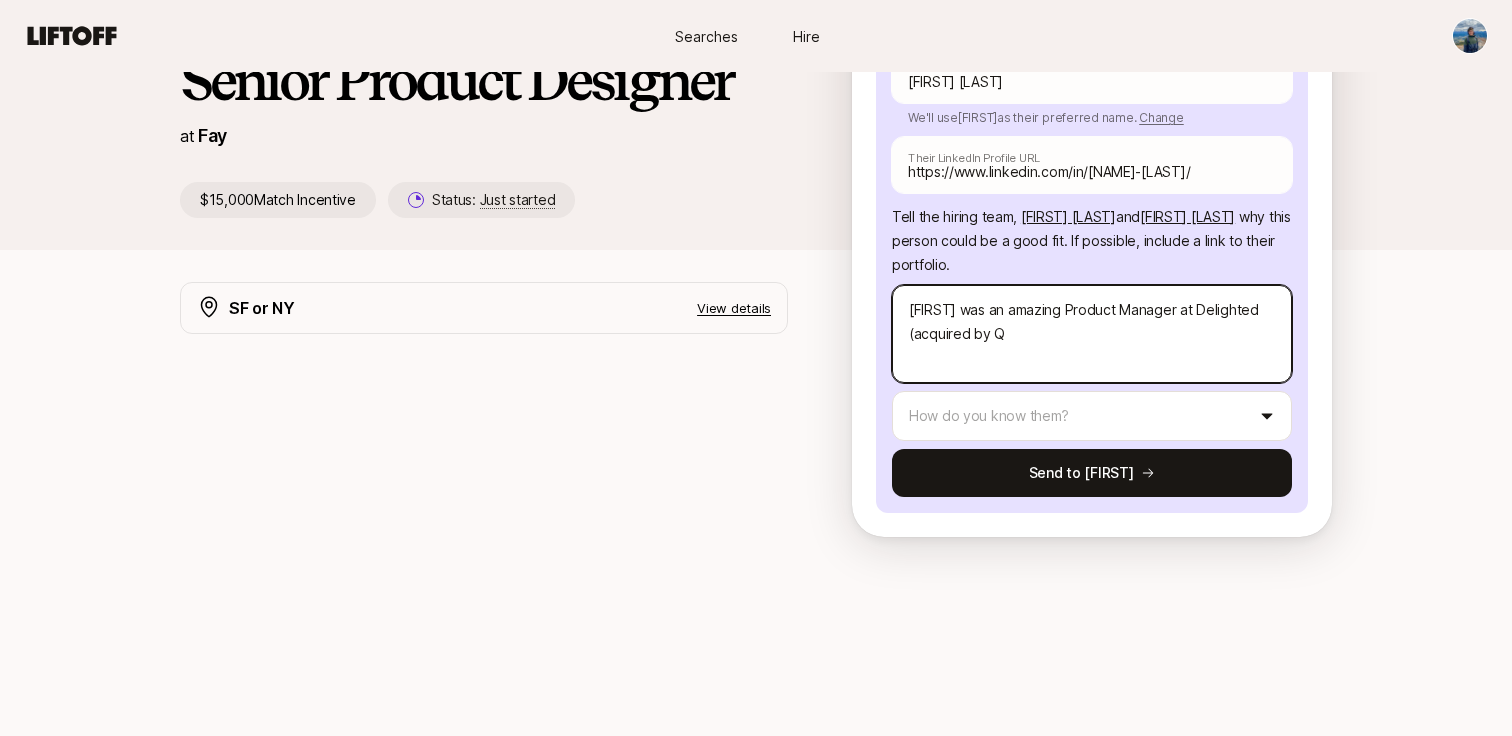 type on "x" 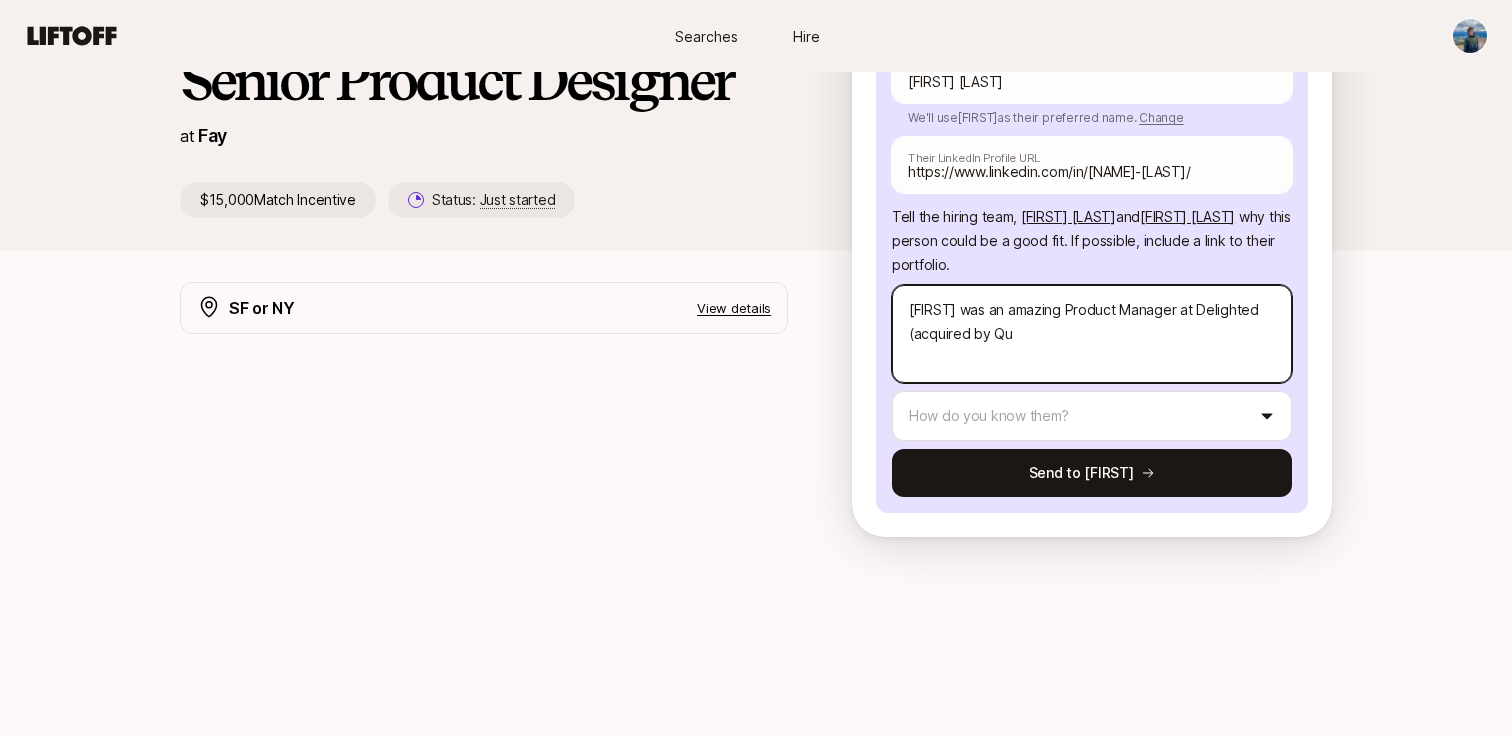 type on "x" 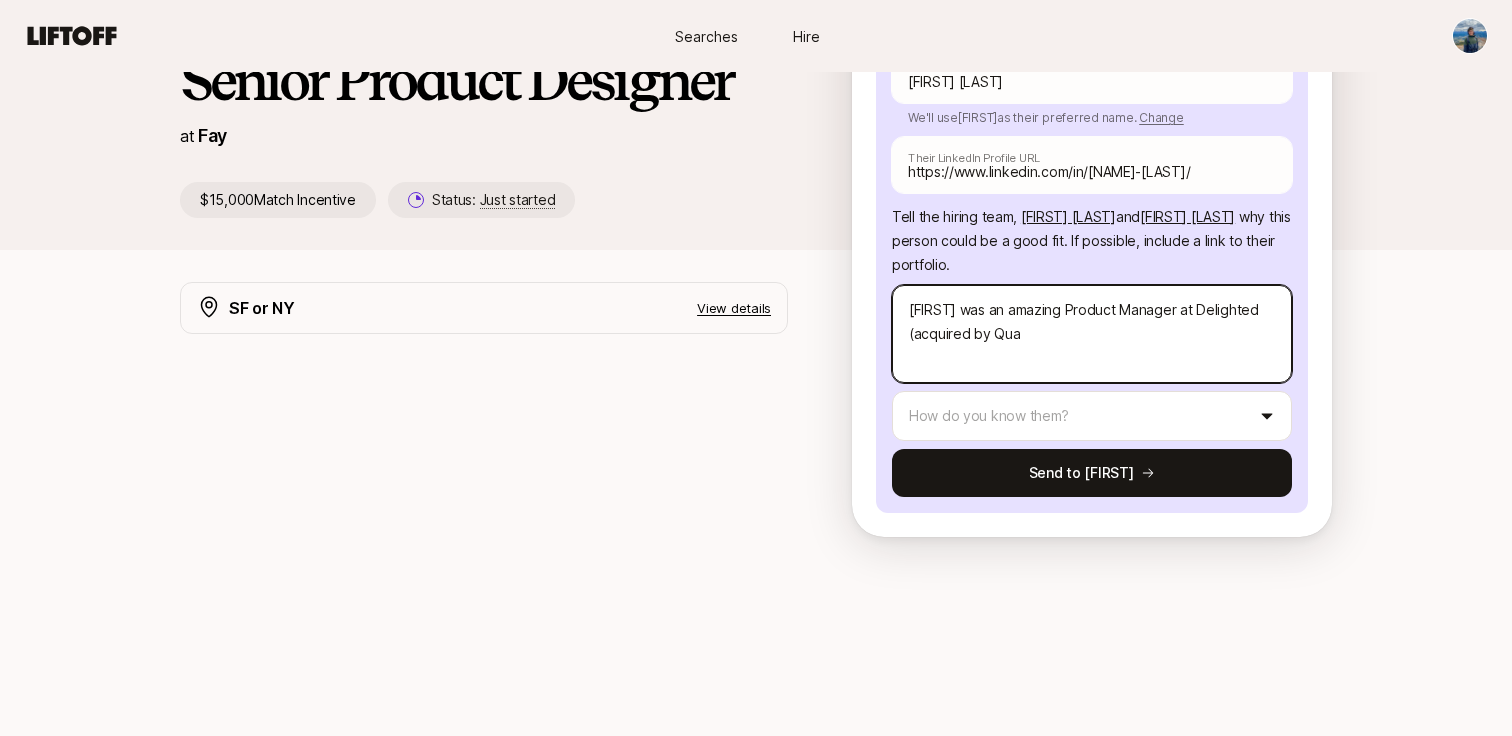 type on "x" 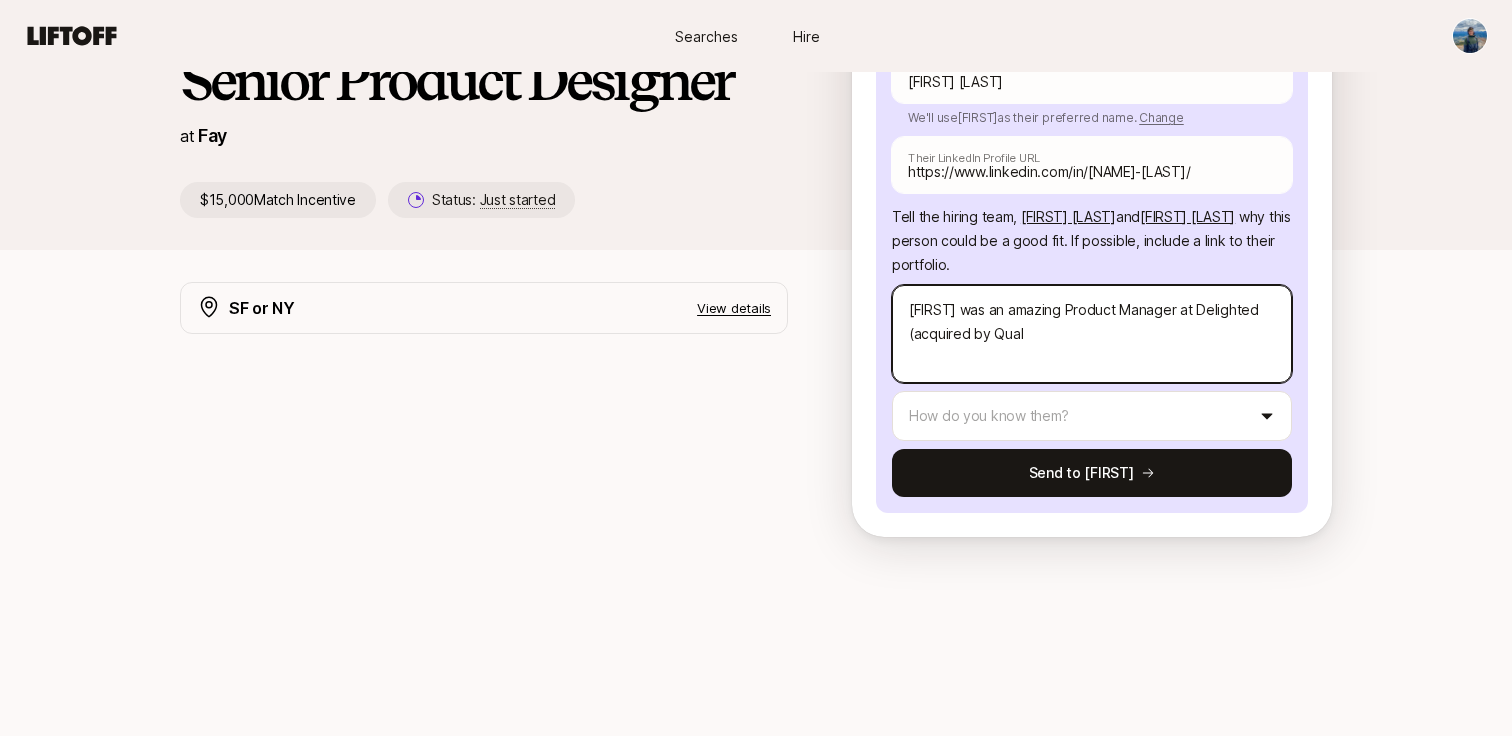 type on "x" 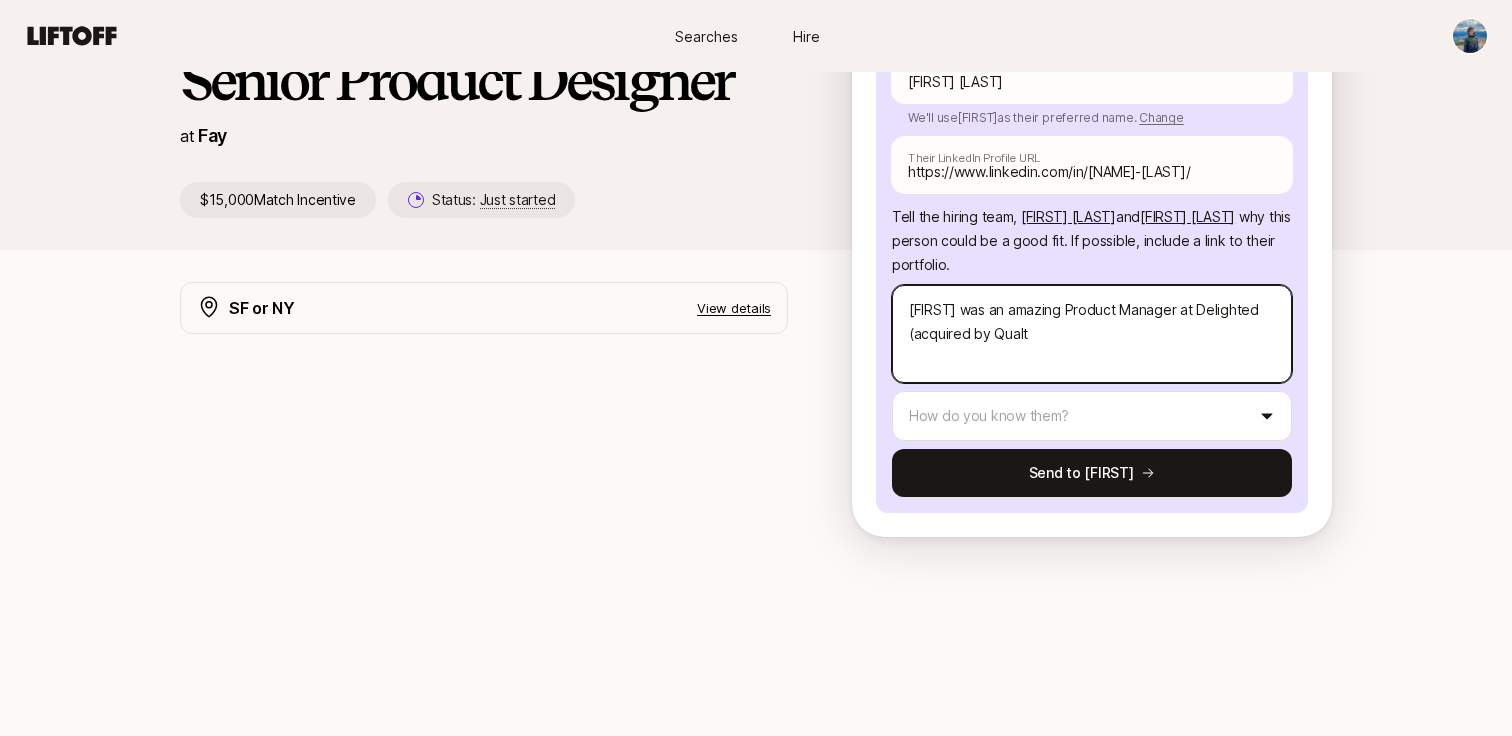 type on "x" 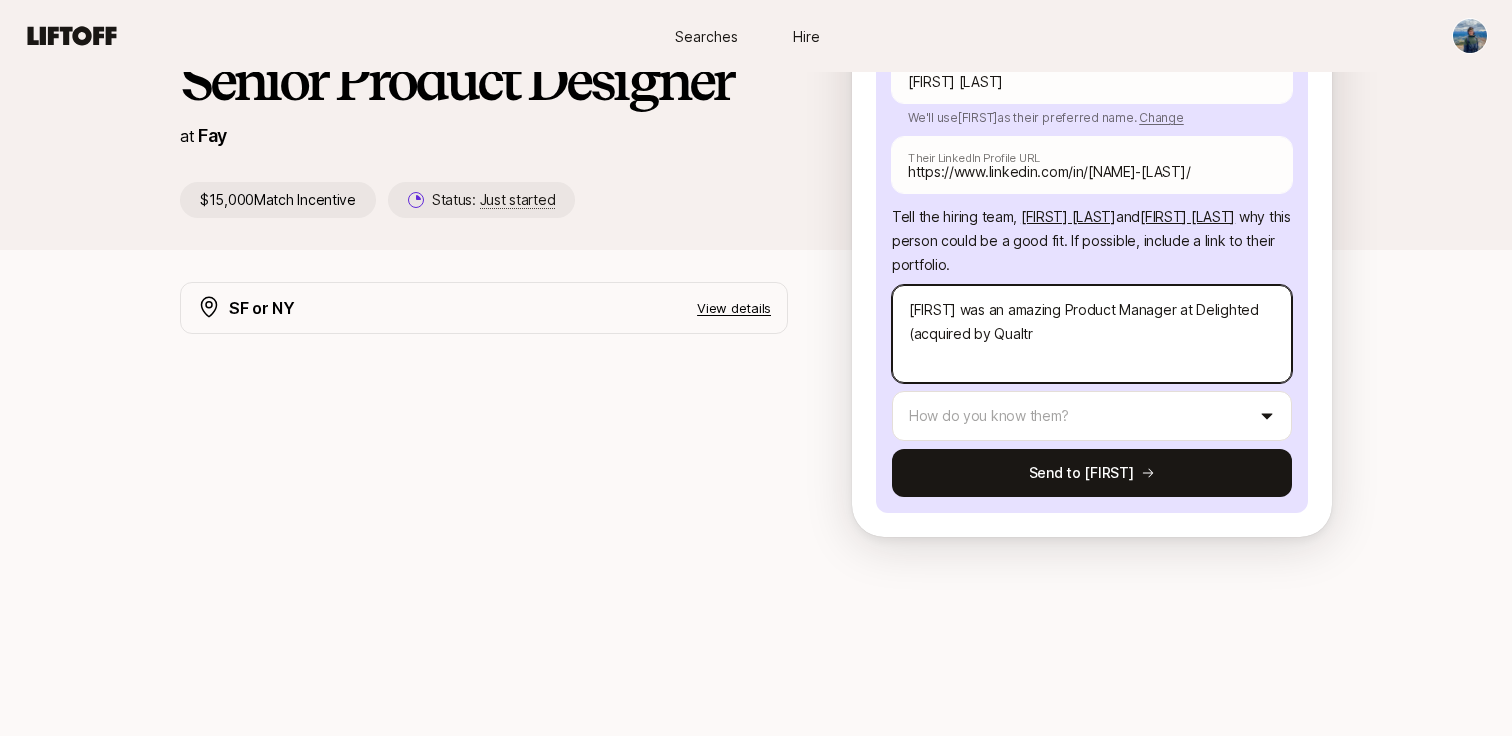 type on "[FIRST] was an amazing Product Manager at Delighted (acquired by Qualtri" 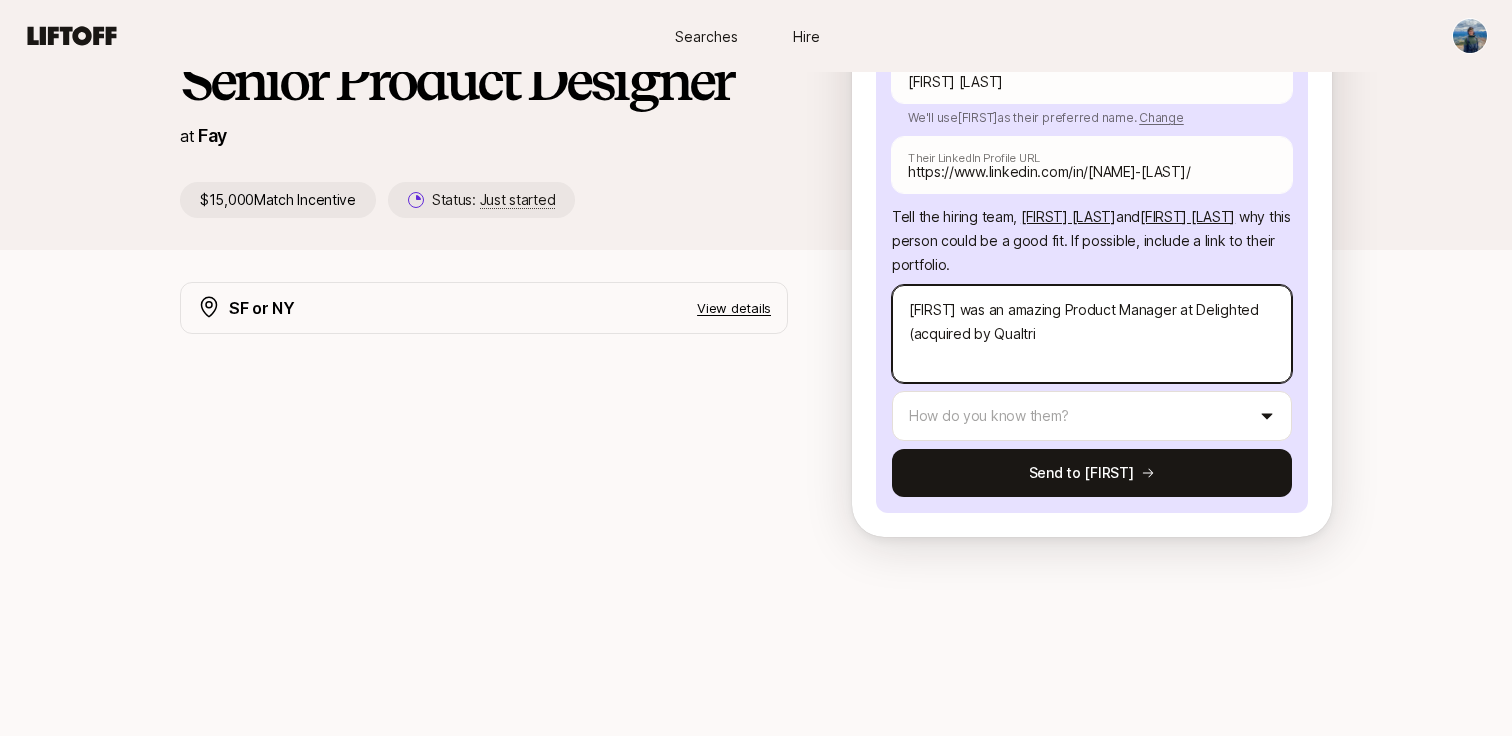type 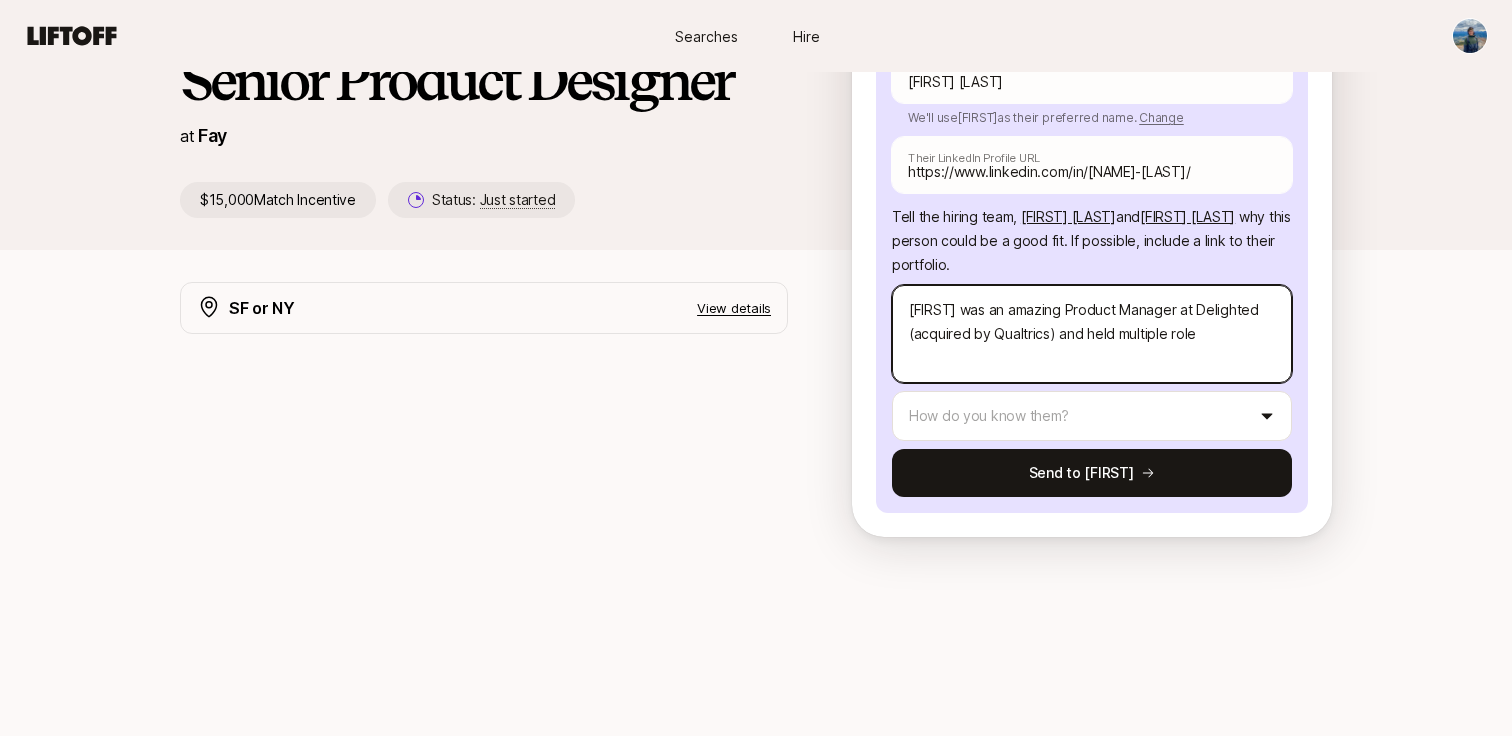 click on "[FIRST] was an amazing Product Manager at Delighted (acquired by Qualtrics) and held multiple role" at bounding box center [1092, 334] 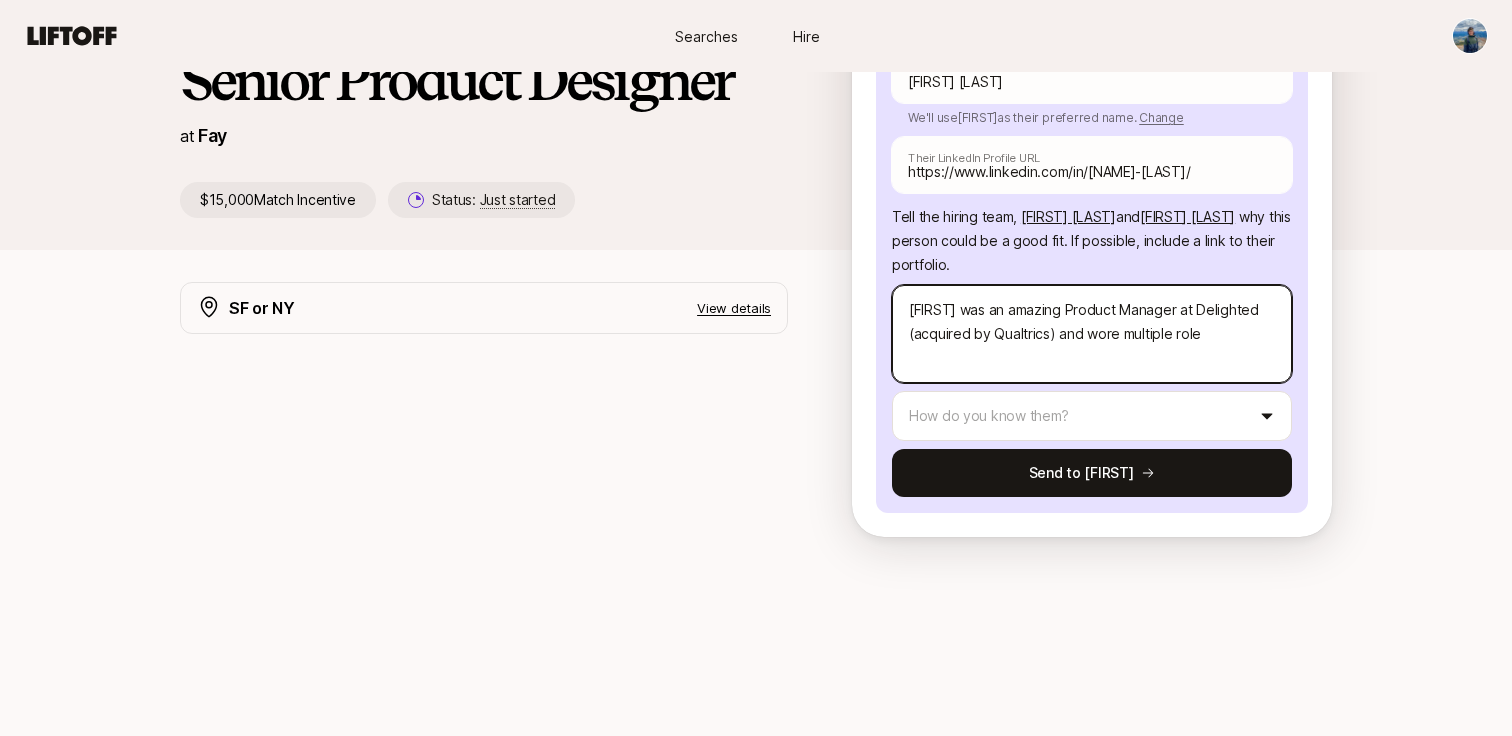 click on "[FIRST] was an amazing Product Manager at Delighted (acquired by Qualtrics) and wore multiple role" at bounding box center [1092, 334] 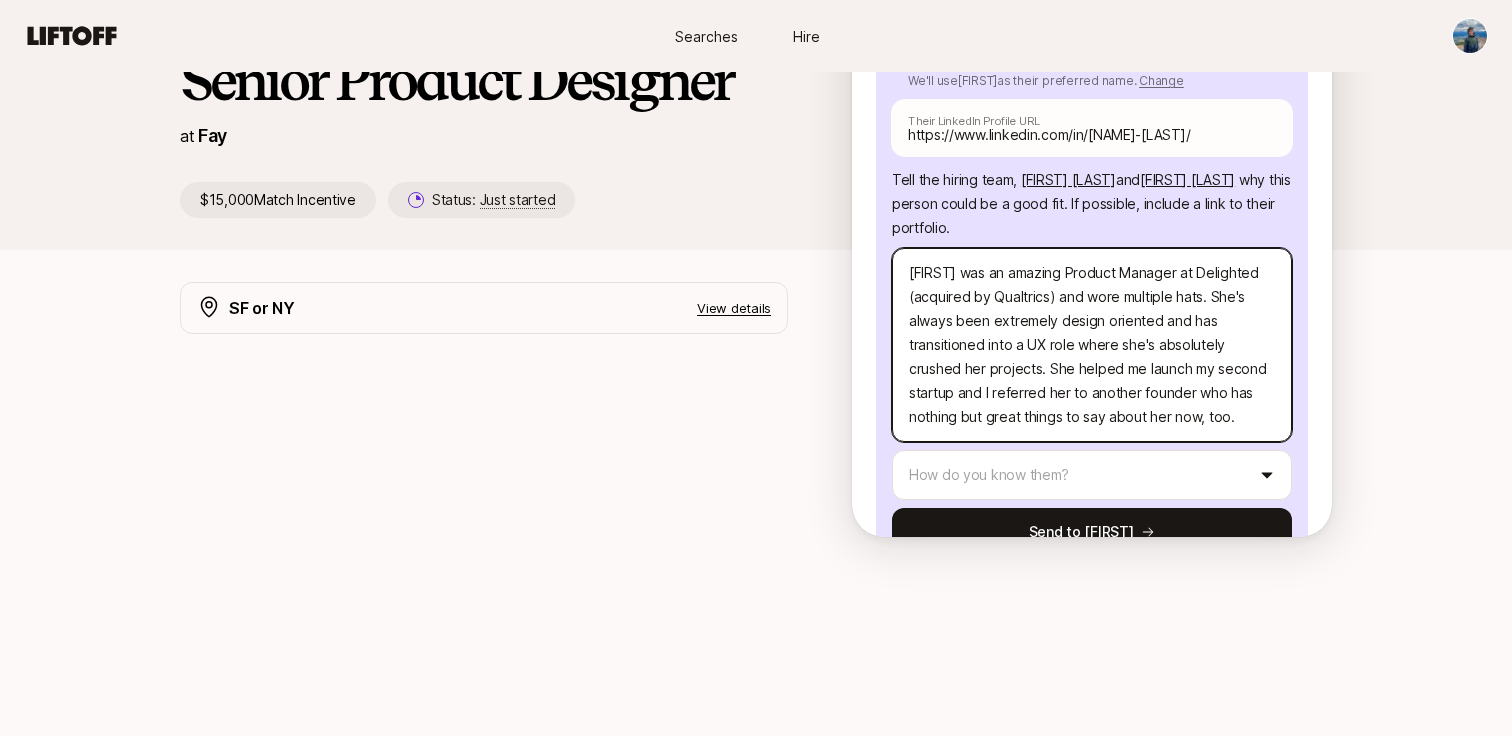 scroll, scrollTop: 350, scrollLeft: 0, axis: vertical 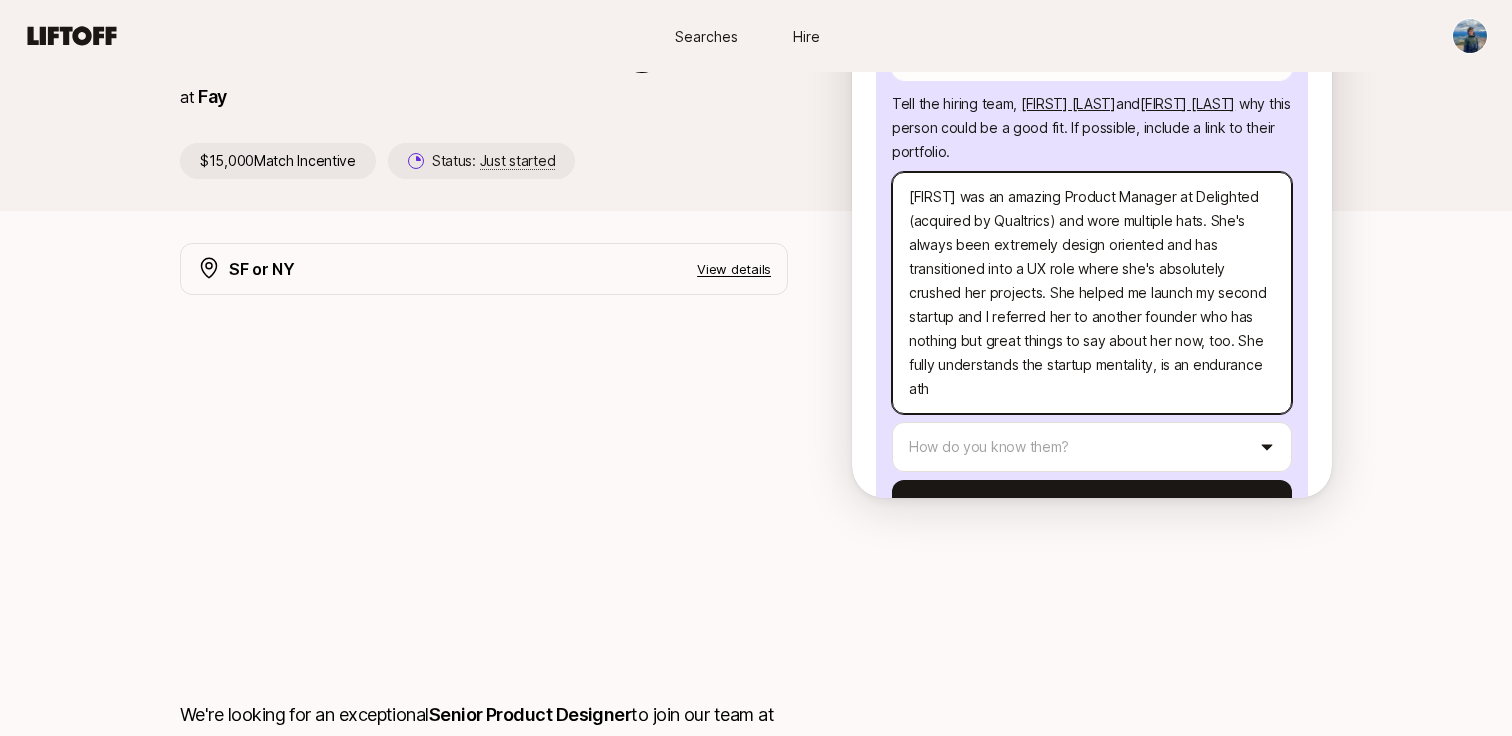 click on "[FIRST] was an amazing Product Manager at Delighted (acquired by Qualtrics) and wore multiple hats. She's always been extremely design oriented and has transitioned into a UX role where she's absolutely crushed her projects. She helped me launch my second startup and I referred her to another founder who has nothing but great things to say about her now, too. She fully understands the startup mentality, is an endurance ath" at bounding box center [1092, 293] 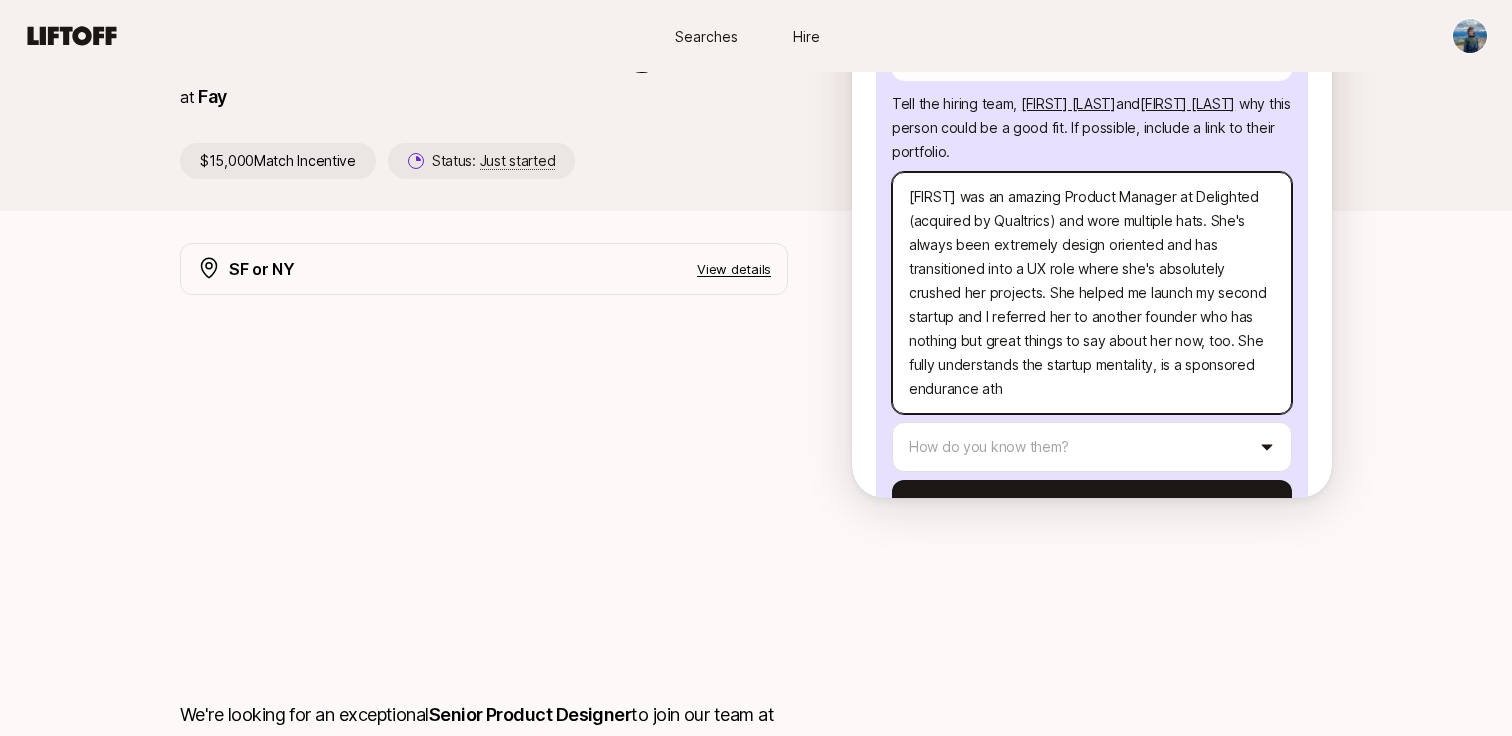 click on "[FIRST] was an amazing Product Manager at Delighted (acquired by Qualtrics) and wore multiple hats. She's always been extremely design oriented and has transitioned into a UX role where she's absolutely crushed her projects. She helped me launch my second startup and I referred her to another founder who has nothing but great things to say about her now, too. She fully understands the startup mentality, is a sponsored endurance ath" at bounding box center [1092, 293] 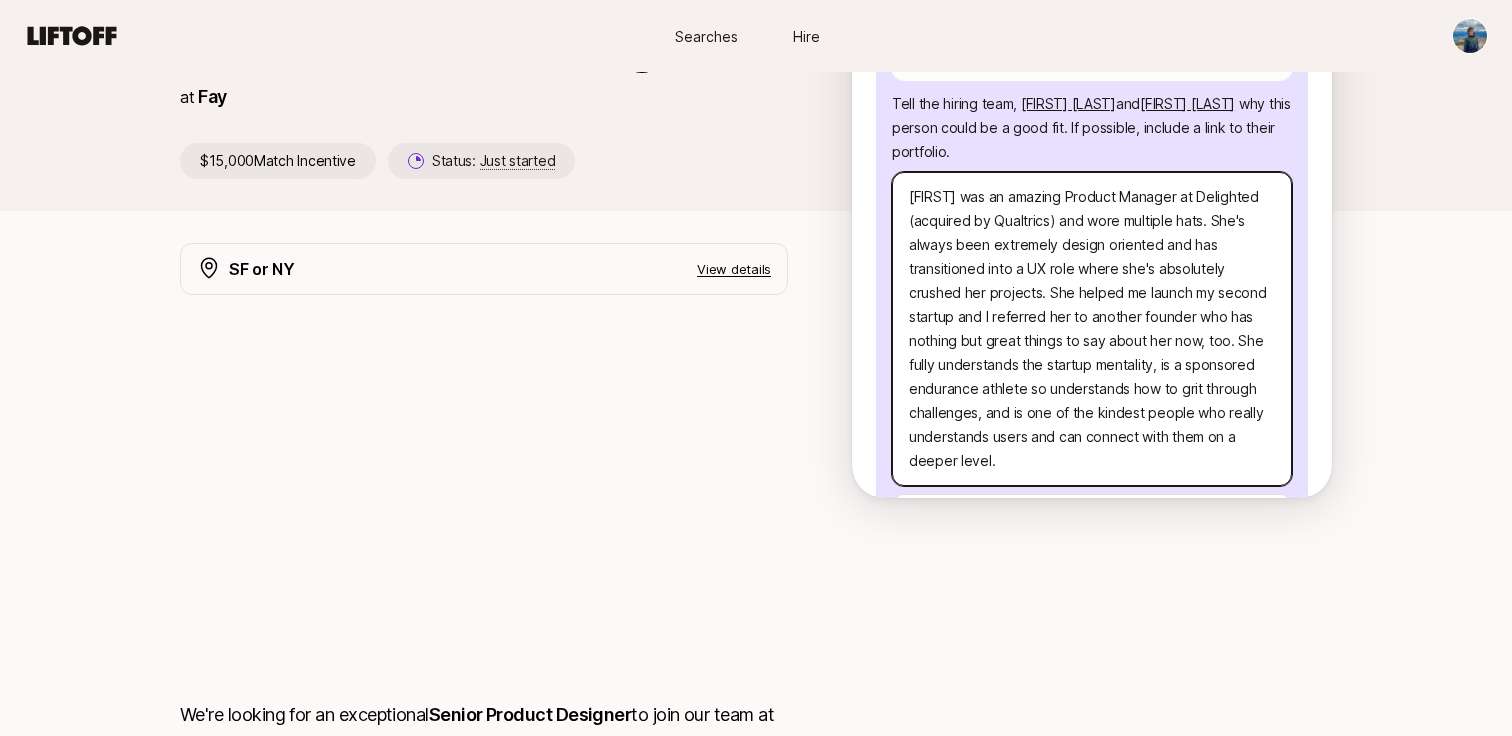 scroll, scrollTop: 470, scrollLeft: 0, axis: vertical 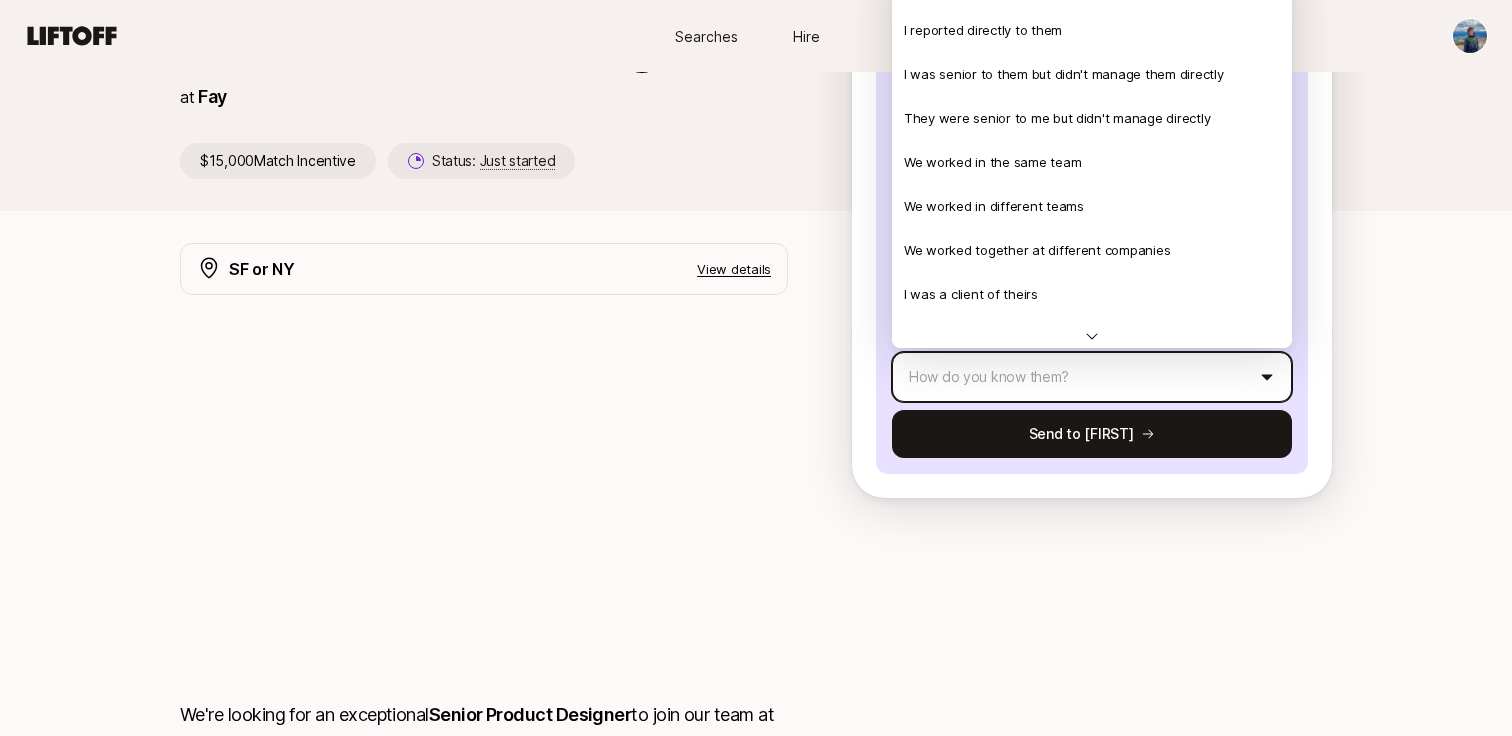 click on "New to Liftoff?   See how it works Searches Hire Searches Hire [FIRST] [LAST]   and  [FIRST] [LAST]   are  looking for Senior Product Designer at Fay $15,000  Match Incentive Status:   Just started Back Suggest a candidate to [FIRST] and receive $15,000 if
they are hired Suggest a candidate yourself Share the link with them 💫 Suggest your candidate to [FIRST] using the form below. 🤝 If [FIRST] is interested, they will request an intro through you and won't contact the candidate directly. 🎉 If your candidate gets hired you'll receive $15,000 [FIRST] [LAST] Their full name   We'll use  [FIRST]  as their preferred name.   Change [FIRST] Their preferred name   https://www.linkedin.com/in/[FIRST]-[LAST]/ Their LinkedIn Profile URL   Tell the hiring team,   [FIRST] [LAST]  and  [FIRST] [LAST]   why this person could be a good fit . If possible, include a link to their portfolio. How do you know them? Send to [FIRST]   SF or NY View details We're looking for an exceptional  Senior Product Designer" at bounding box center (756, 151) 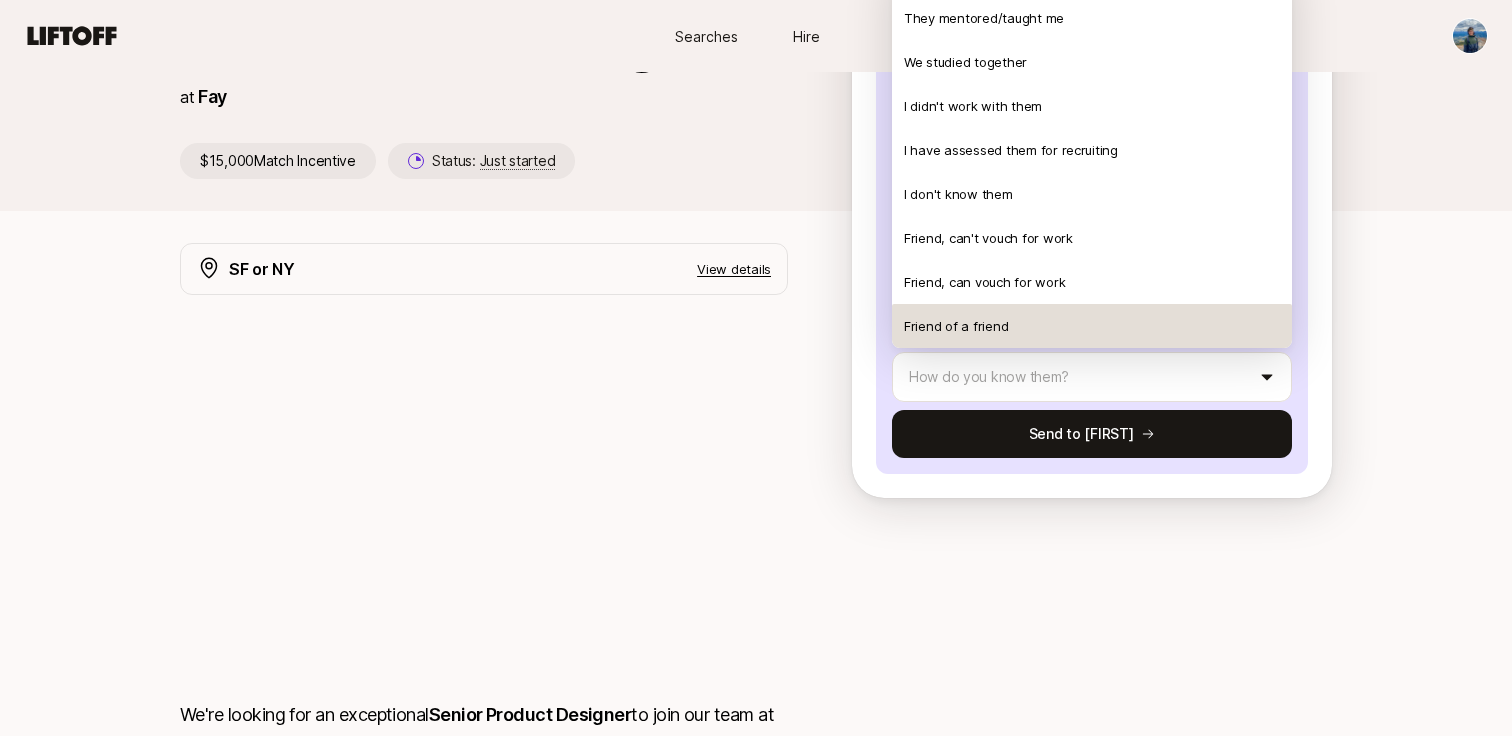 scroll, scrollTop: 432, scrollLeft: 0, axis: vertical 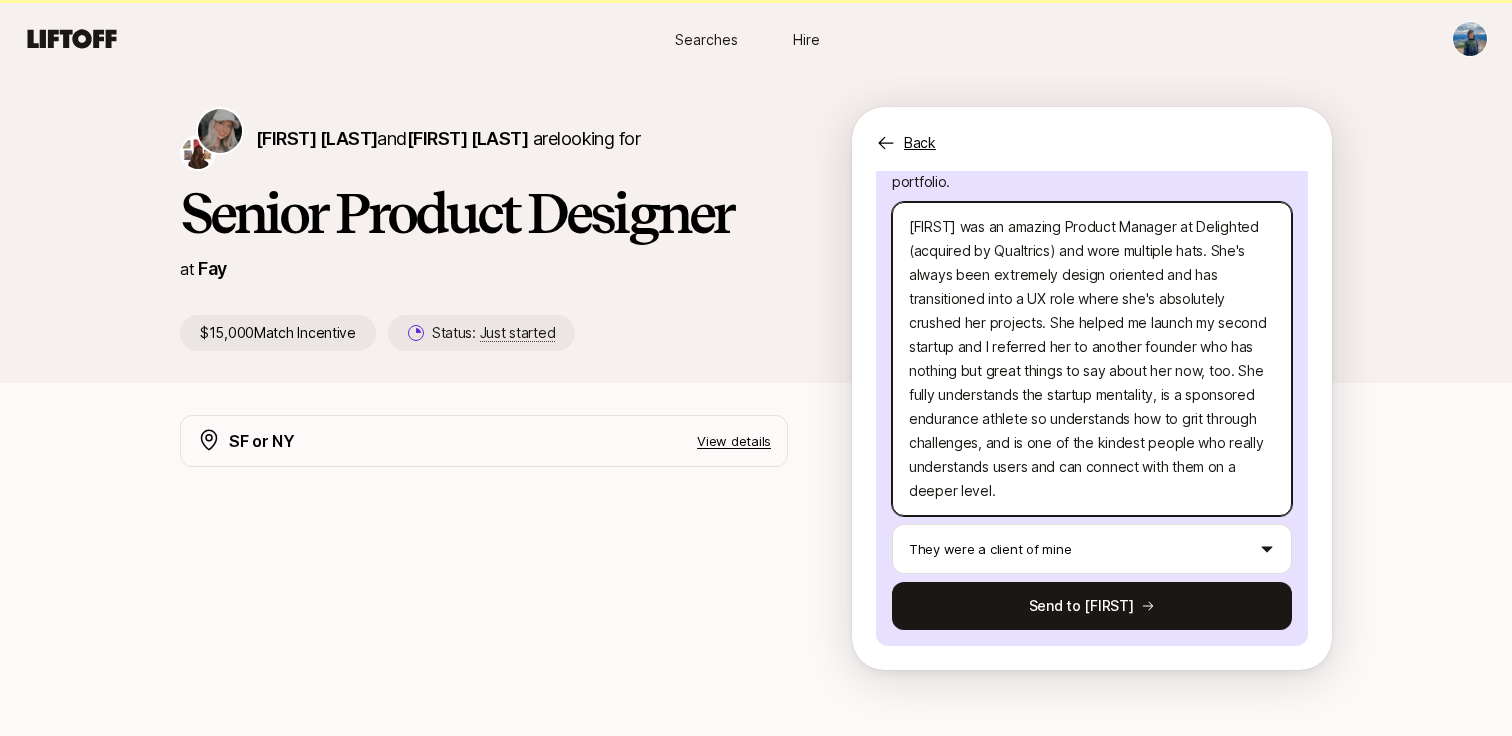 click on "[FIRST] was an amazing Product Manager at Delighted (acquired by Qualtrics) and wore multiple hats. She's always been extremely design oriented and has transitioned into a UX role where she's absolutely crushed her projects. She helped me launch my second startup and I referred her to another founder who has nothing but great things to say about her now, too. She fully understands the startup mentality, is a sponsored endurance athlete so understands how to grit through challenges, and is one of the kindest people who really understands users and can connect with them on a deeper level." at bounding box center (1092, 359) 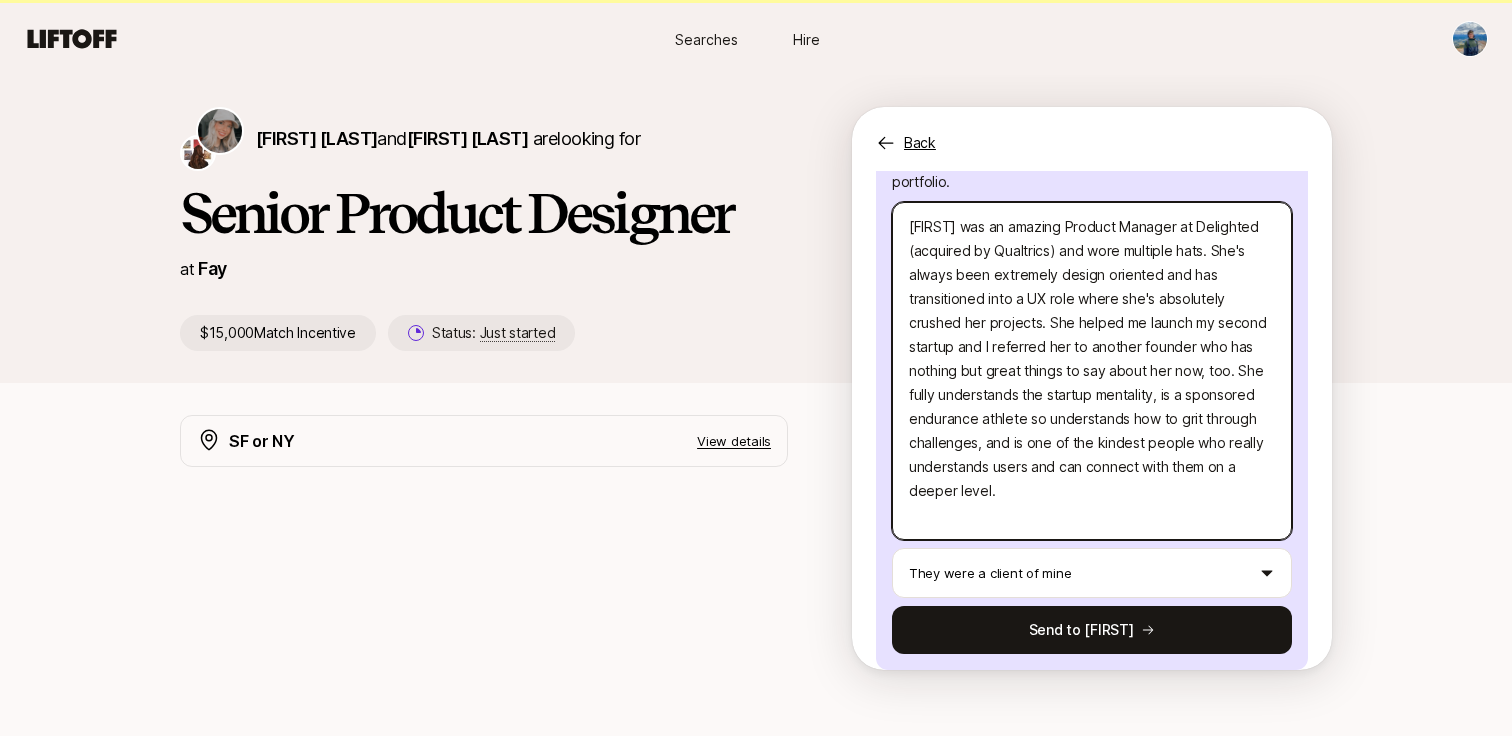 scroll, scrollTop: 494, scrollLeft: 0, axis: vertical 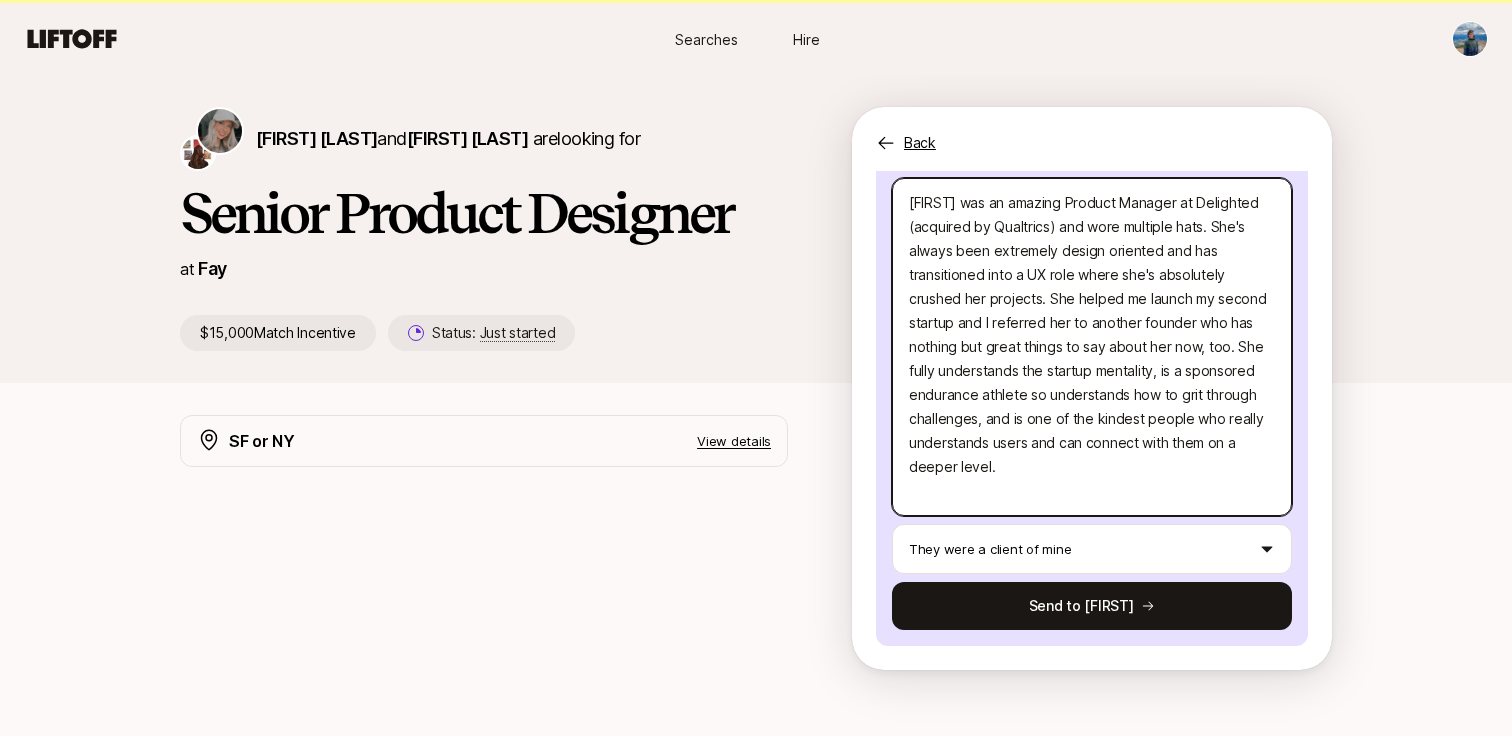 click on "[FIRST] was an amazing Product Manager at Delighted (acquired by Qualtrics) and wore multiple hats. She's always been extremely design oriented and has transitioned into a UX role where she's absolutely crushed her projects. She helped me launch my second startup and I referred her to another founder who has nothing but great things to say about her now, too. She fully understands the startup mentality, is a sponsored endurance athlete so understands how to grit through challenges, and is one of the kindest people who really understands users and can connect with them on a deeper level." at bounding box center (1092, 347) 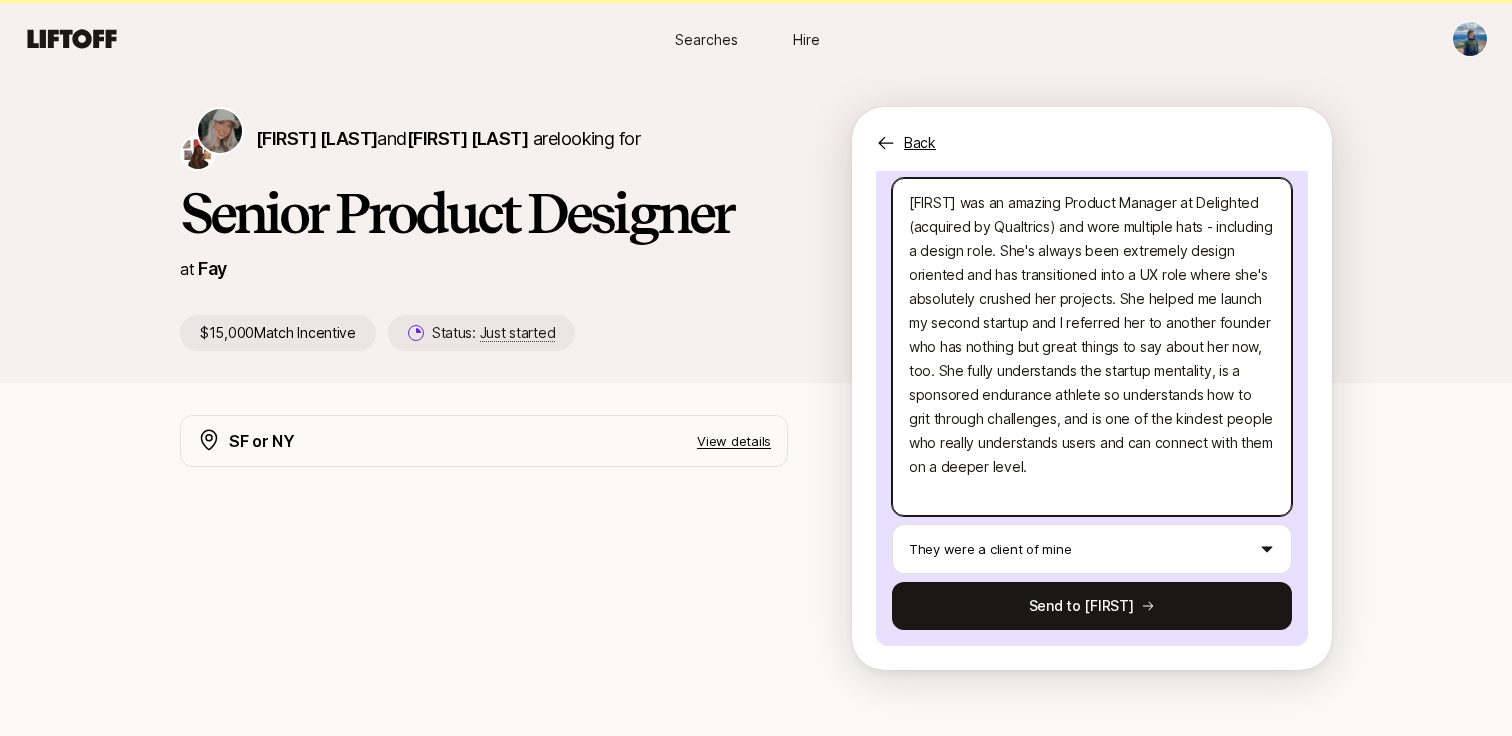 click on "[FIRST] was an amazing Product Manager at Delighted (acquired by Qualtrics) and wore multiple hats - including a design role. She's always been extremely design oriented and has transitioned into a UX role where she's absolutely crushed her projects. She helped me launch my second startup and I referred her to another founder who has nothing but great things to say about her now, too. She fully understands the startup mentality, is a sponsored endurance athlete so understands how to grit through challenges, and is one of the kindest people who really understands users and can connect with them on a deeper level." at bounding box center (1092, 347) 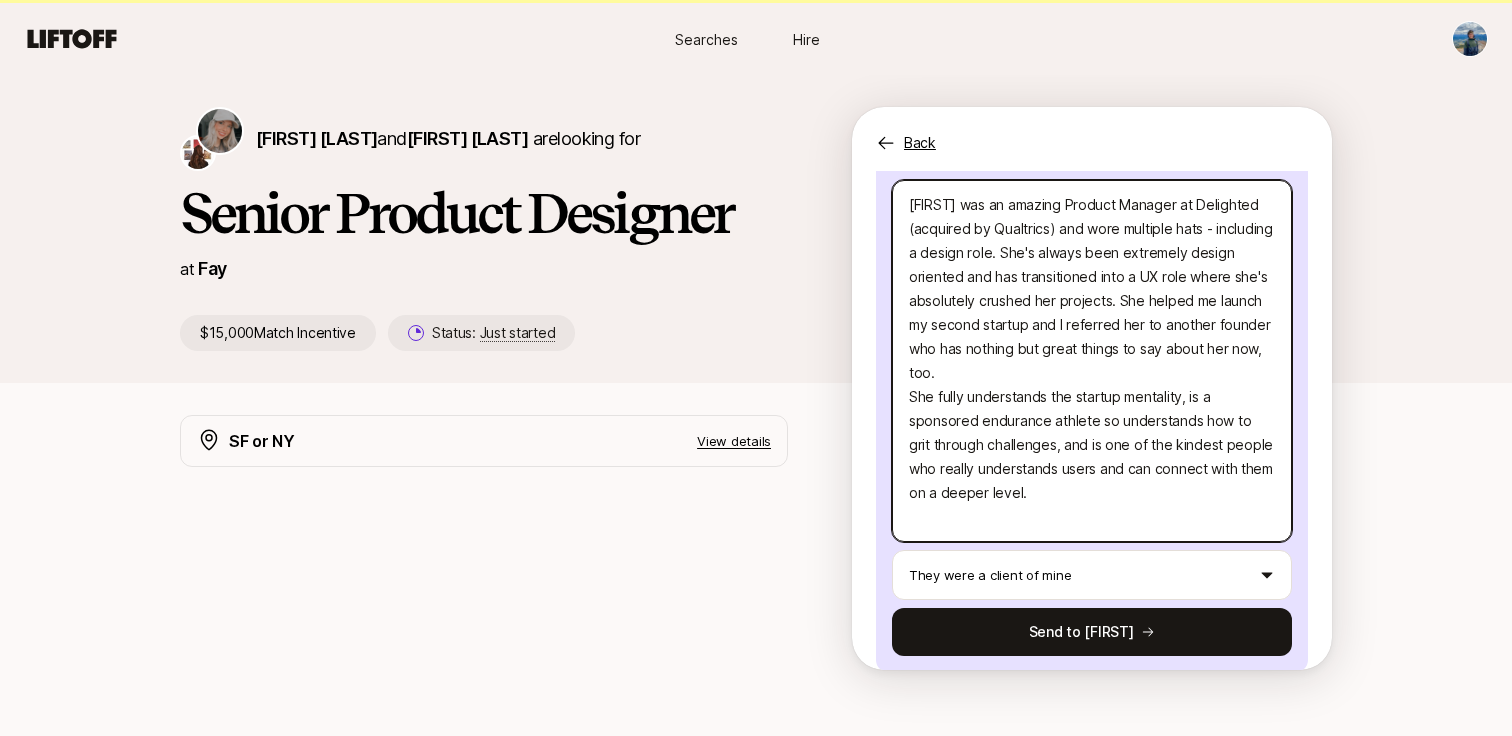 scroll, scrollTop: 496, scrollLeft: 0, axis: vertical 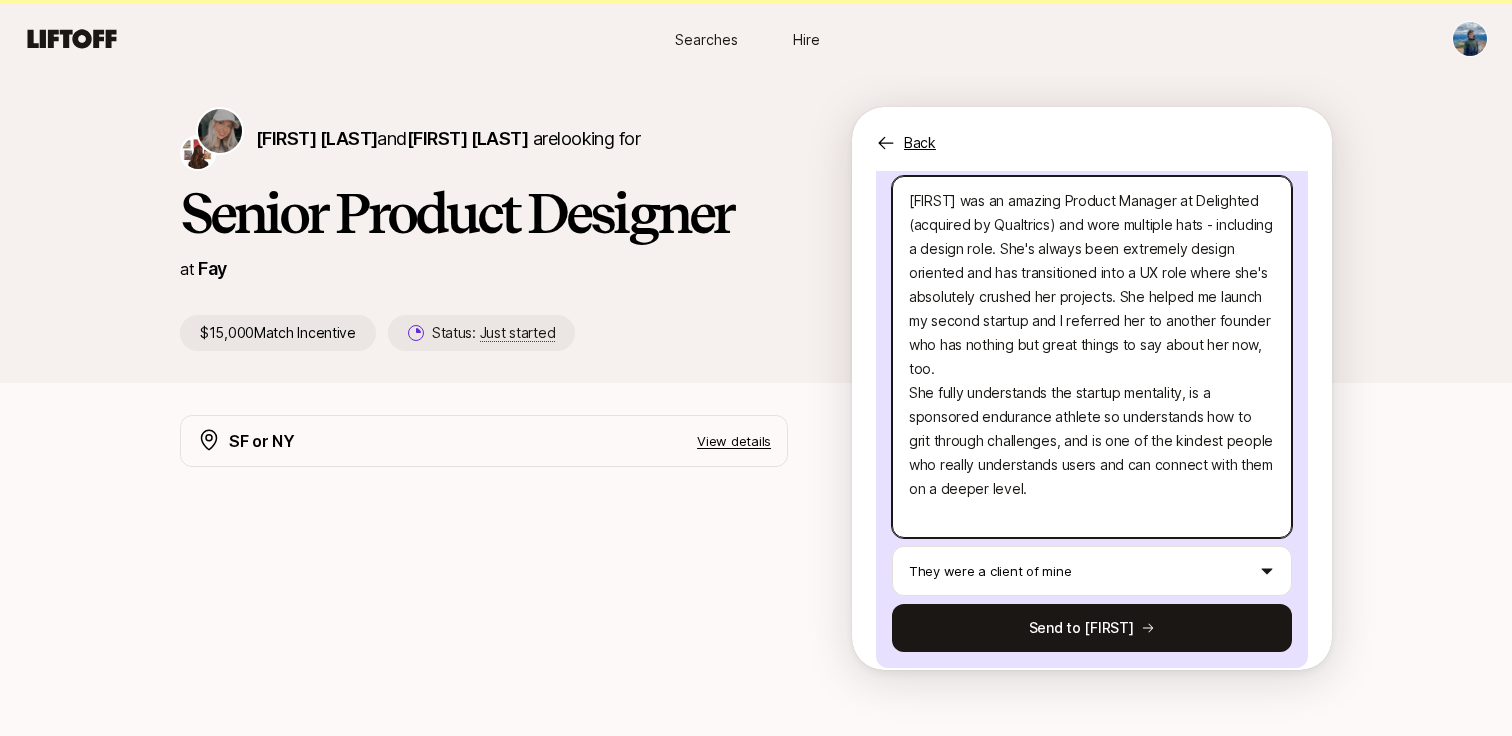 click on "[FIRST] was an amazing Product Manager at Delighted (acquired by Qualtrics) and wore multiple hats - including a design role. She's always been extremely design oriented and has transitioned into a UX role where she's absolutely crushed her projects. She helped me launch my second startup and I referred her to another founder who has nothing but great things to say about her now, too.
She fully understands the startup mentality, is a sponsored endurance athlete so understands how to grit through challenges, and is one of the kindest people who really understands users and can connect with them on a deeper level." at bounding box center (1092, 357) 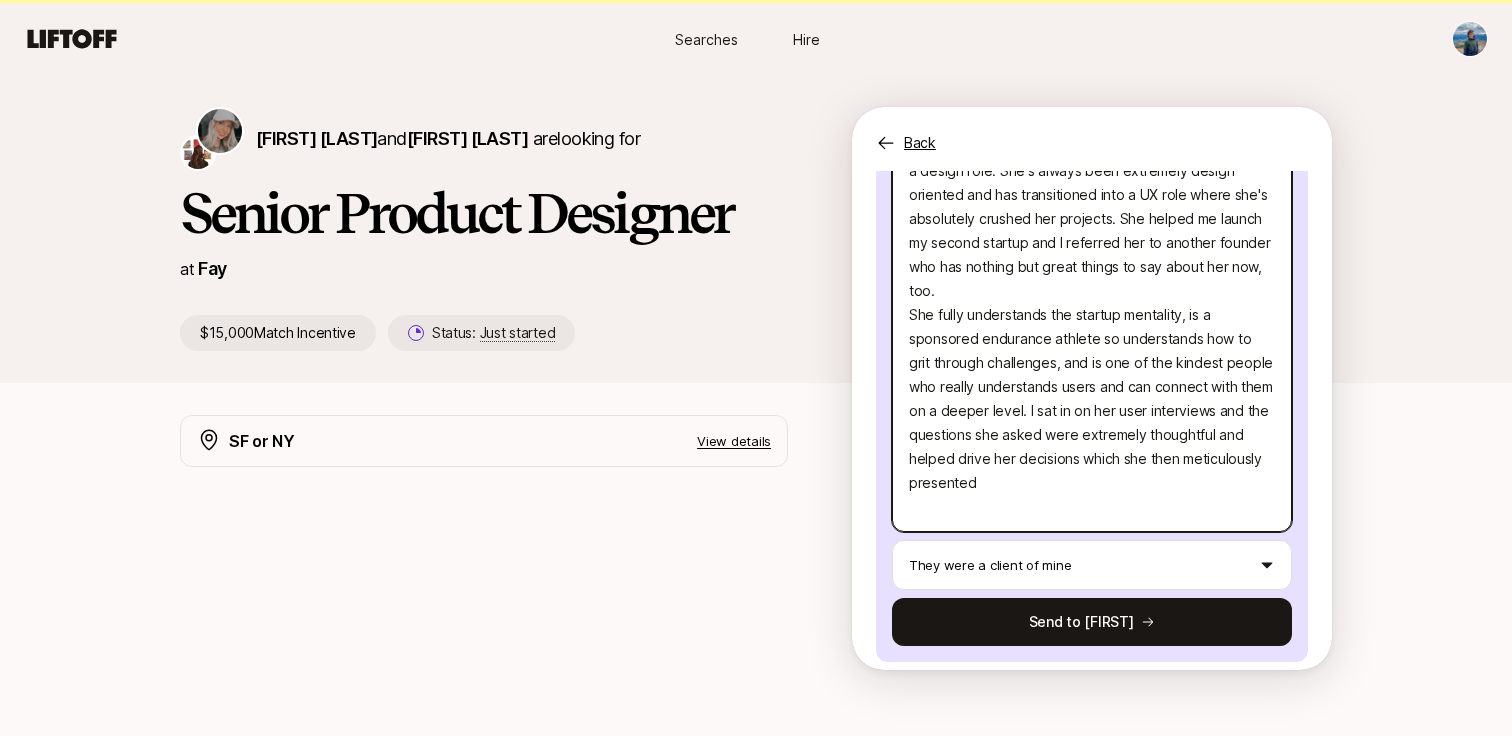 scroll, scrollTop: 590, scrollLeft: 0, axis: vertical 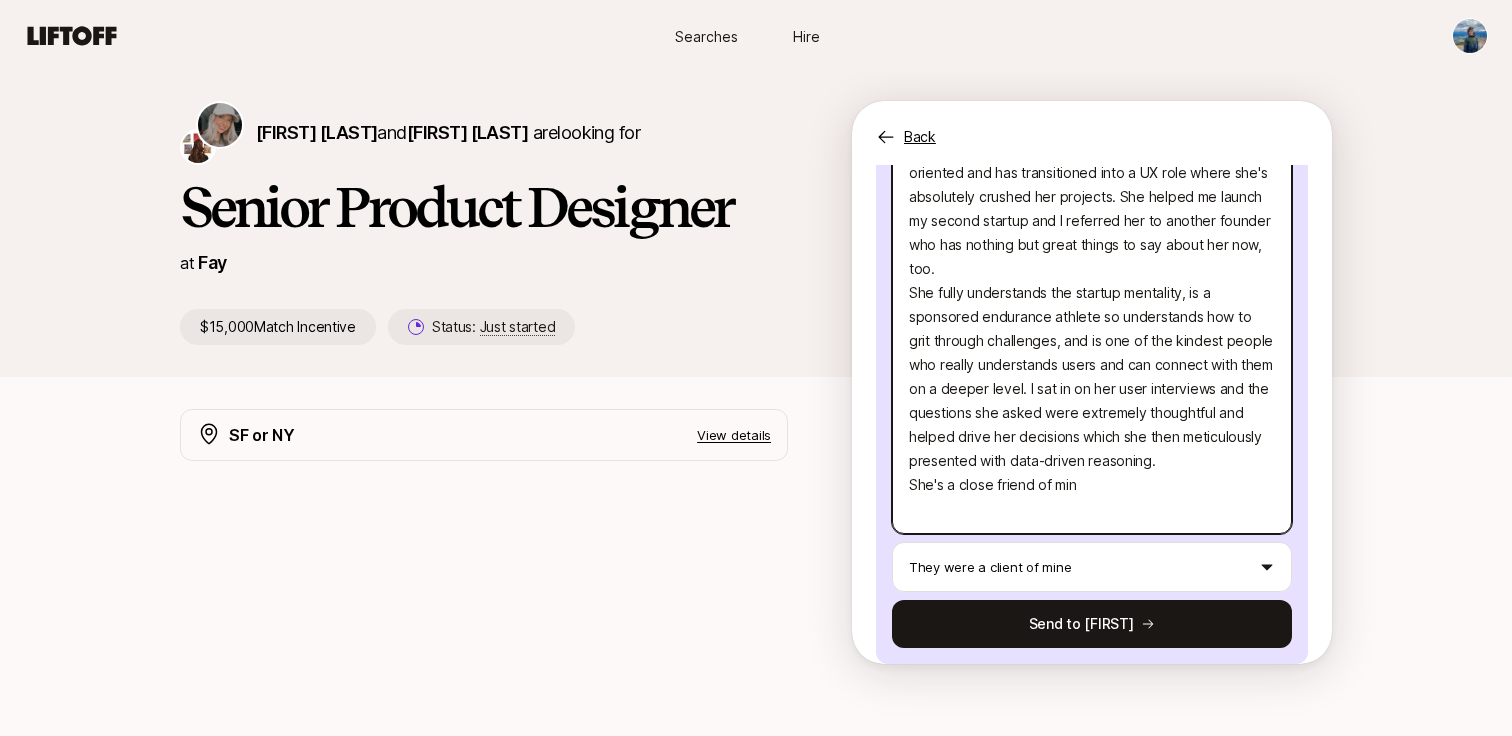 click on "[FIRST] was an amazing Product Manager at Delighted (acquired by Qualtrics) and wore multiple hats - including a design role. She's always been extremely design oriented and has transitioned into a UX role where she's absolutely crushed her projects. She helped me launch my second startup and I referred her to another founder who has nothing but great things to say about her now, too.
She fully understands the startup mentality, is a sponsored endurance athlete so understands how to grit through challenges, and is one of the kindest people who really understands users and can connect with them on a deeper level. I sat in on her user interviews and the questions she asked were extremely thoughtful and helped drive her decisions which she then meticulously presented with data-driven reasoning.
She's a close friend of min" at bounding box center (1092, 305) 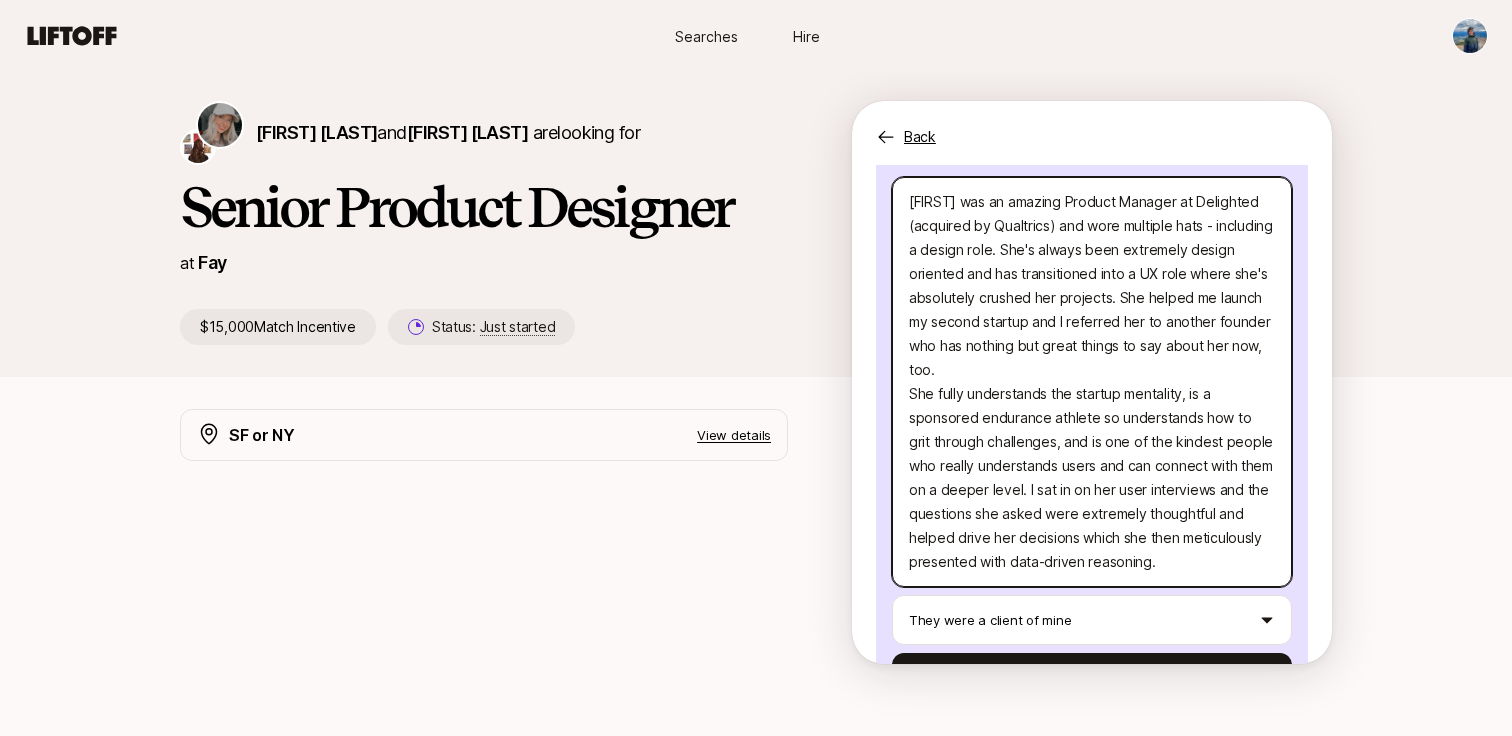 scroll, scrollTop: 566, scrollLeft: 0, axis: vertical 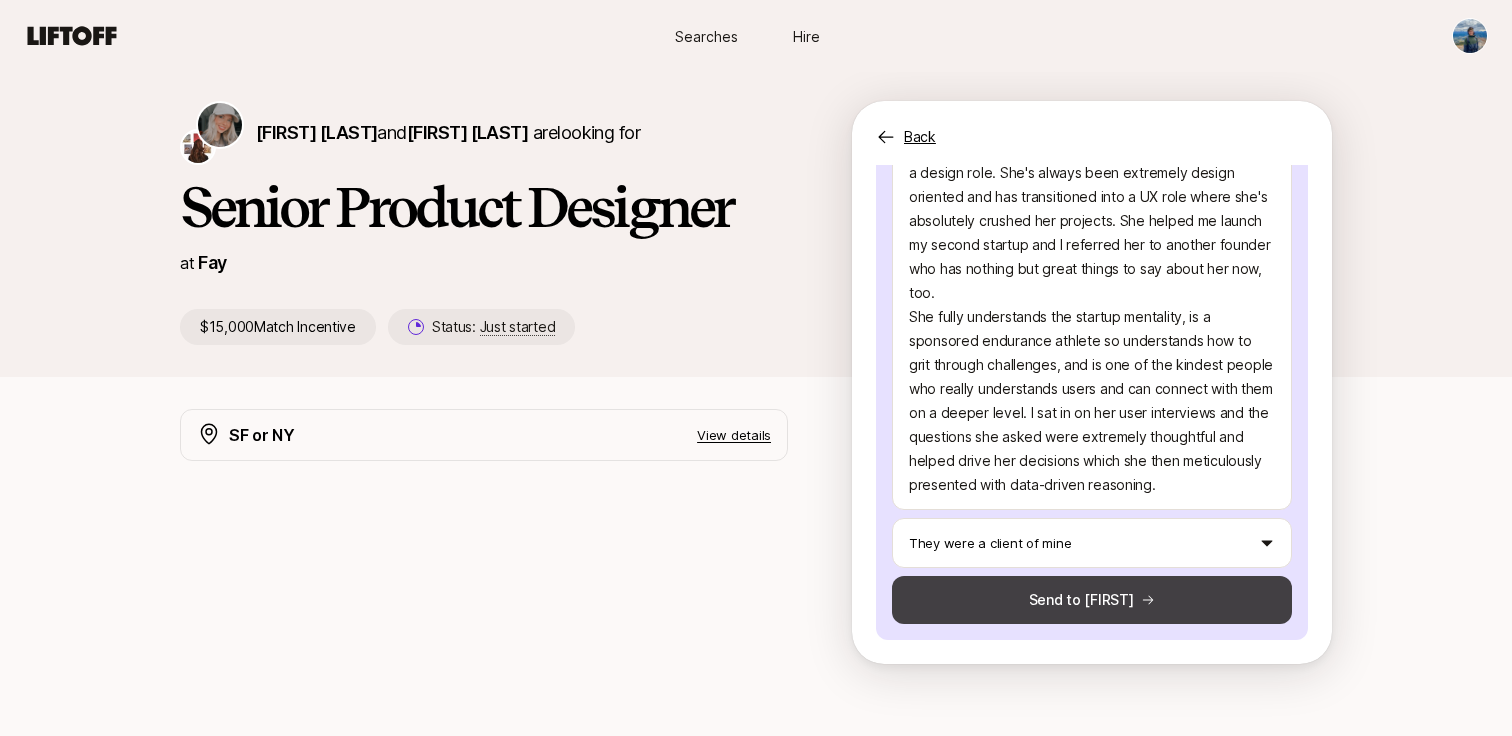 click on "Send to [FIRST]" at bounding box center (1092, 600) 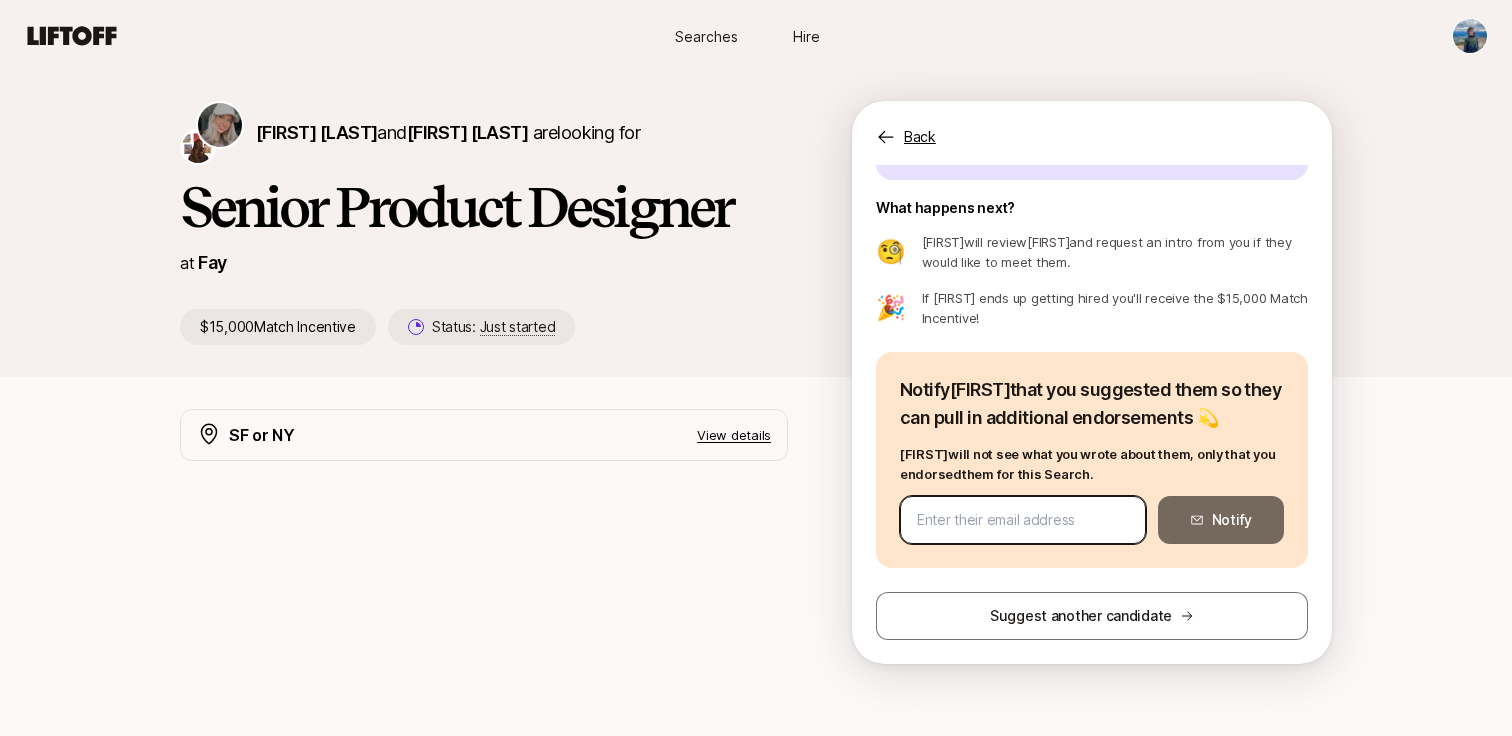 scroll, scrollTop: 177, scrollLeft: 0, axis: vertical 